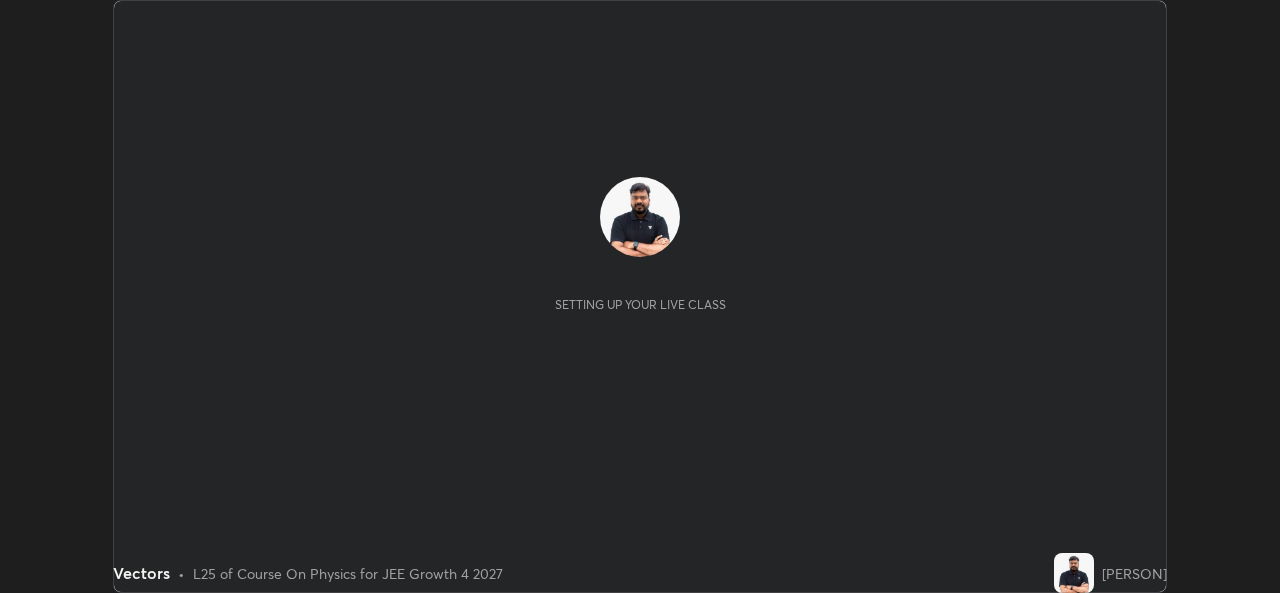 scroll, scrollTop: 0, scrollLeft: 0, axis: both 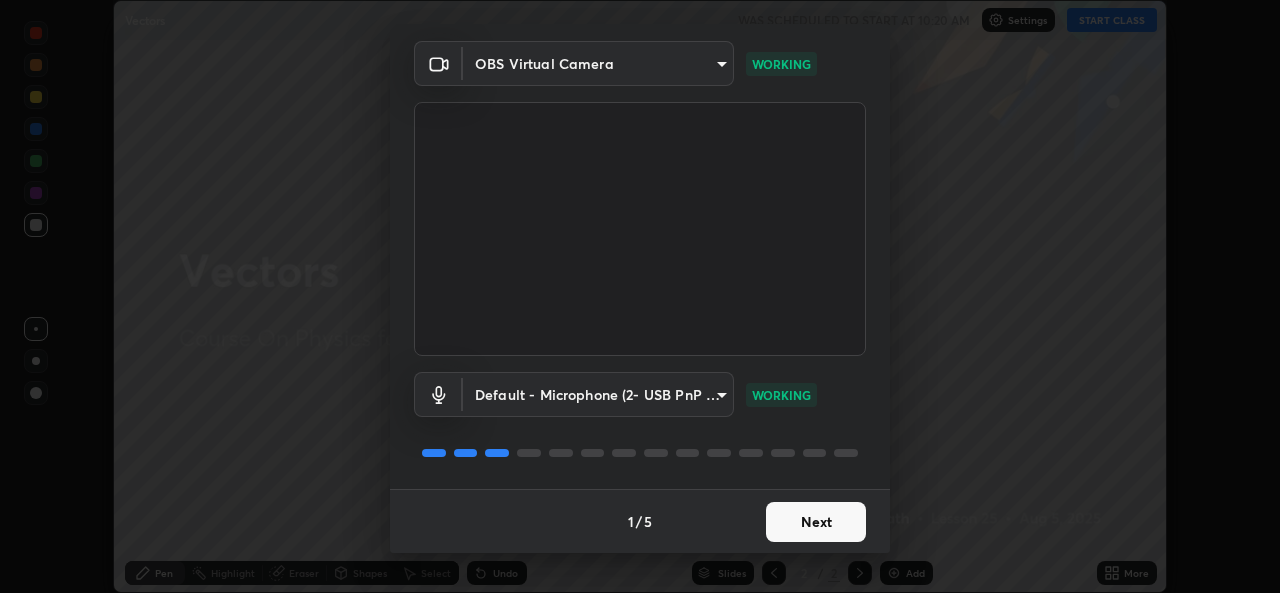 click on "Next" at bounding box center (816, 522) 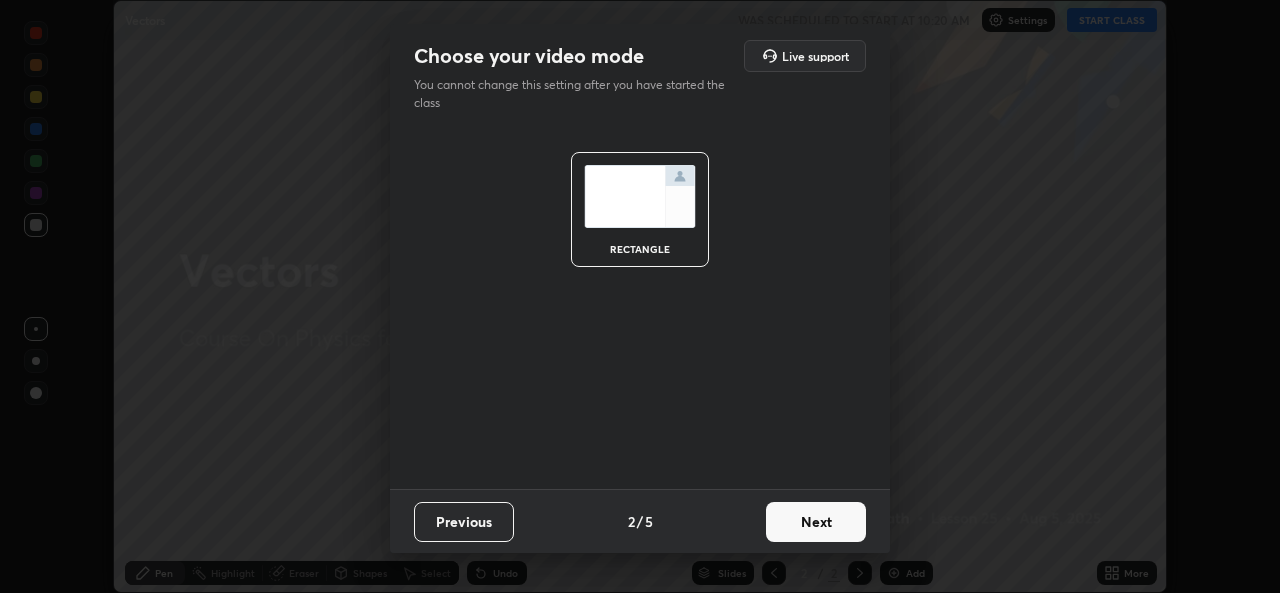 scroll, scrollTop: 0, scrollLeft: 0, axis: both 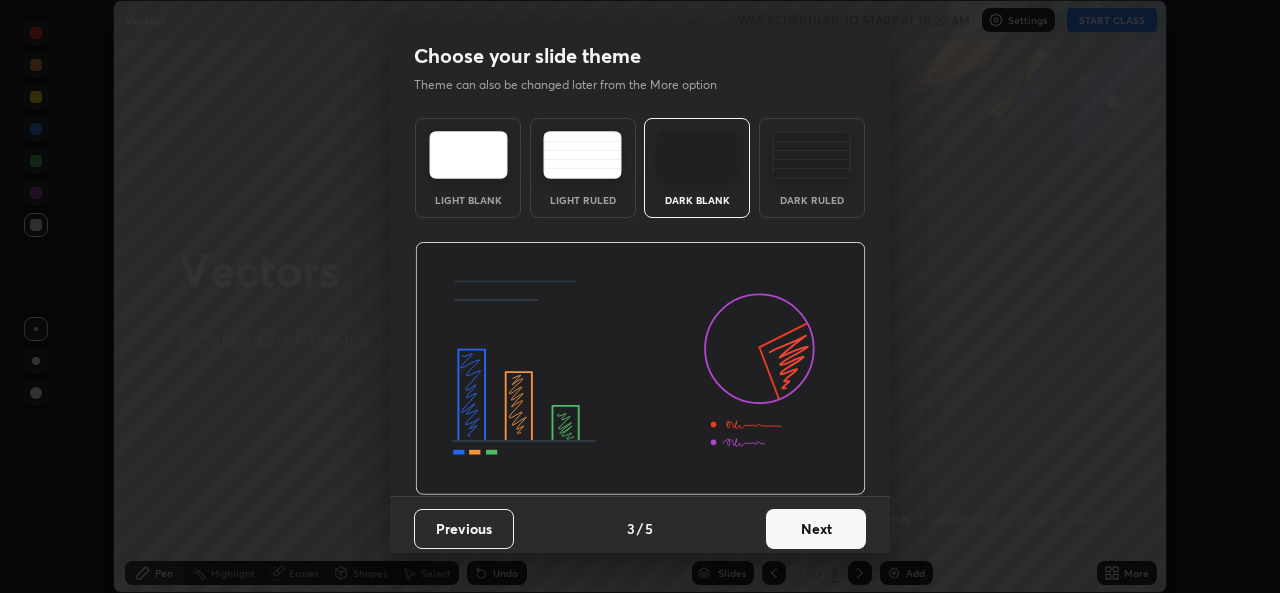click on "Next" at bounding box center [816, 529] 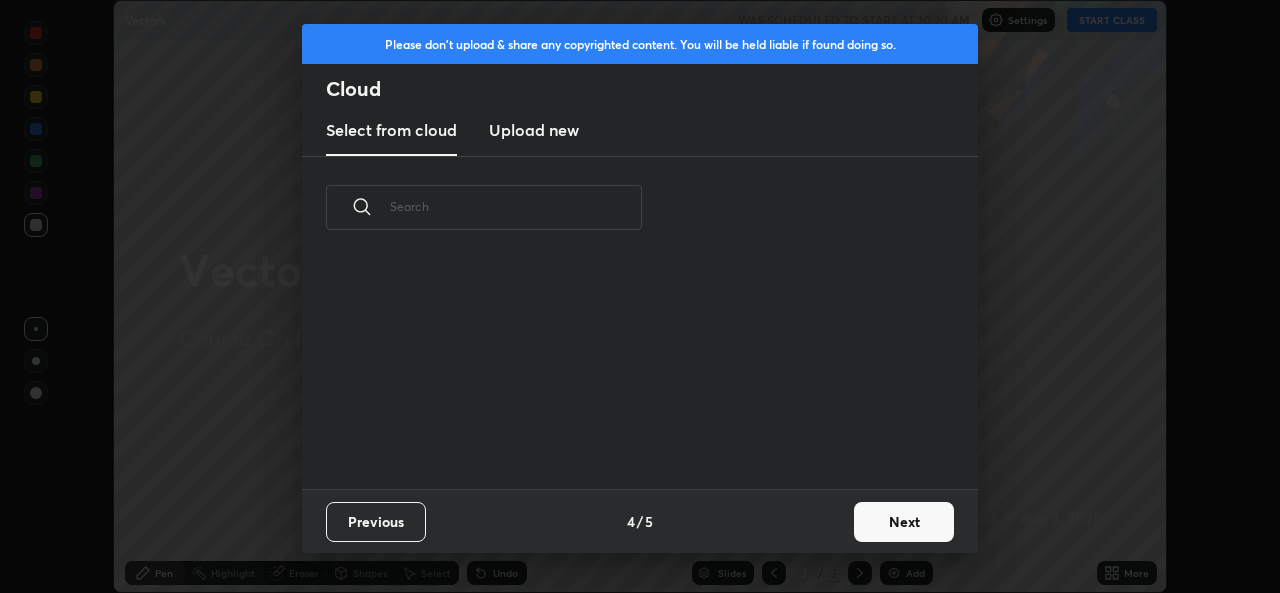 click on "Previous 4 / 5 Next" at bounding box center [640, 521] 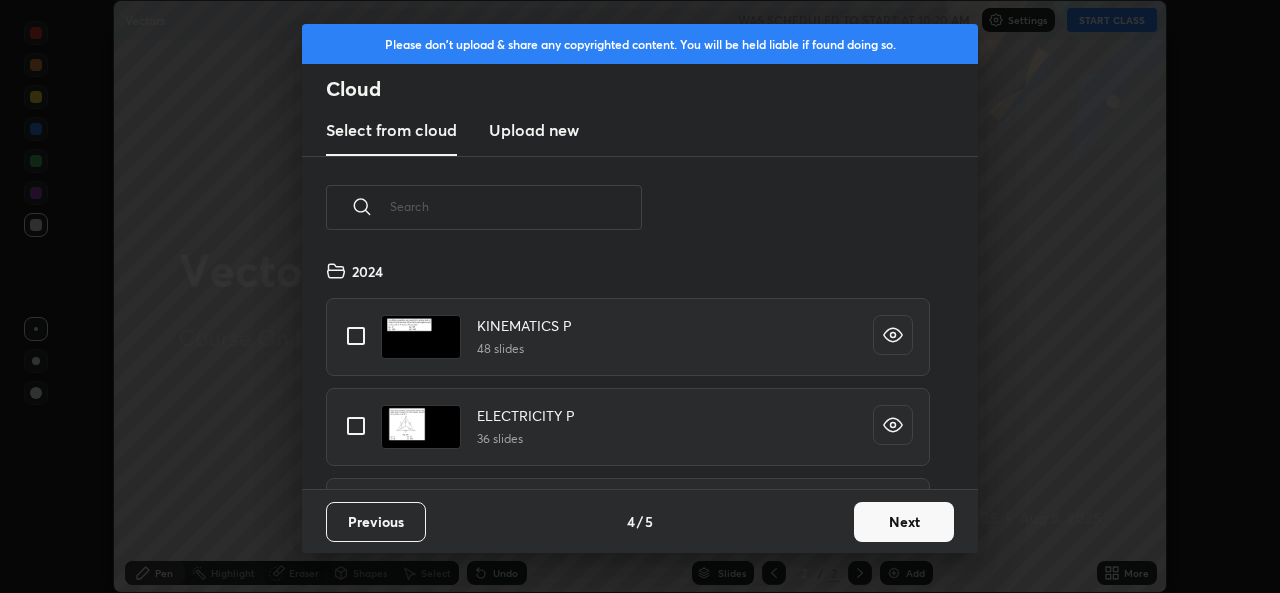 scroll, scrollTop: 7, scrollLeft: 11, axis: both 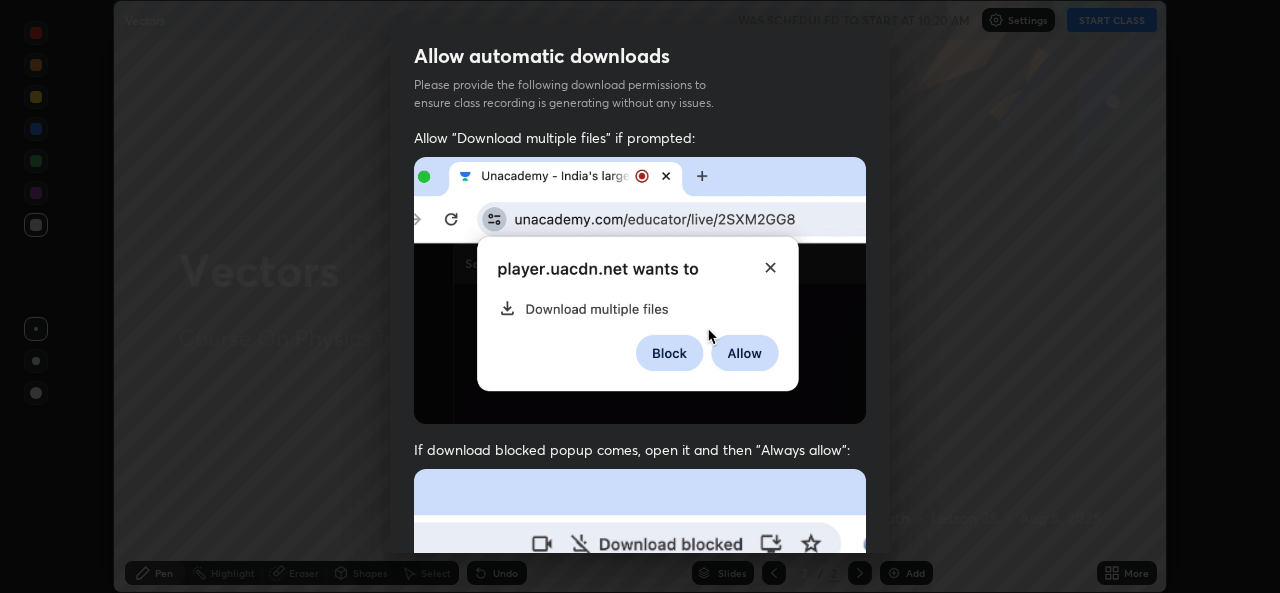click on "Allow automatic downloads Please provide the following download permissions to ensure class recording is generating without any issues. Allow "Download multiple files" if prompted: If download blocked popup comes, open it and then "Always allow": I agree that if I don't provide required permissions, class recording will not be generated Previous 5 / 5 Done" at bounding box center (640, 296) 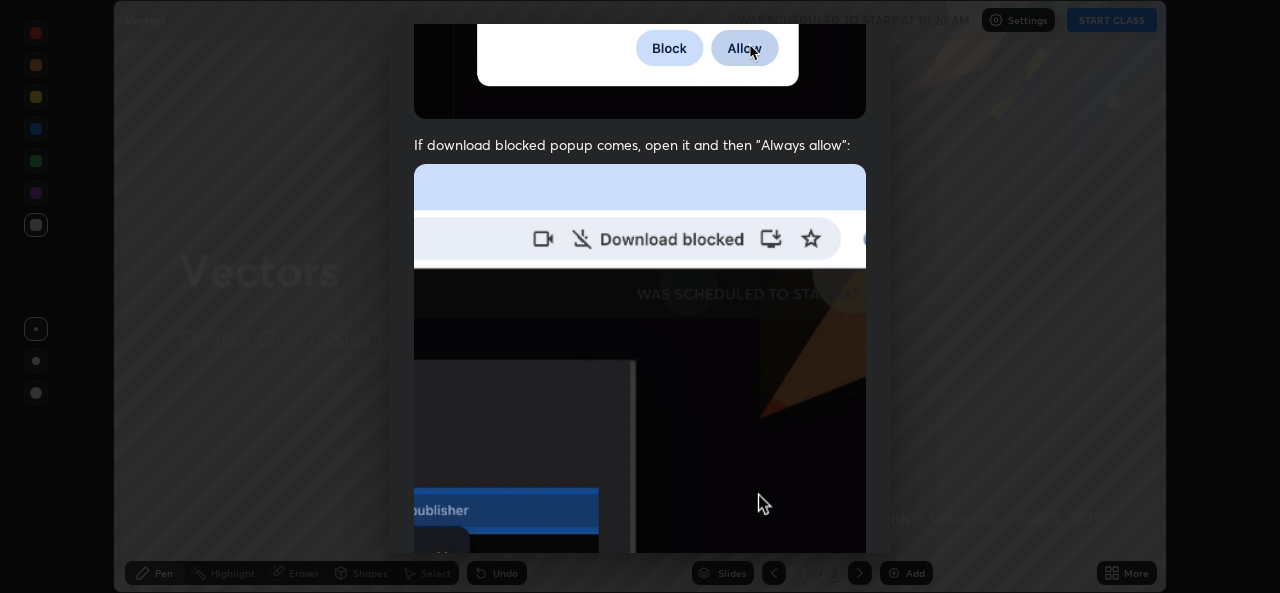 scroll, scrollTop: 471, scrollLeft: 0, axis: vertical 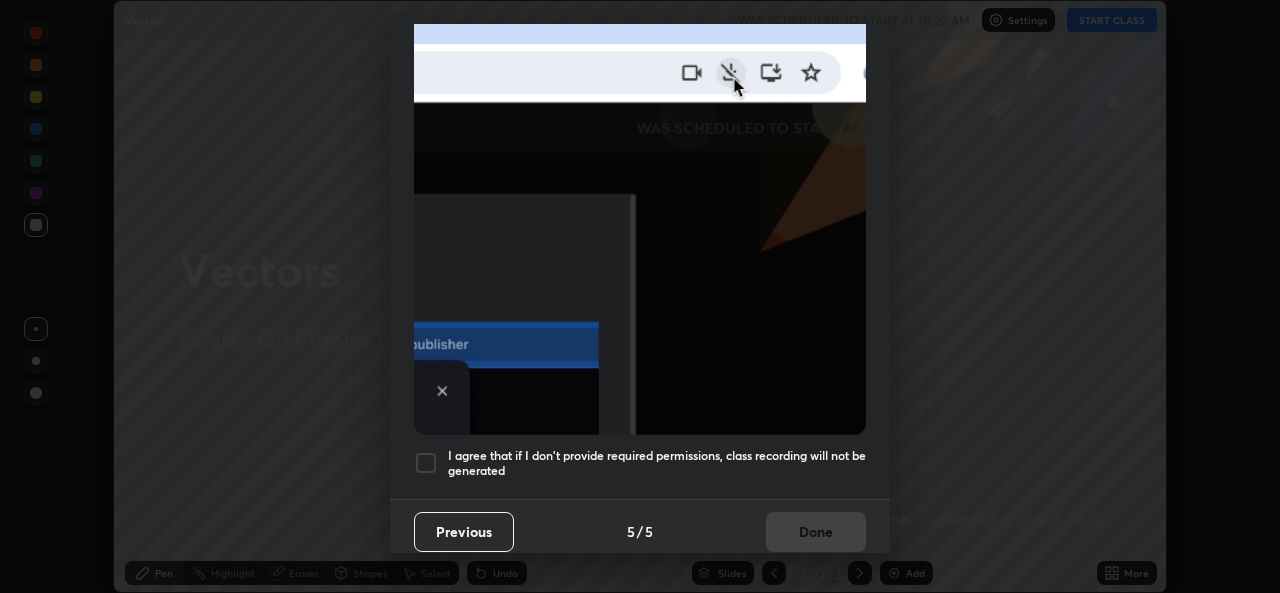 click on "I agree that if I don't provide required permissions, class recording will not be generated" at bounding box center [657, 463] 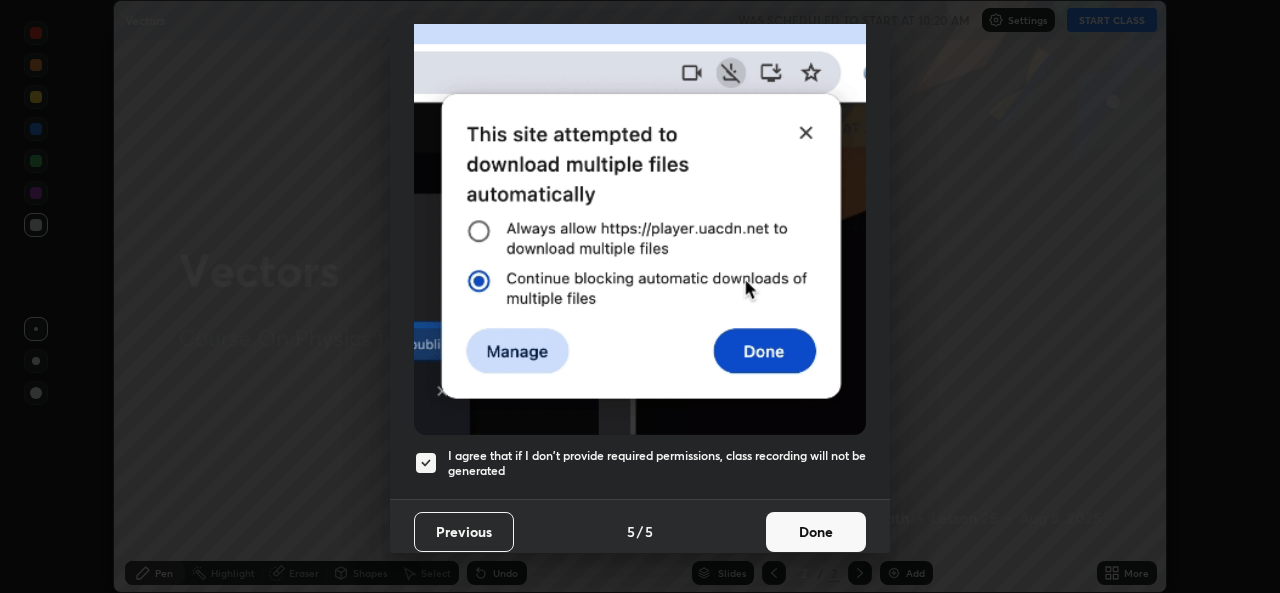 click on "Done" at bounding box center (816, 532) 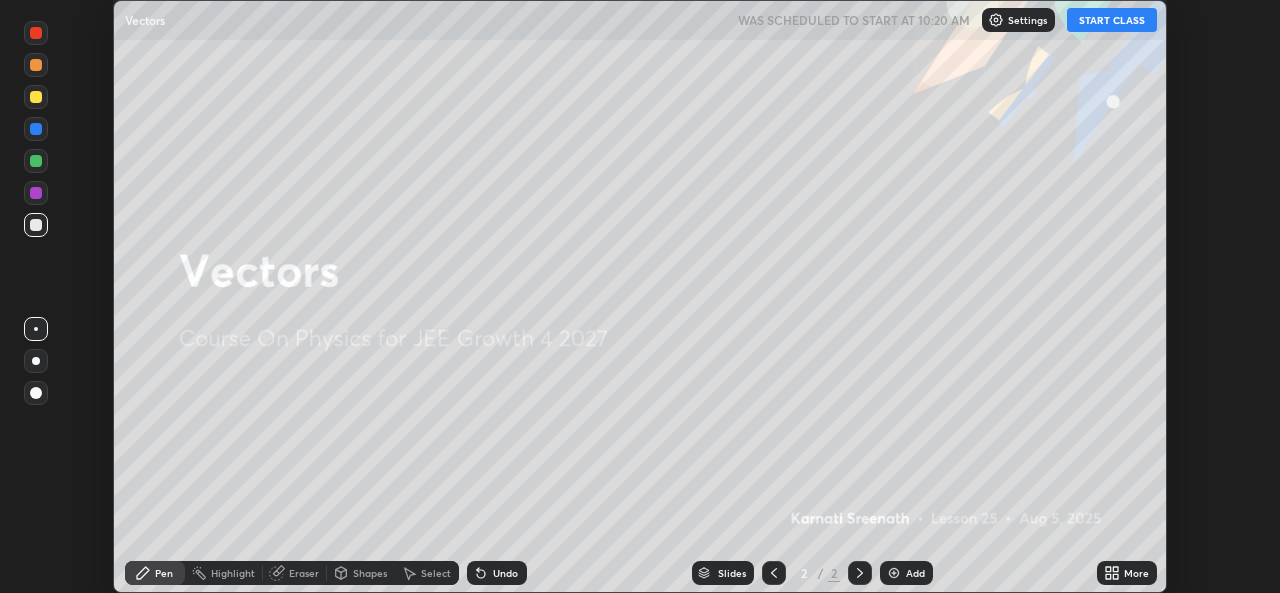 click on "START CLASS" at bounding box center (1112, 20) 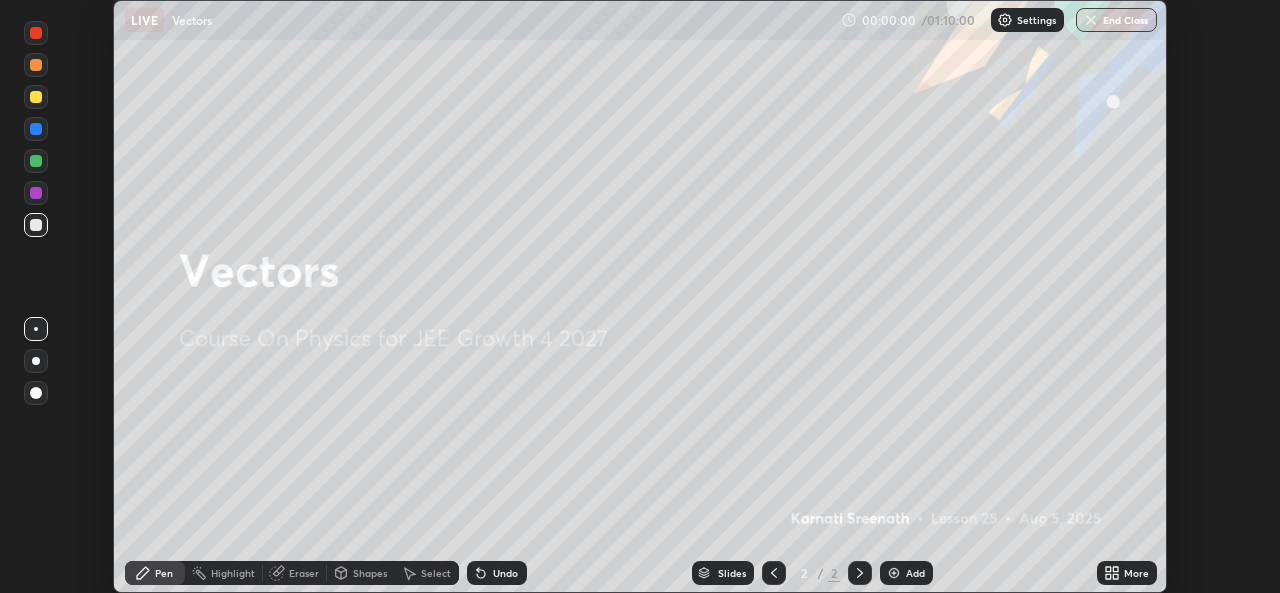 click on "Settings" at bounding box center (1036, 20) 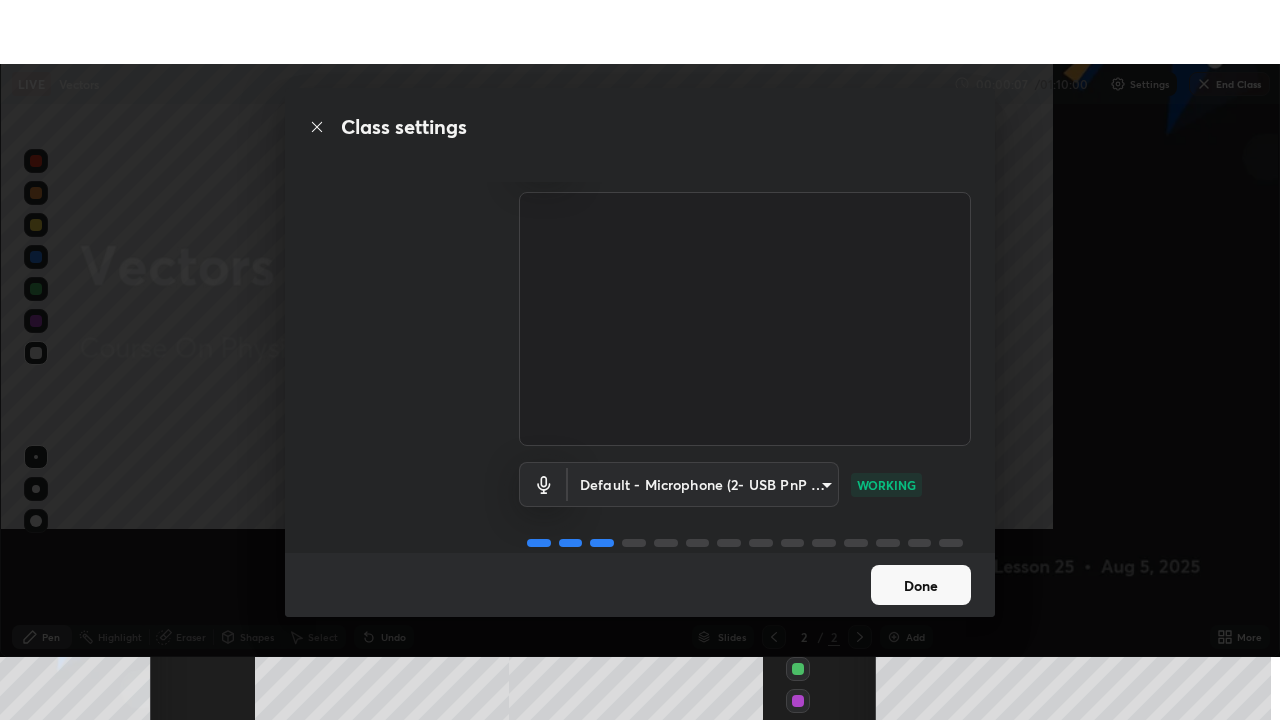 scroll, scrollTop: 2, scrollLeft: 0, axis: vertical 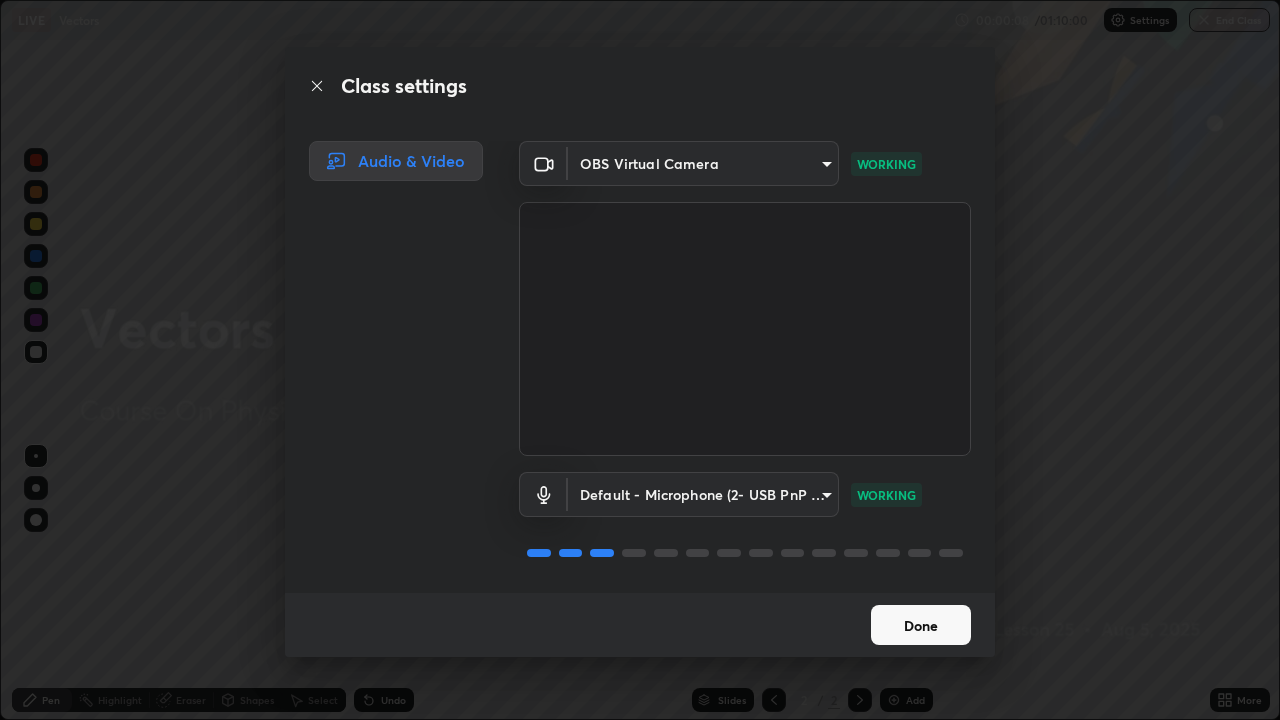 click on "Done" at bounding box center [921, 625] 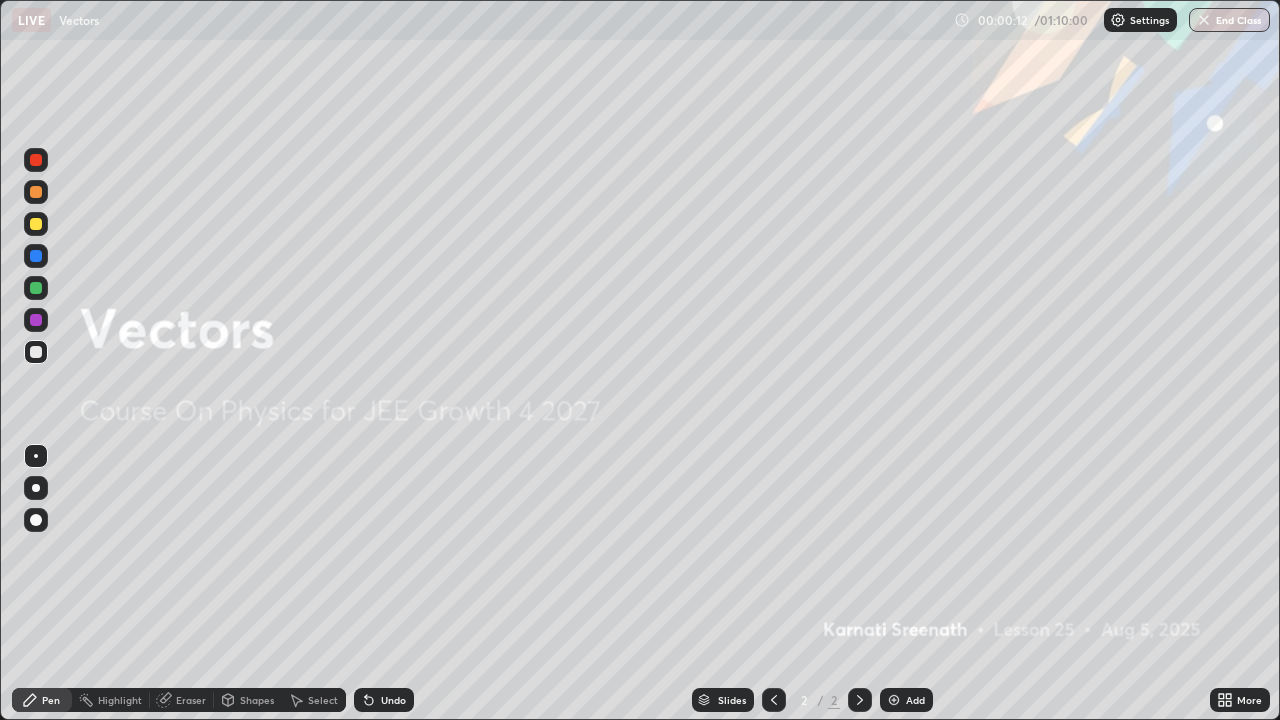 click 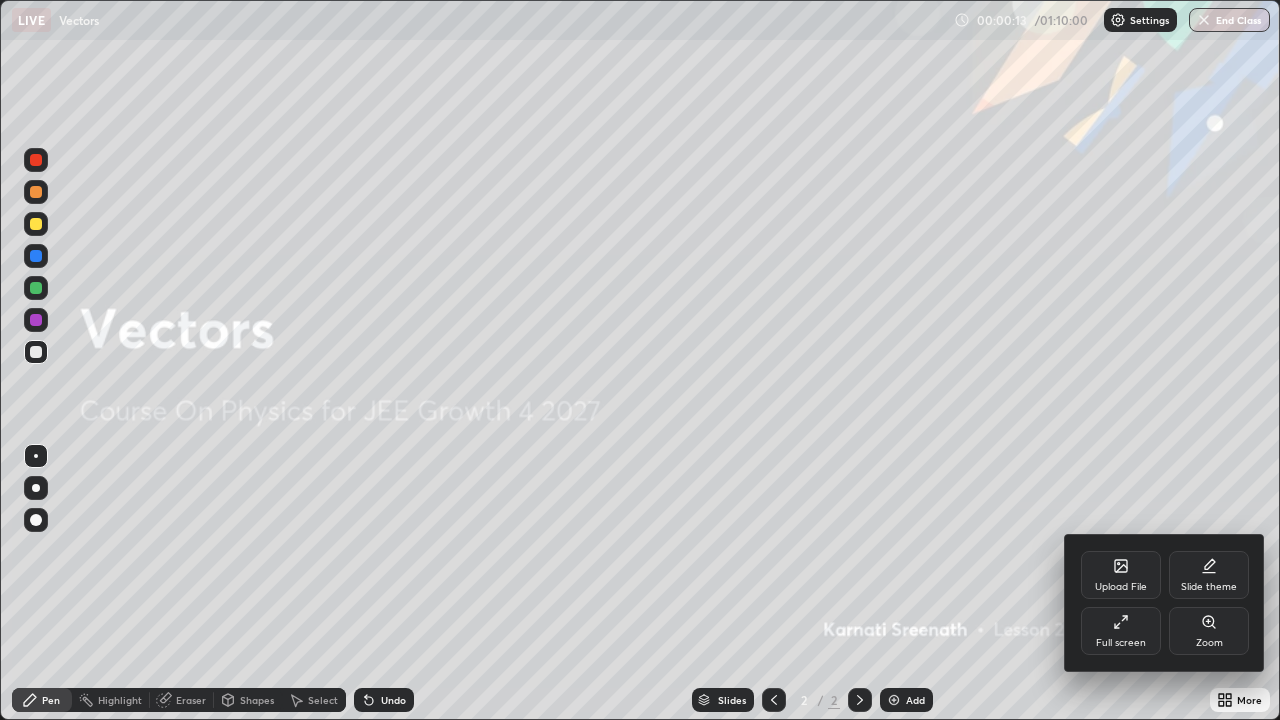 click at bounding box center (640, 360) 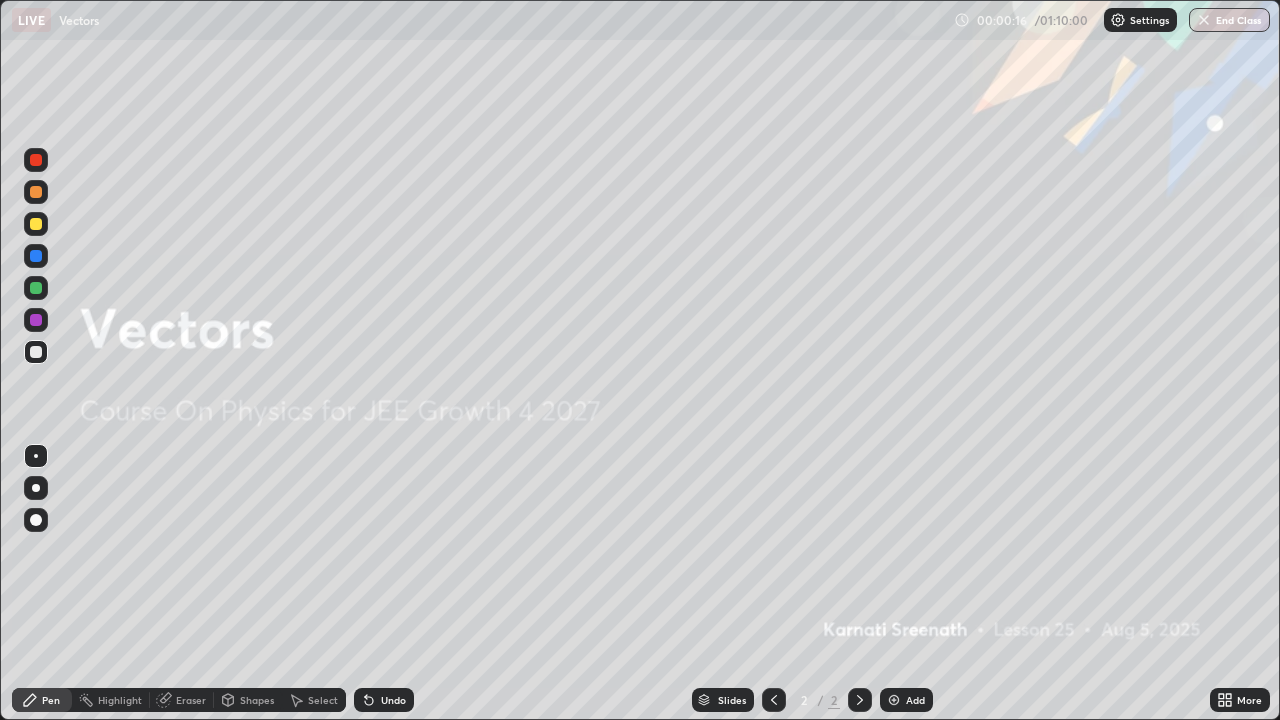 click at bounding box center [36, 288] 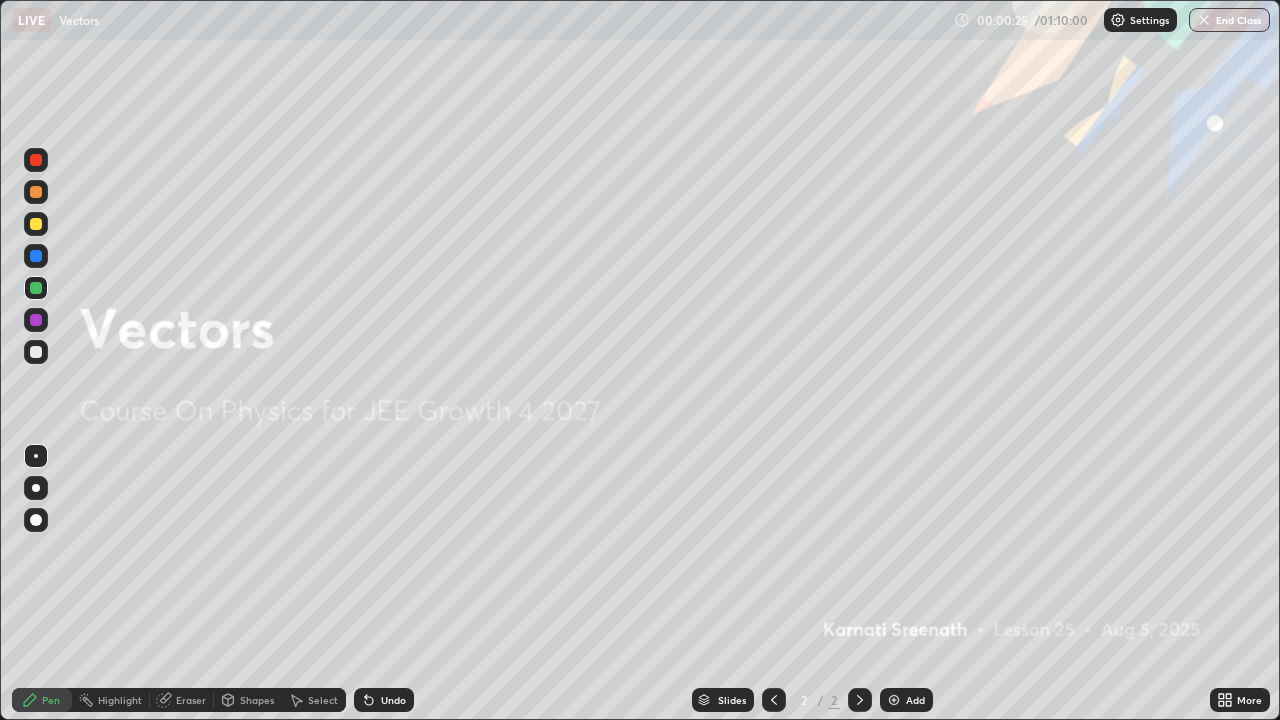click on "Add" at bounding box center [906, 700] 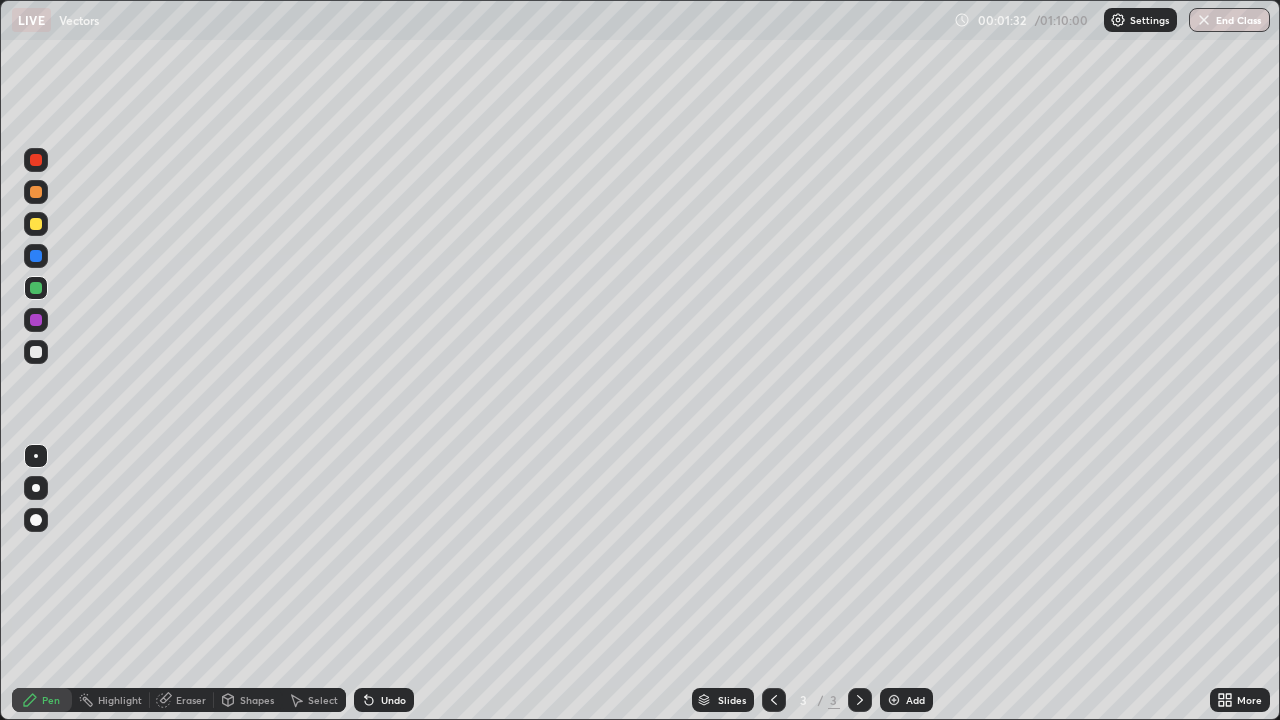 click on "Undo" at bounding box center [393, 700] 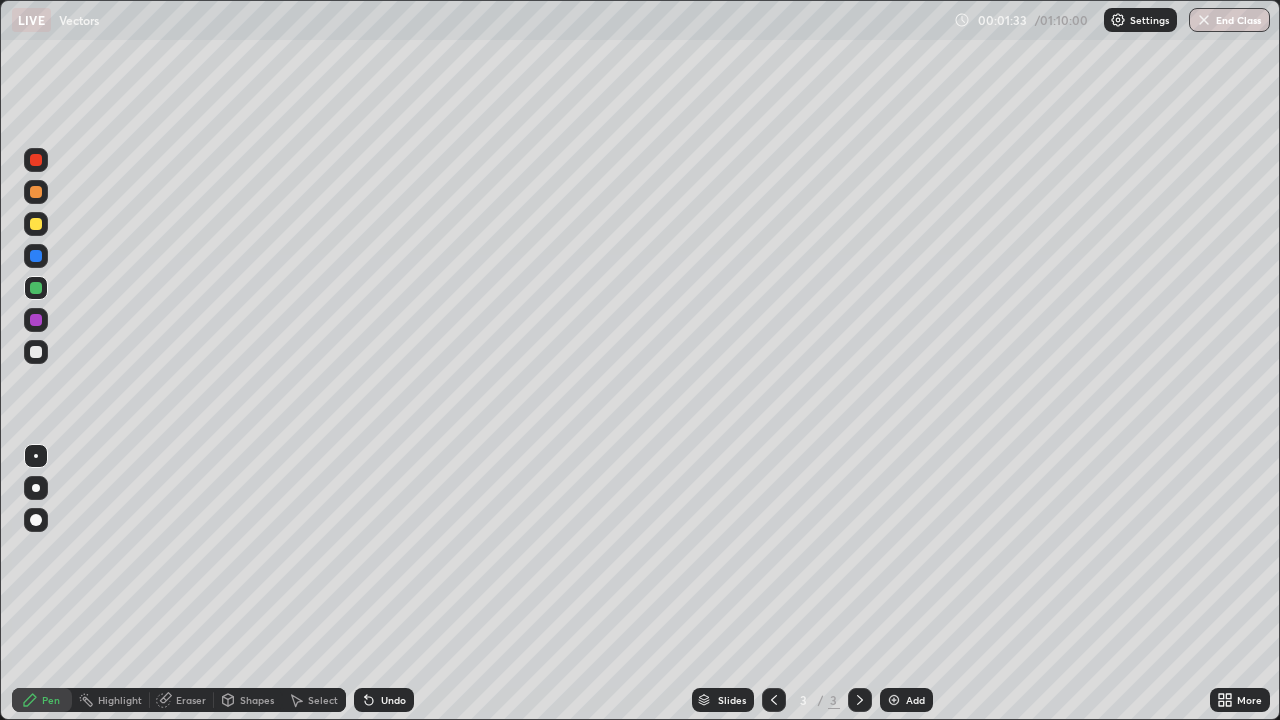 click on "Undo" at bounding box center (393, 700) 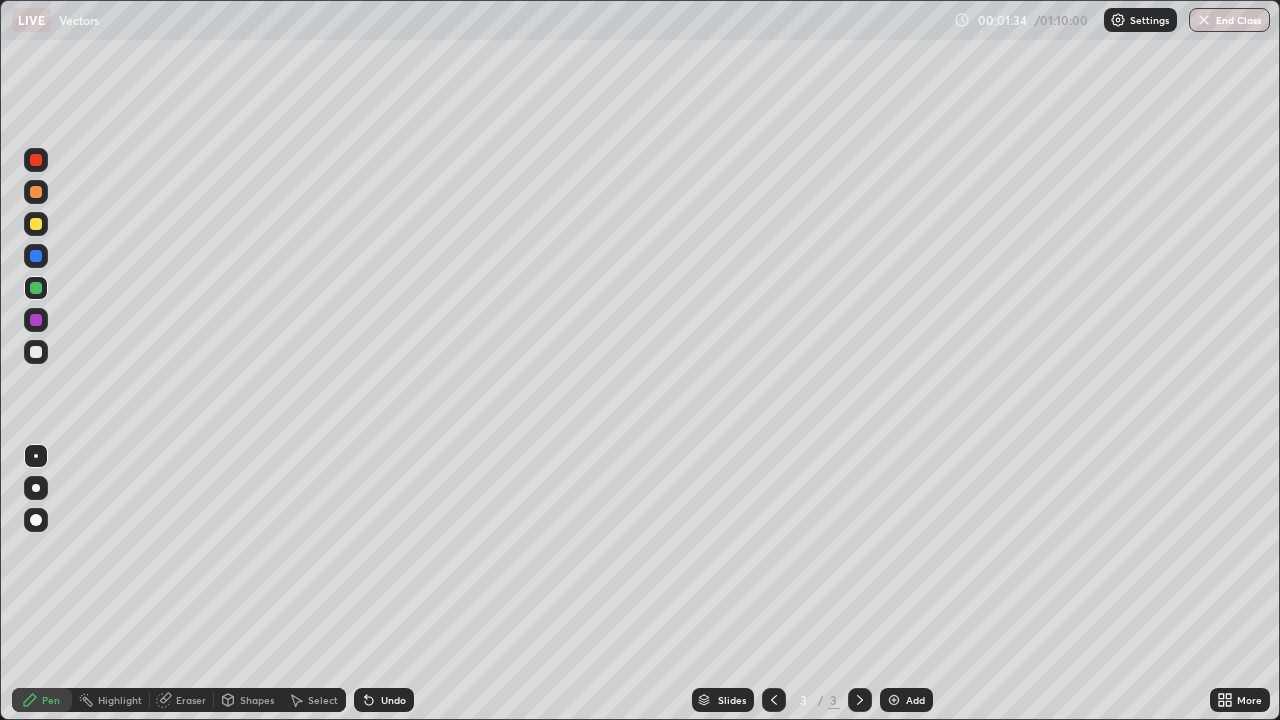 click on "Undo" at bounding box center [384, 700] 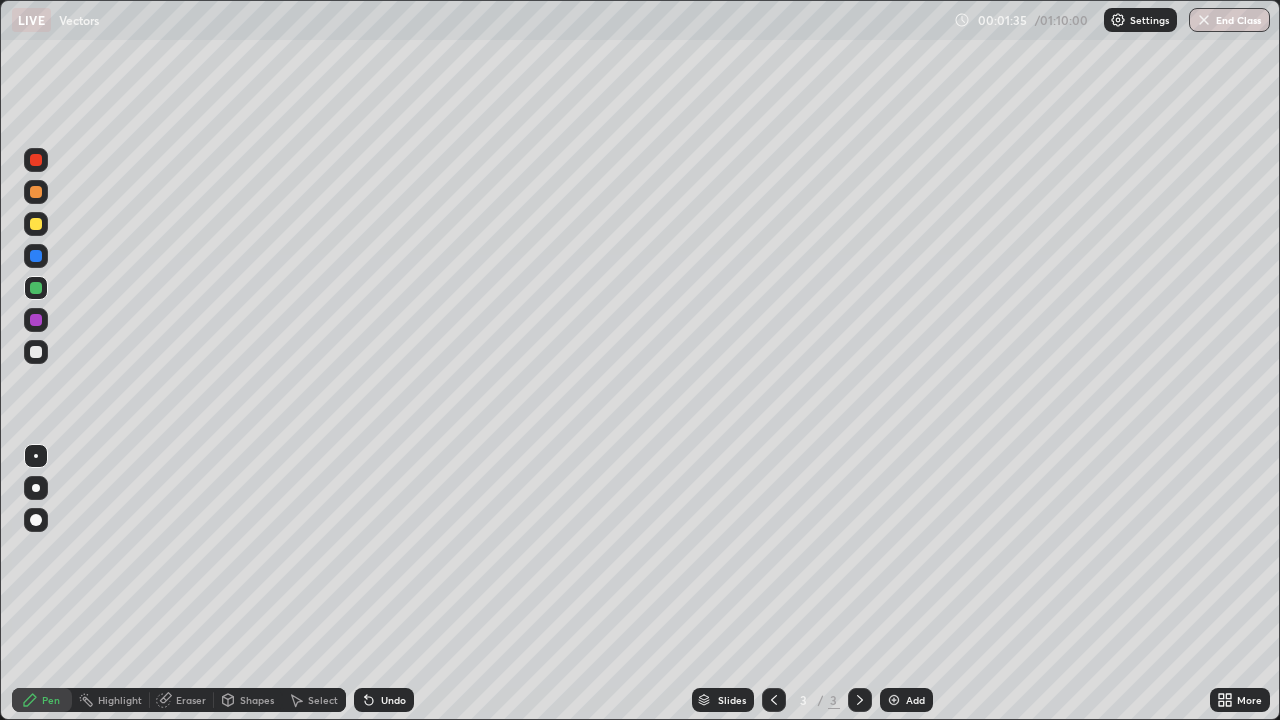 click on "Undo" at bounding box center (393, 700) 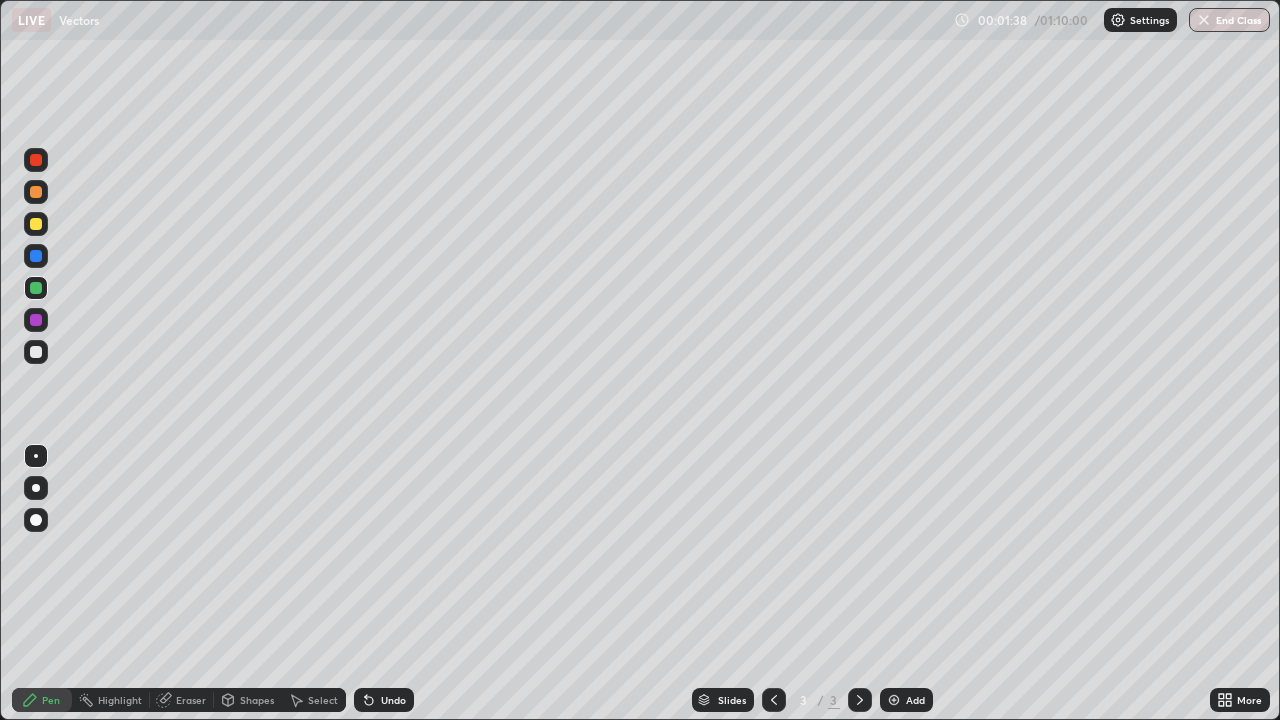click on "Undo" at bounding box center [384, 700] 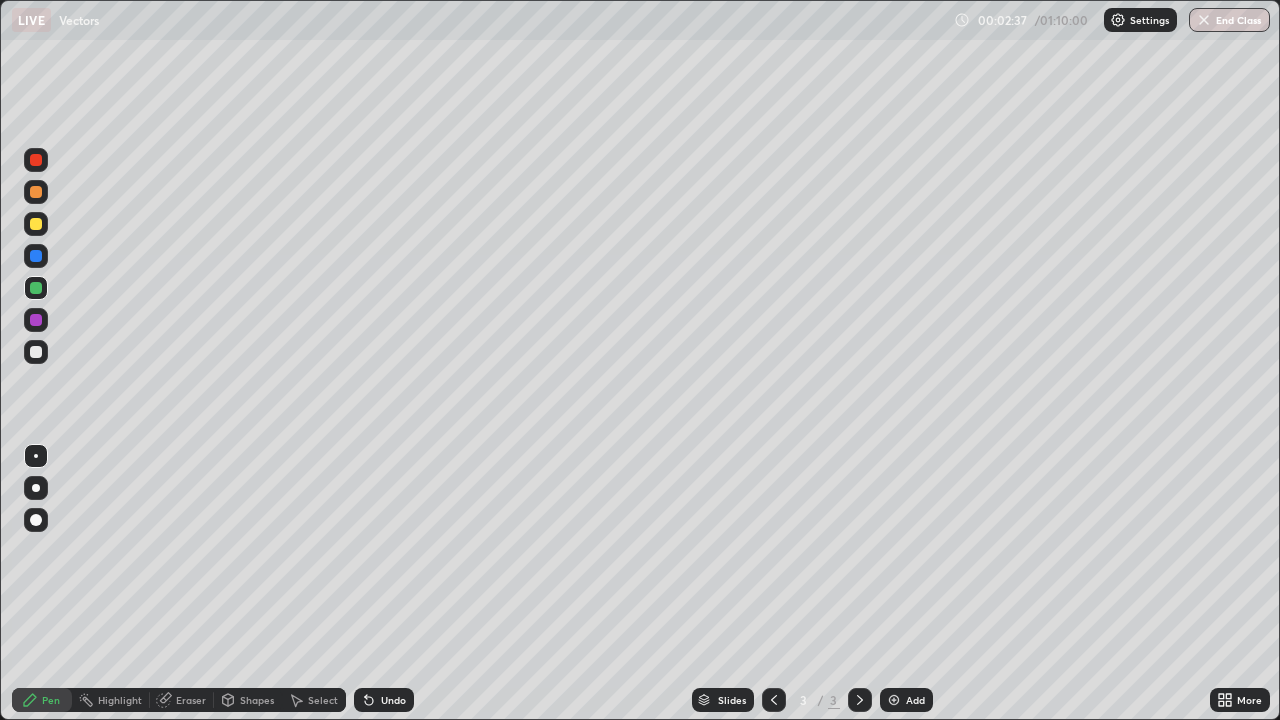 click on "Eraser" at bounding box center (191, 700) 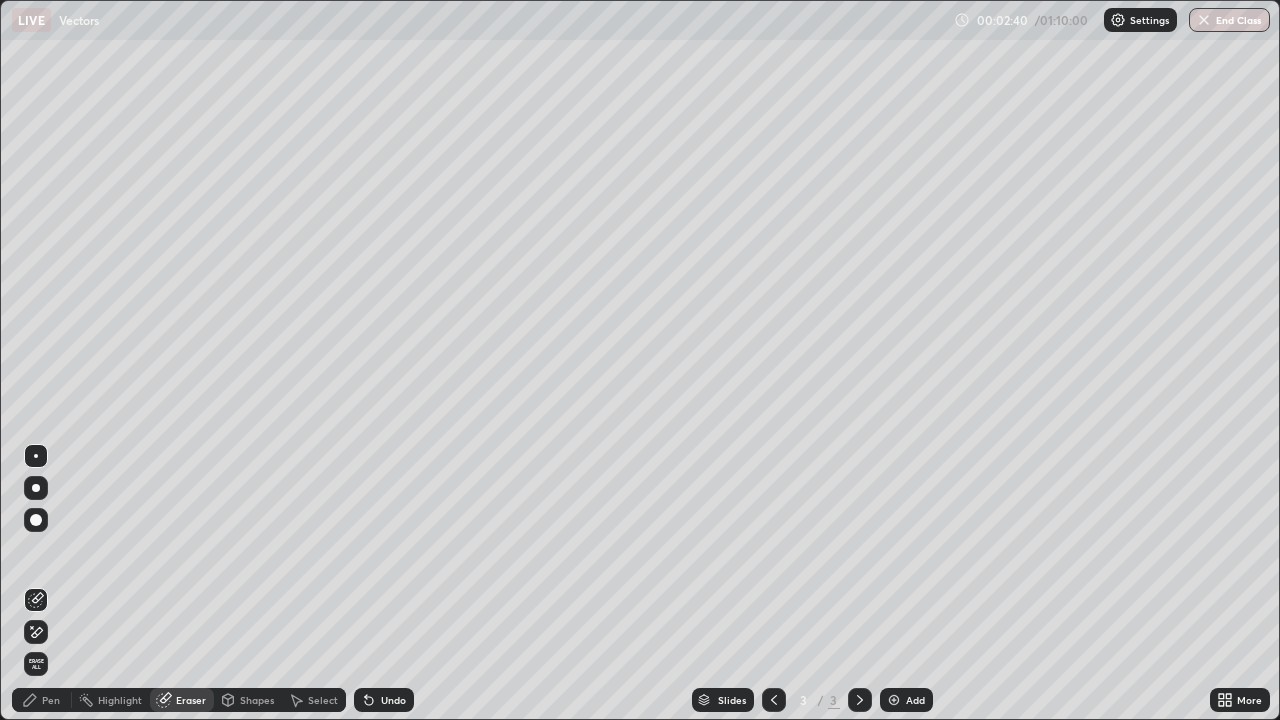 click 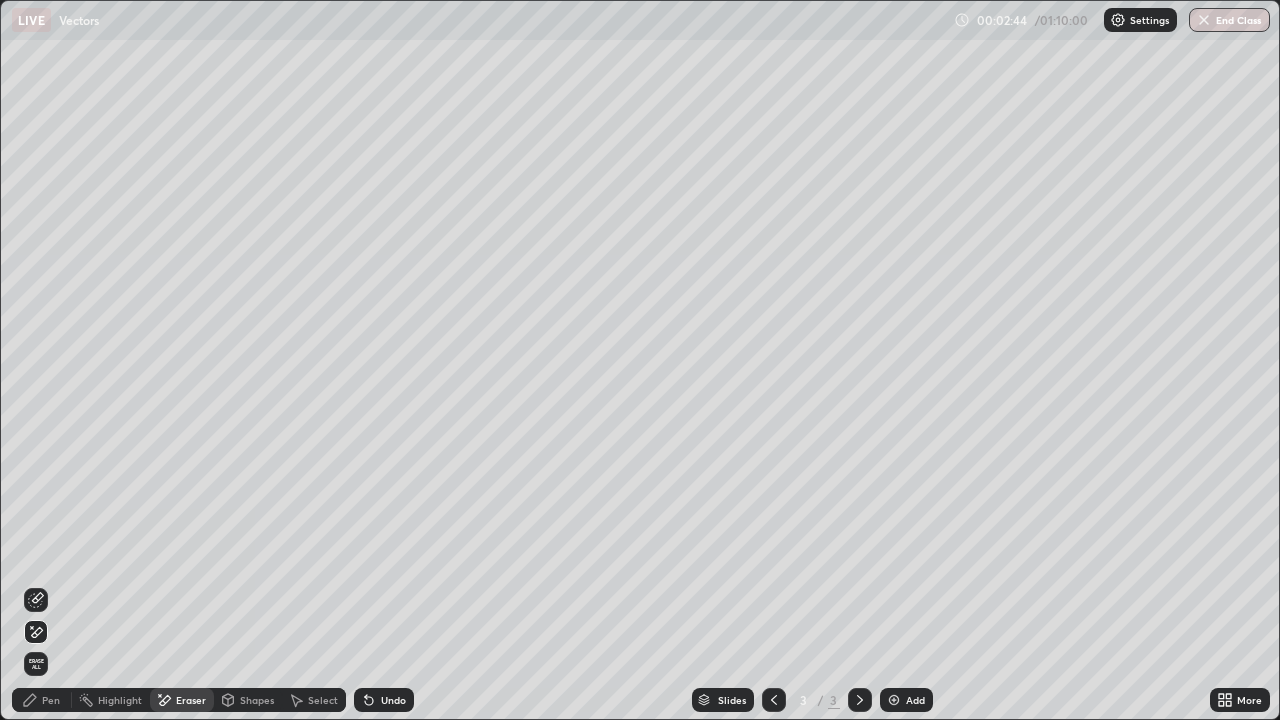 click on "Pen" at bounding box center (42, 700) 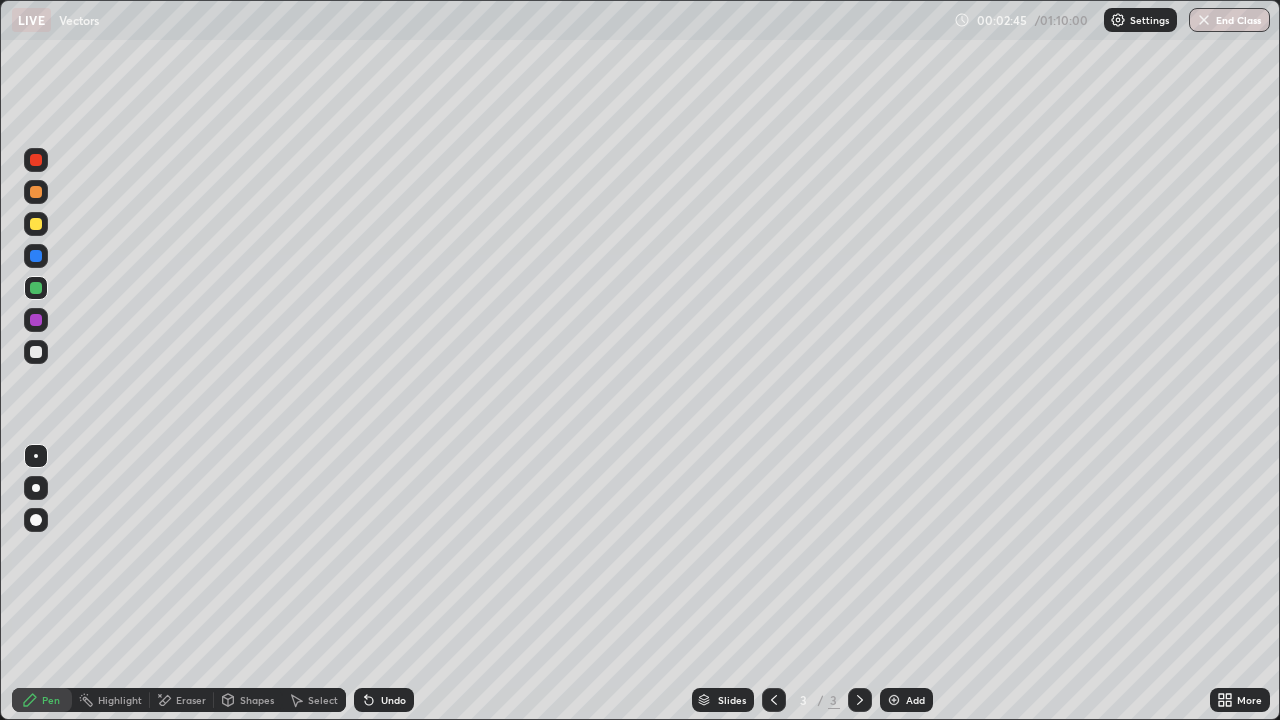 click at bounding box center [36, 352] 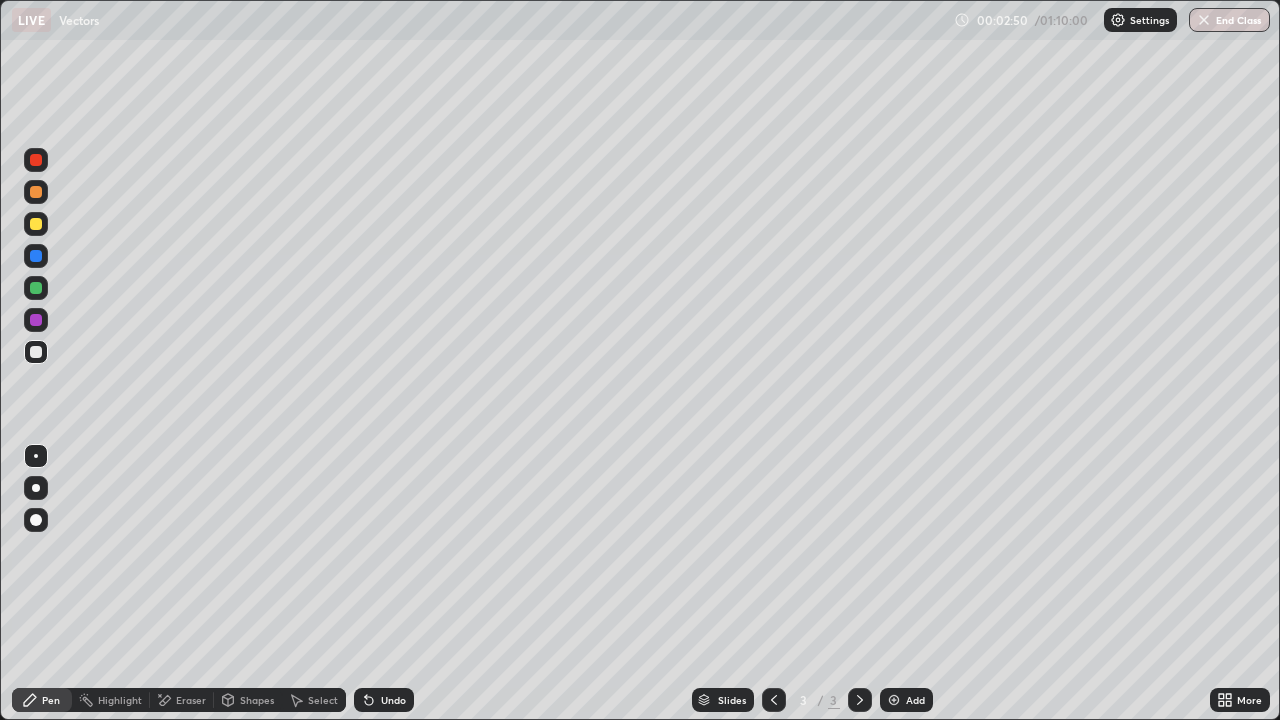 click on "Eraser" at bounding box center [191, 700] 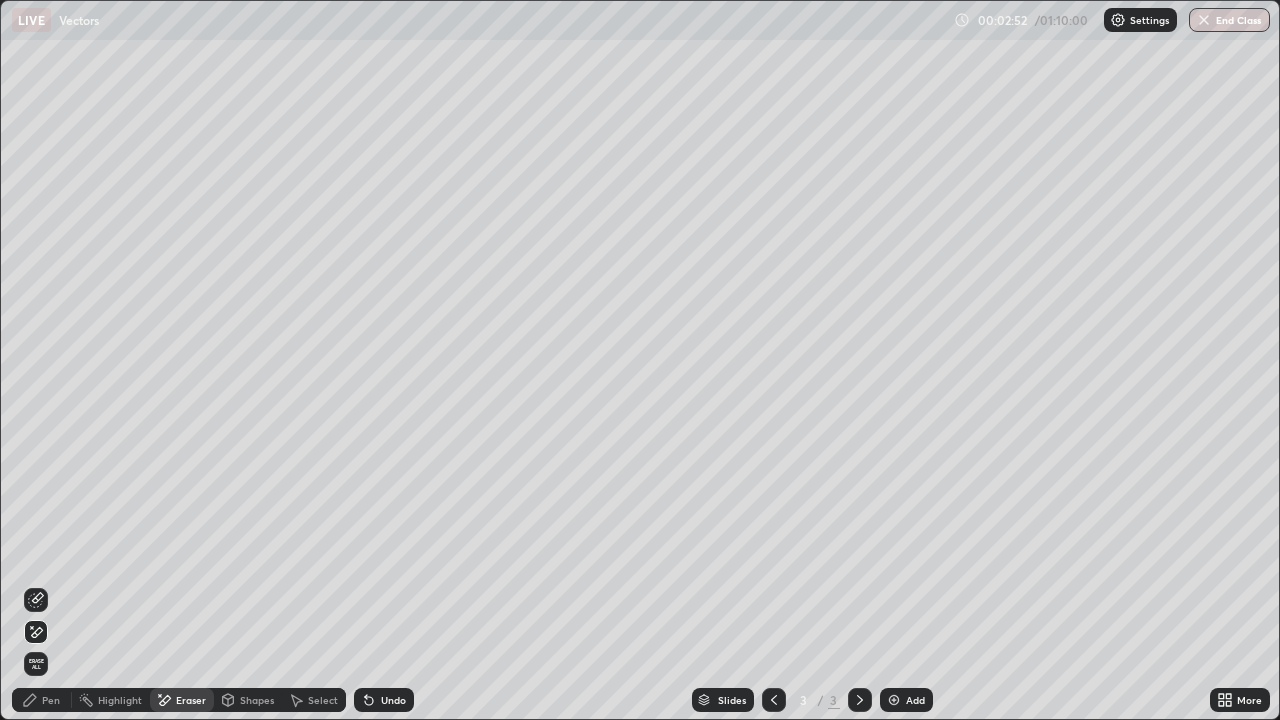 click on "Pen" at bounding box center (42, 700) 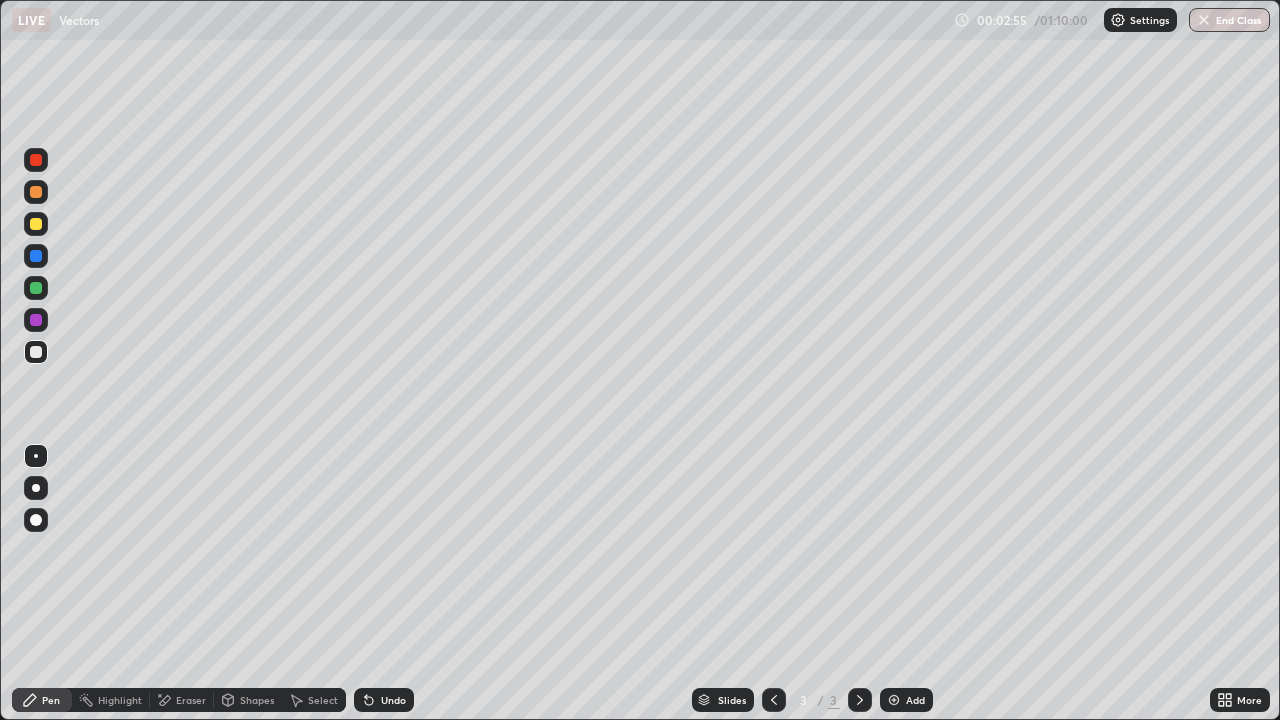 click at bounding box center [36, 352] 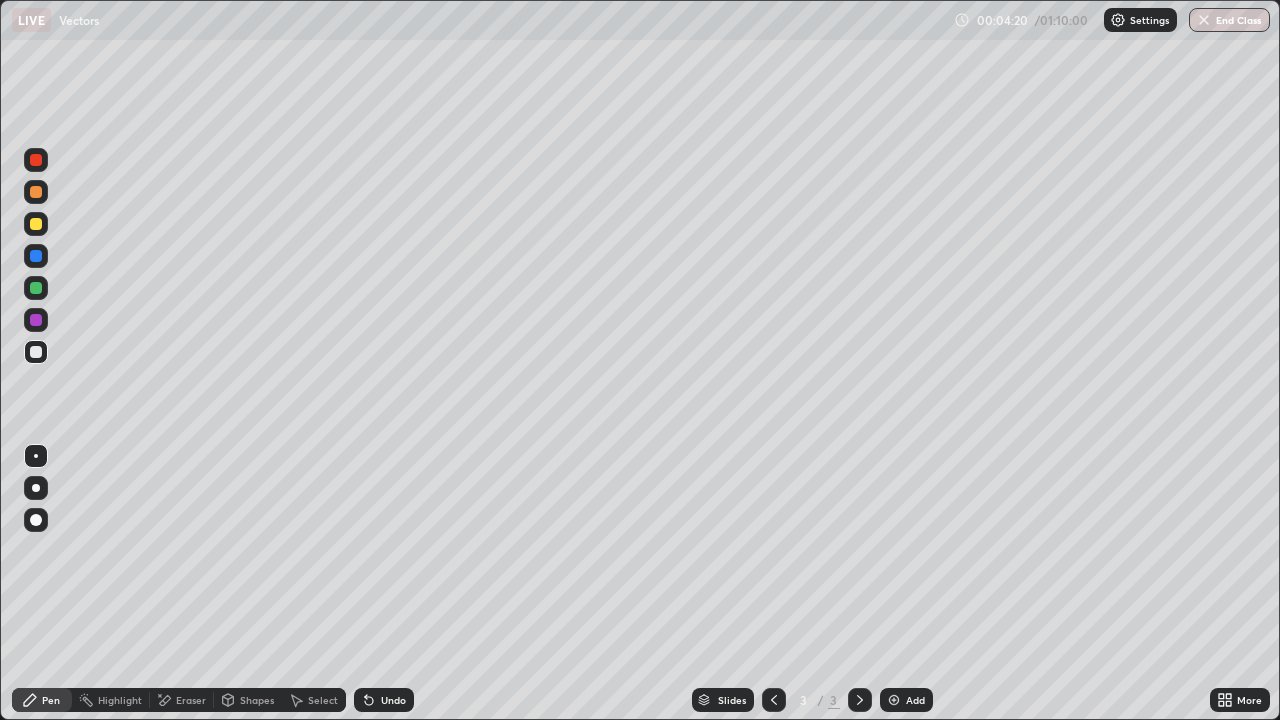 click on "Add" at bounding box center [906, 700] 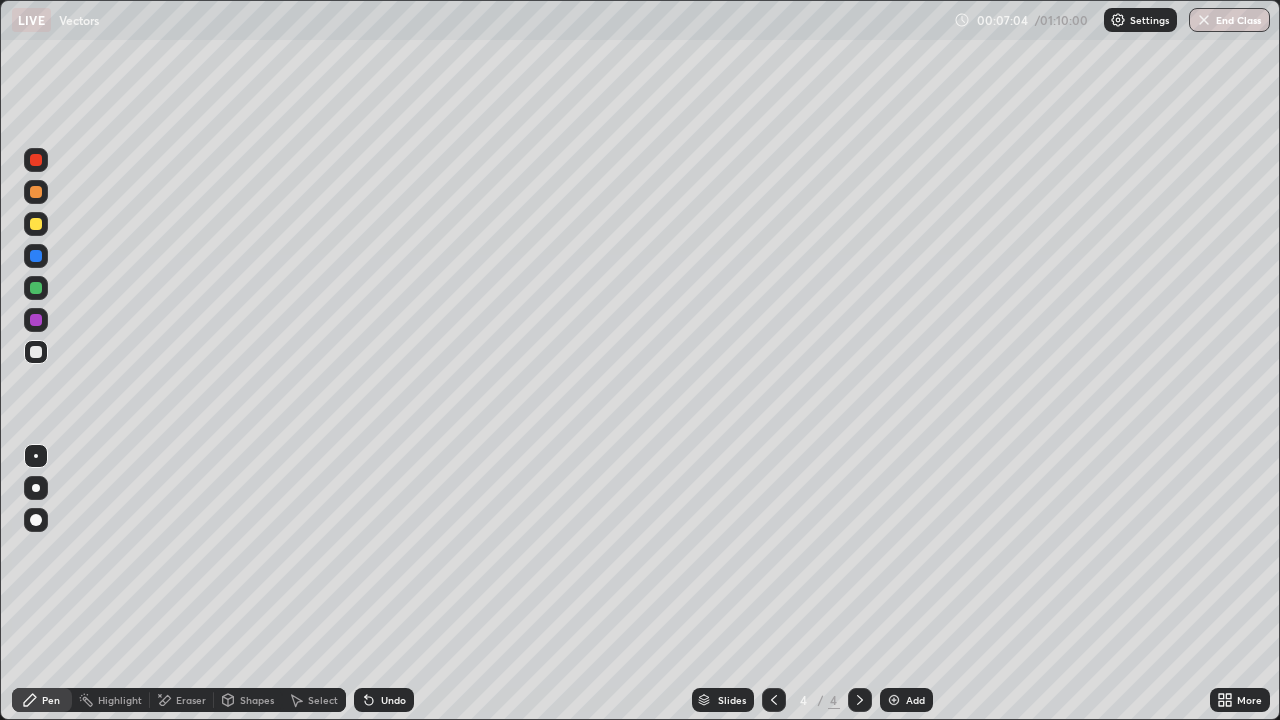 click on "Add" at bounding box center [906, 700] 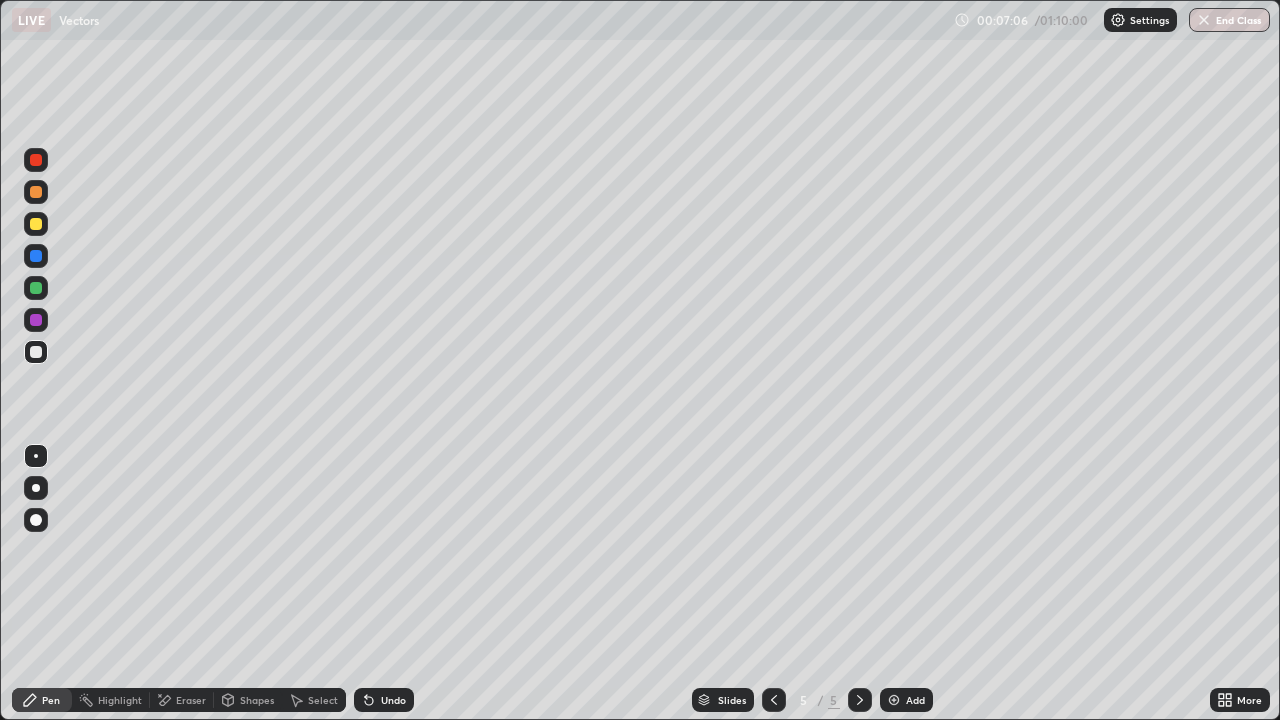 click at bounding box center [36, 224] 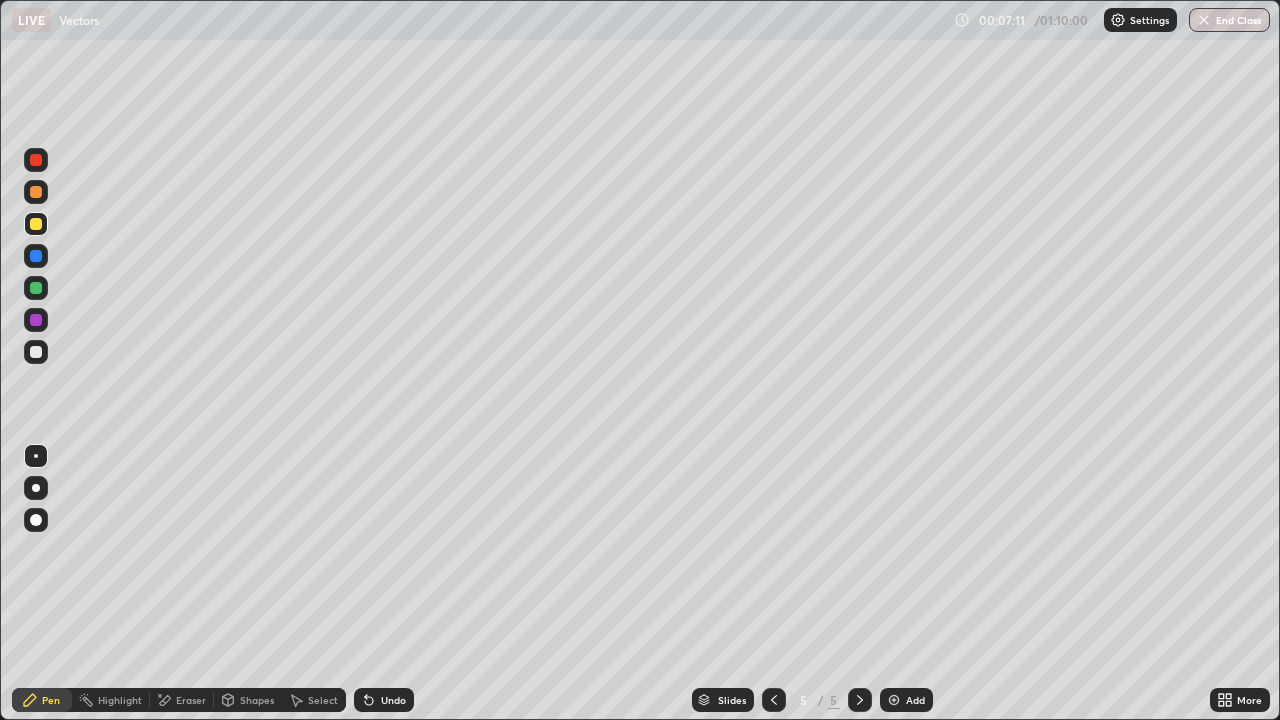 click at bounding box center (36, 352) 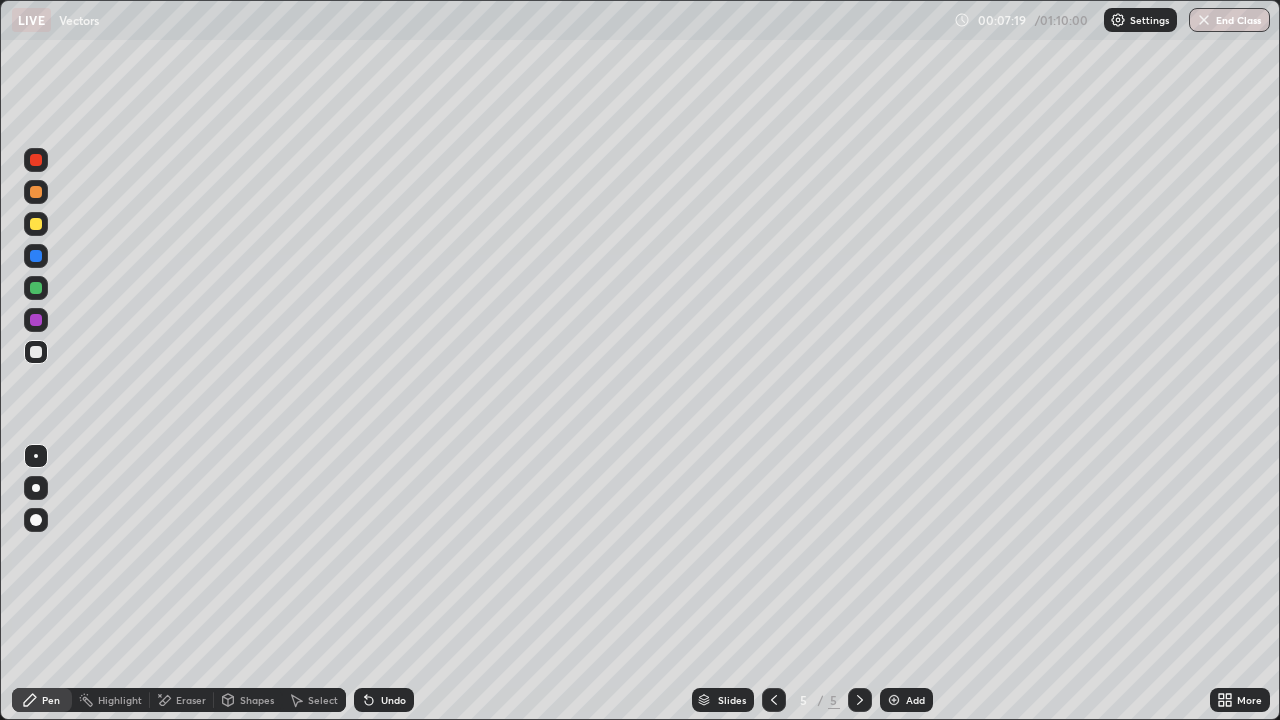 click at bounding box center (36, 192) 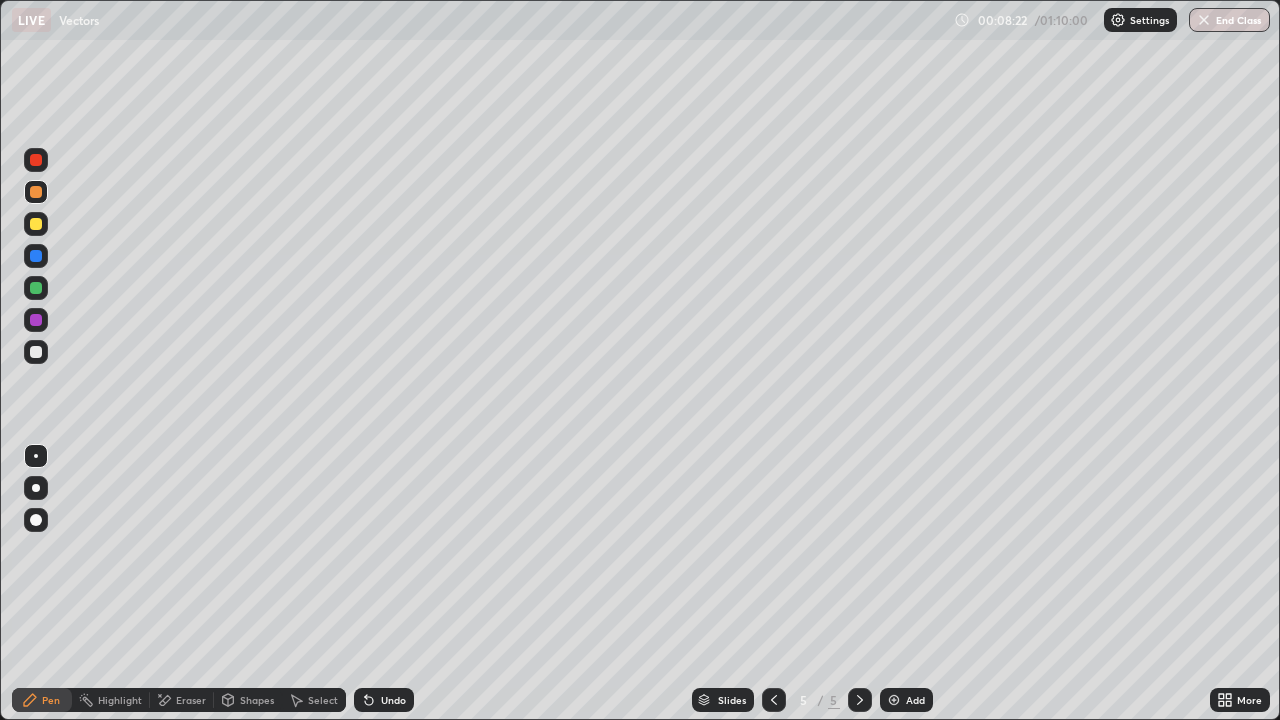 click on "Select" at bounding box center (323, 700) 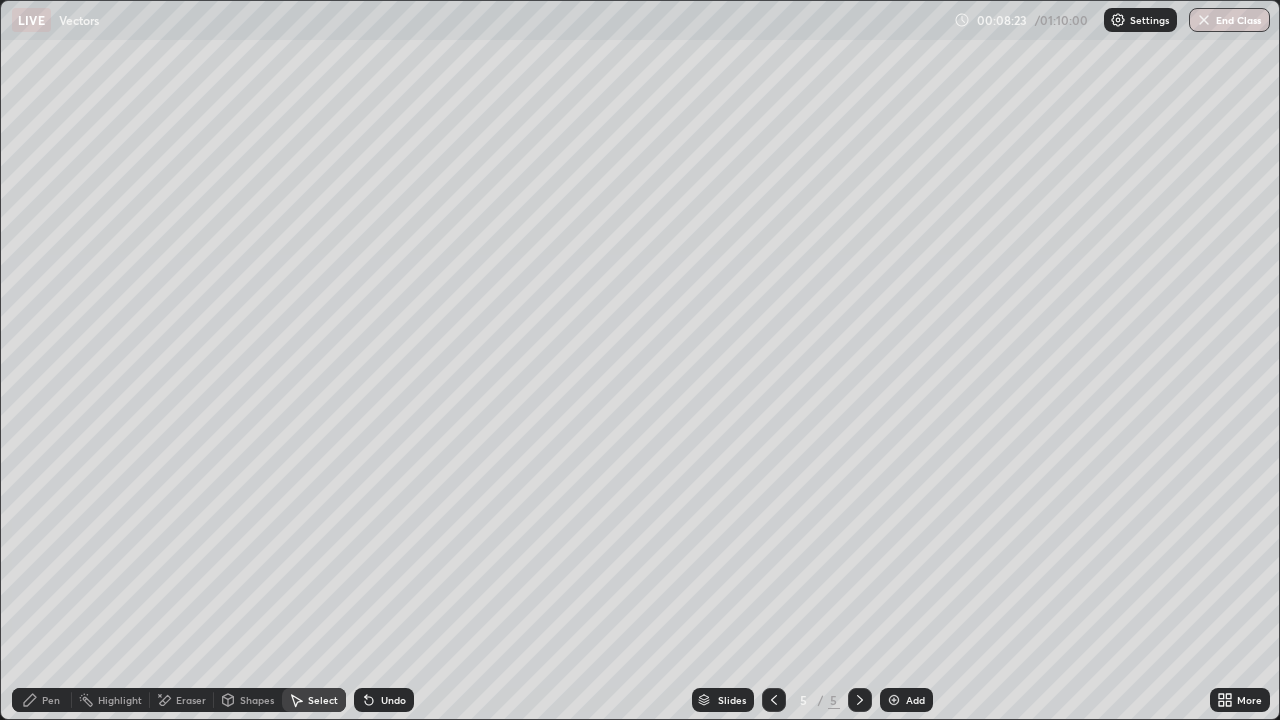 click on "Shapes" at bounding box center [257, 700] 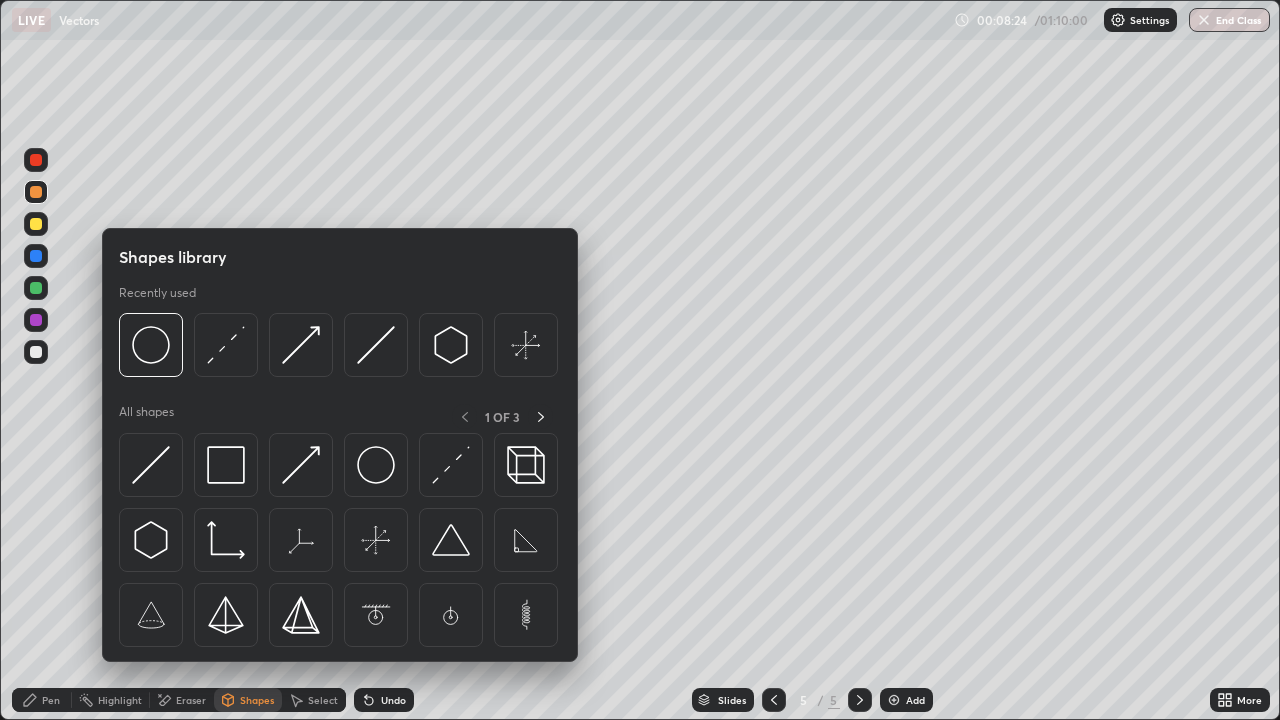 click 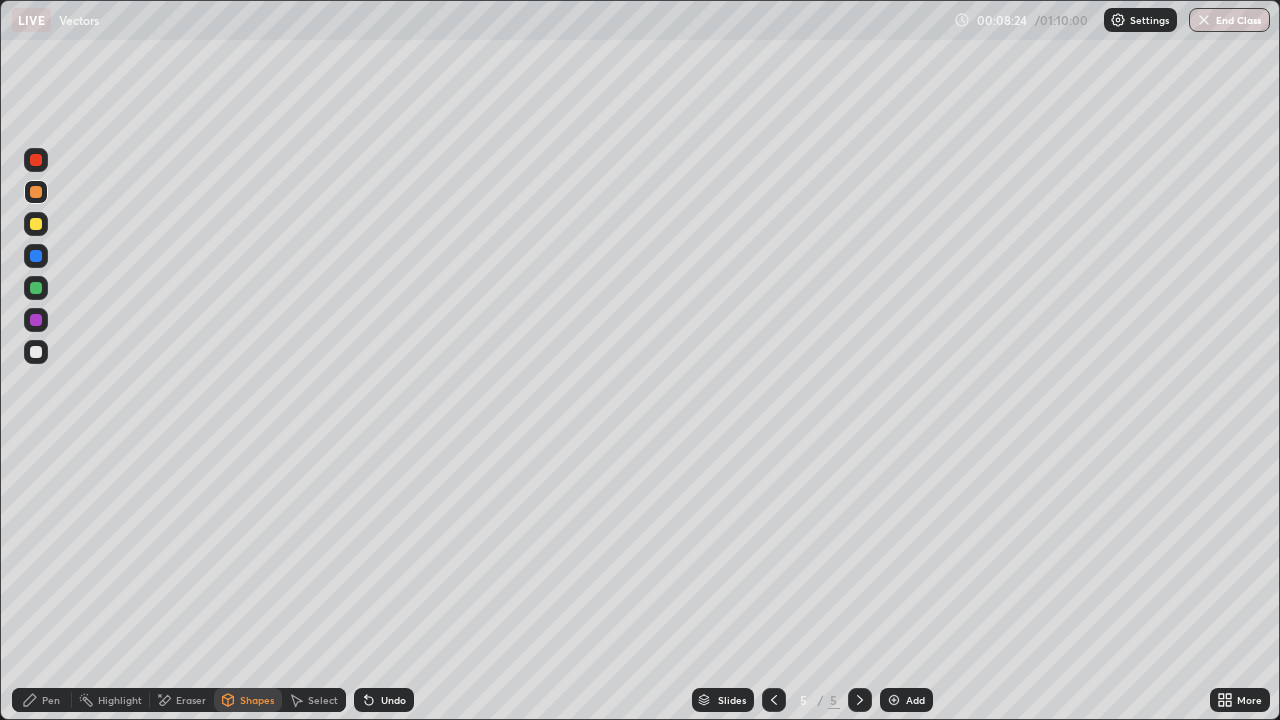 click on "Select" at bounding box center [323, 700] 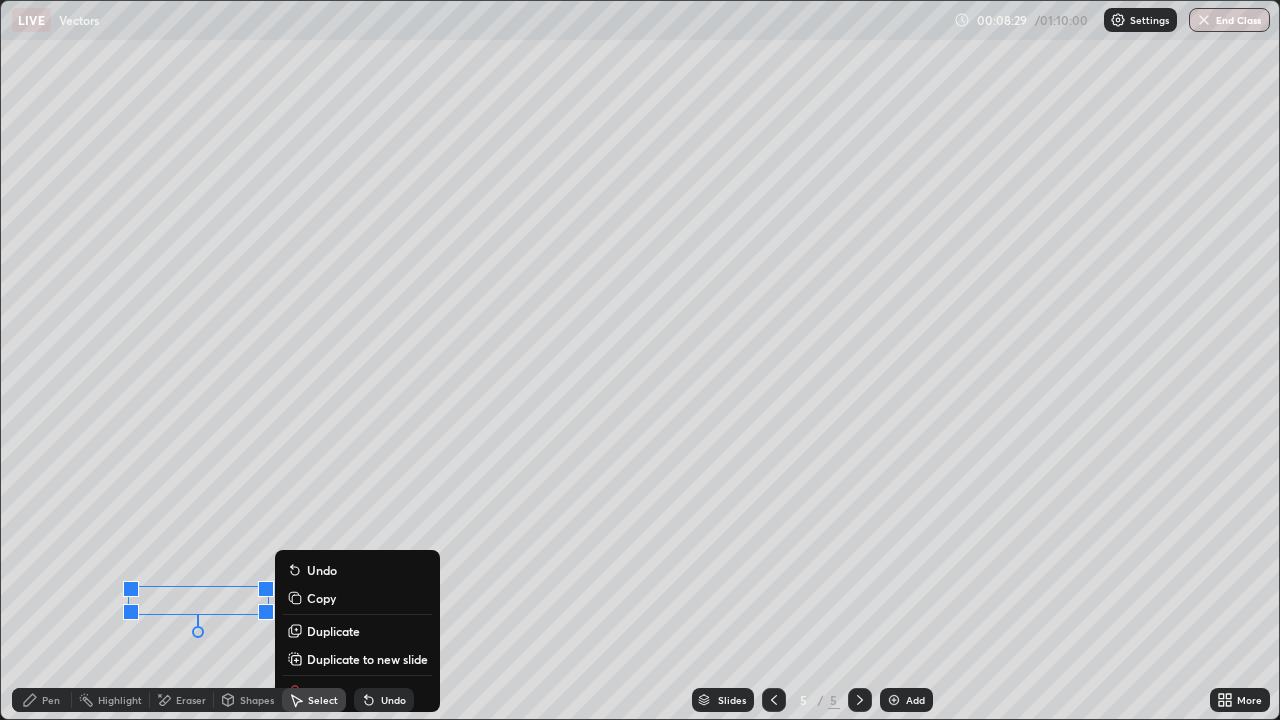 click on "Pen" at bounding box center (51, 700) 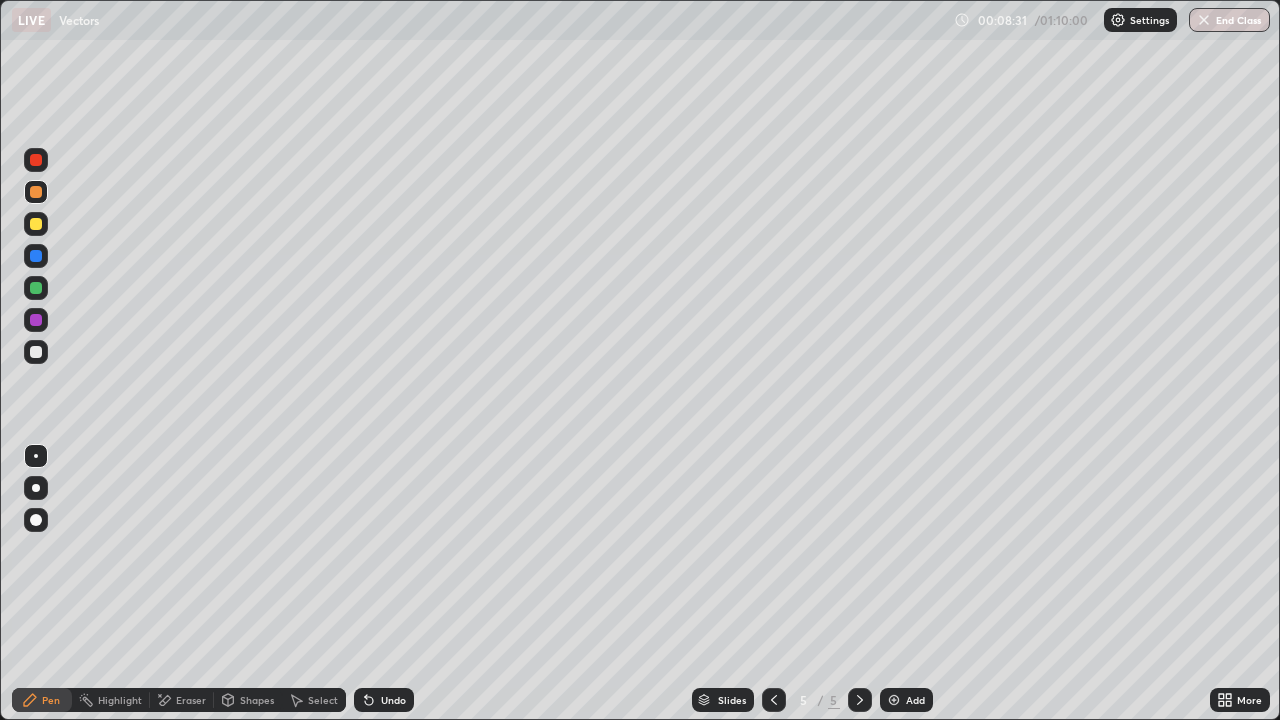 click at bounding box center [36, 320] 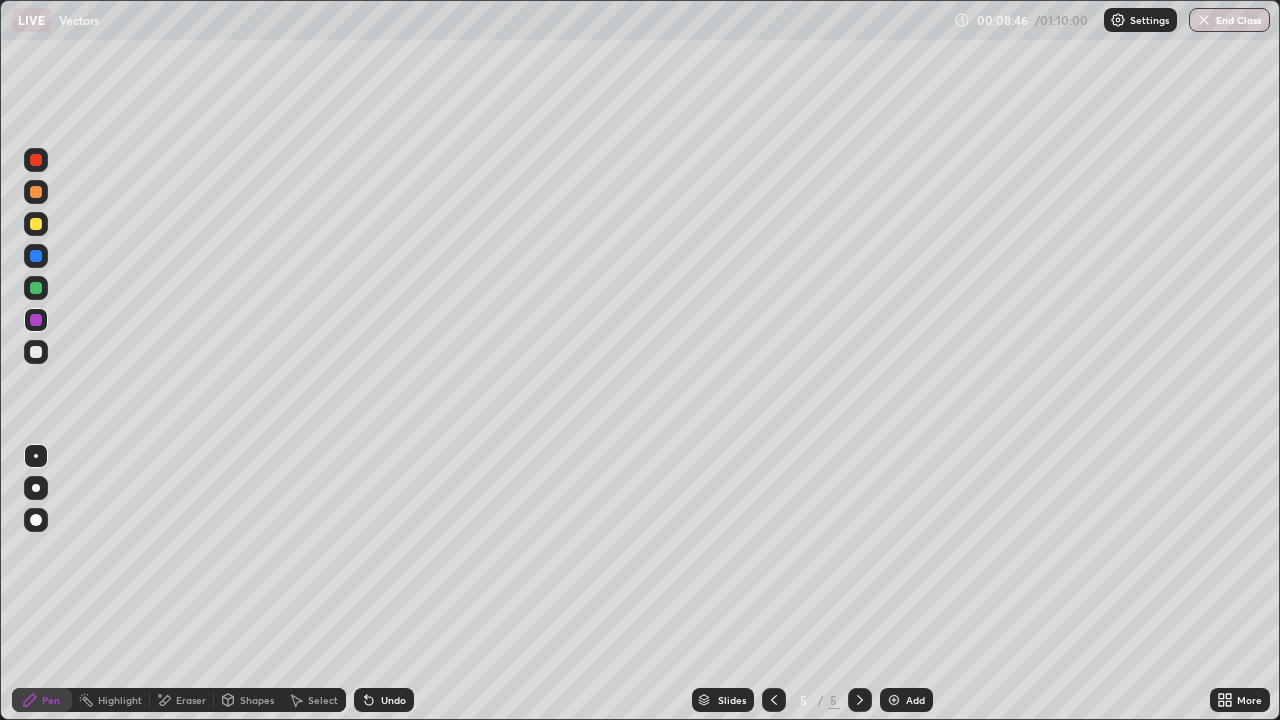 click at bounding box center [36, 352] 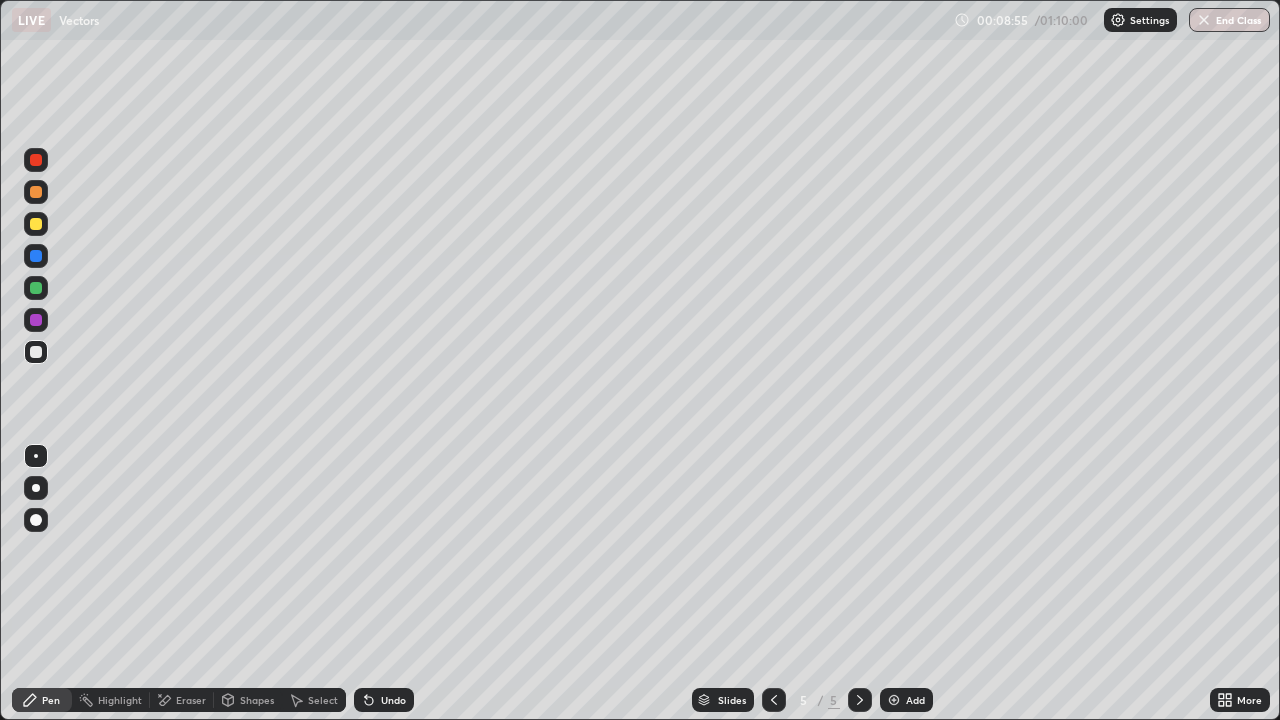 click at bounding box center [36, 256] 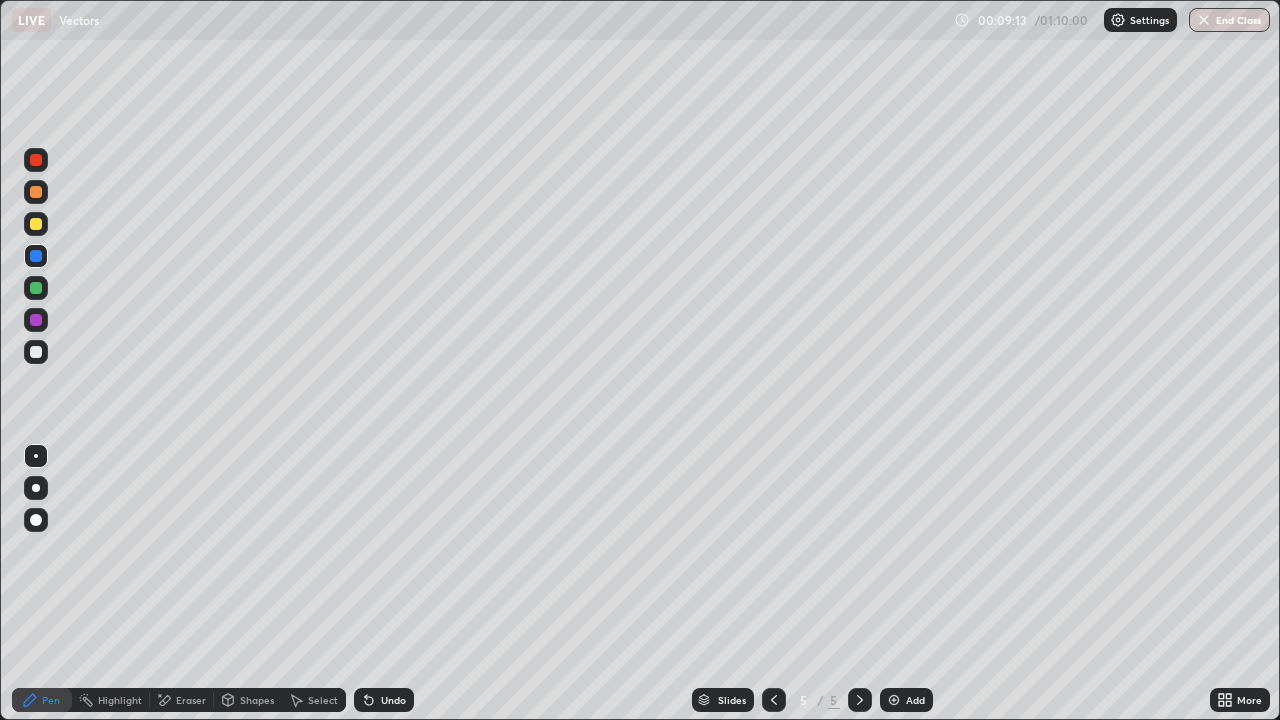 click at bounding box center (36, 192) 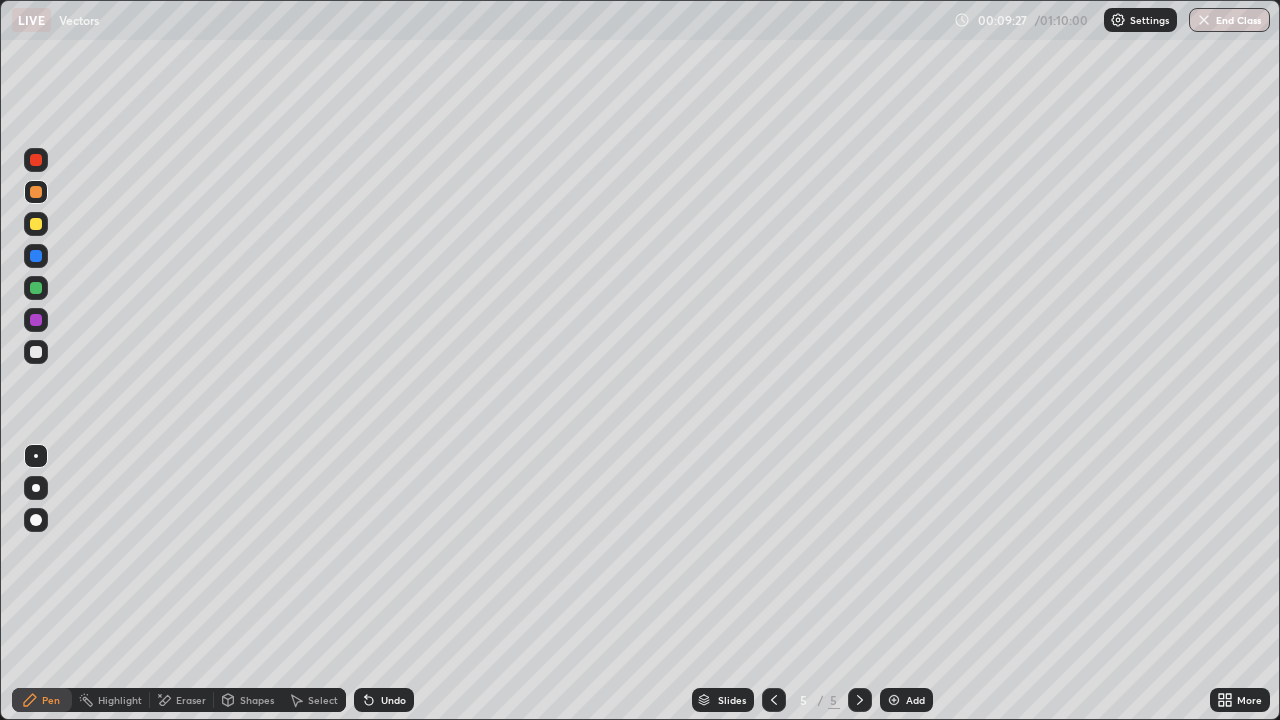 click at bounding box center (36, 288) 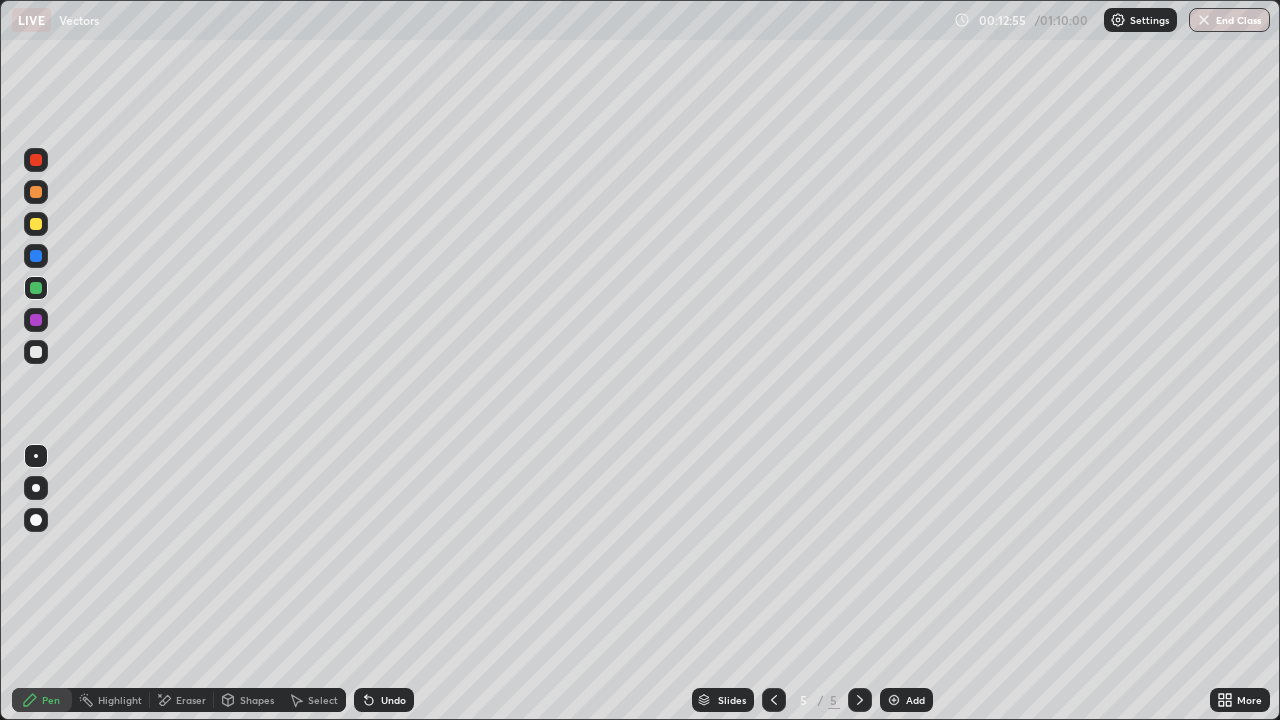 click at bounding box center (36, 256) 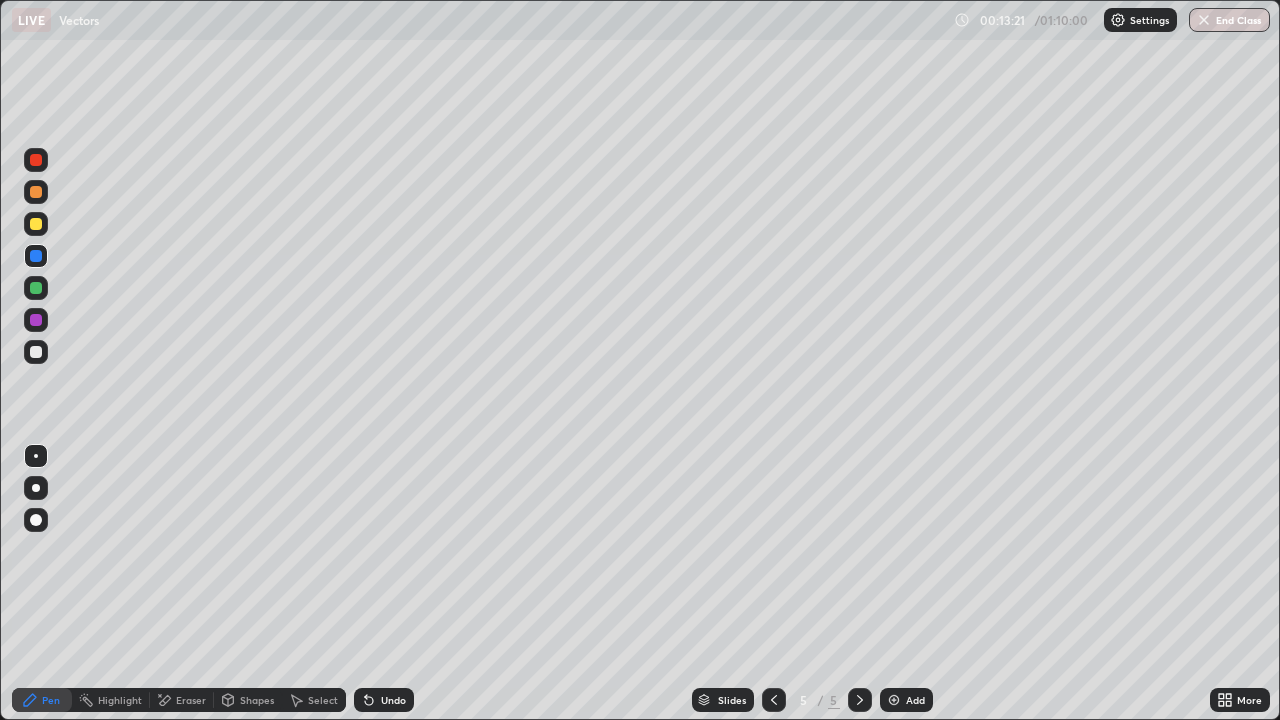 click at bounding box center (36, 224) 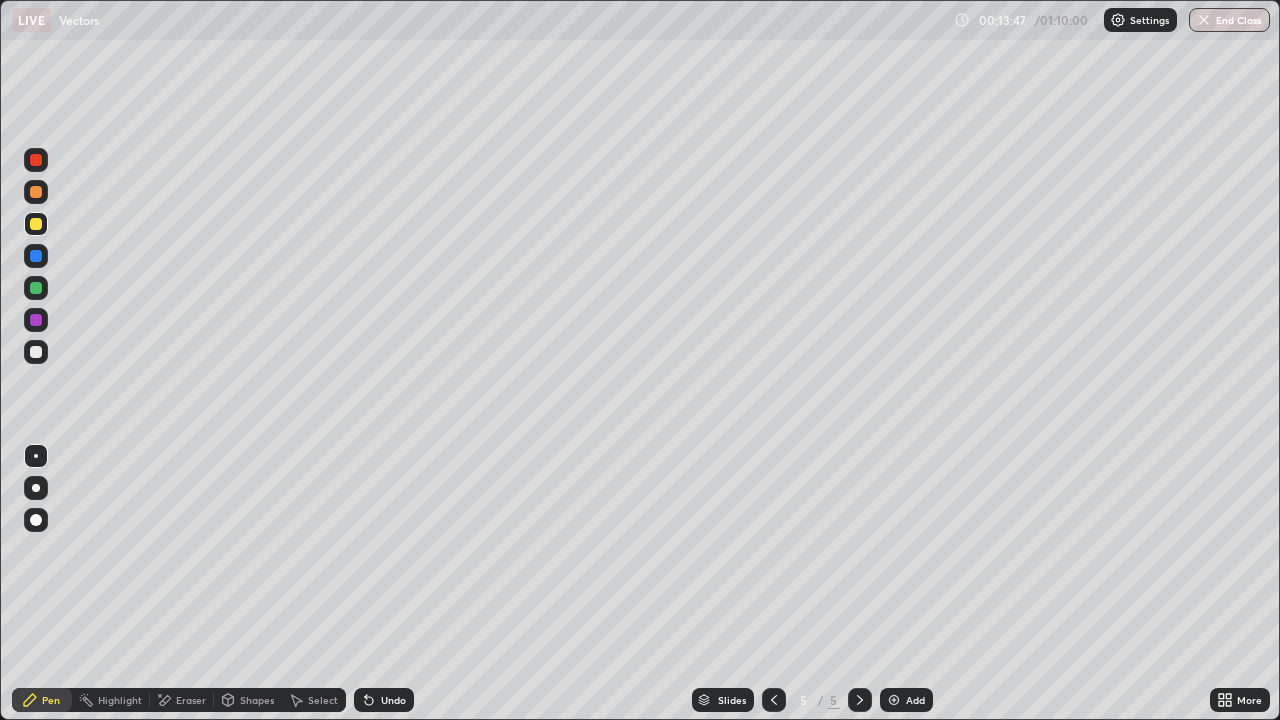 click at bounding box center (36, 352) 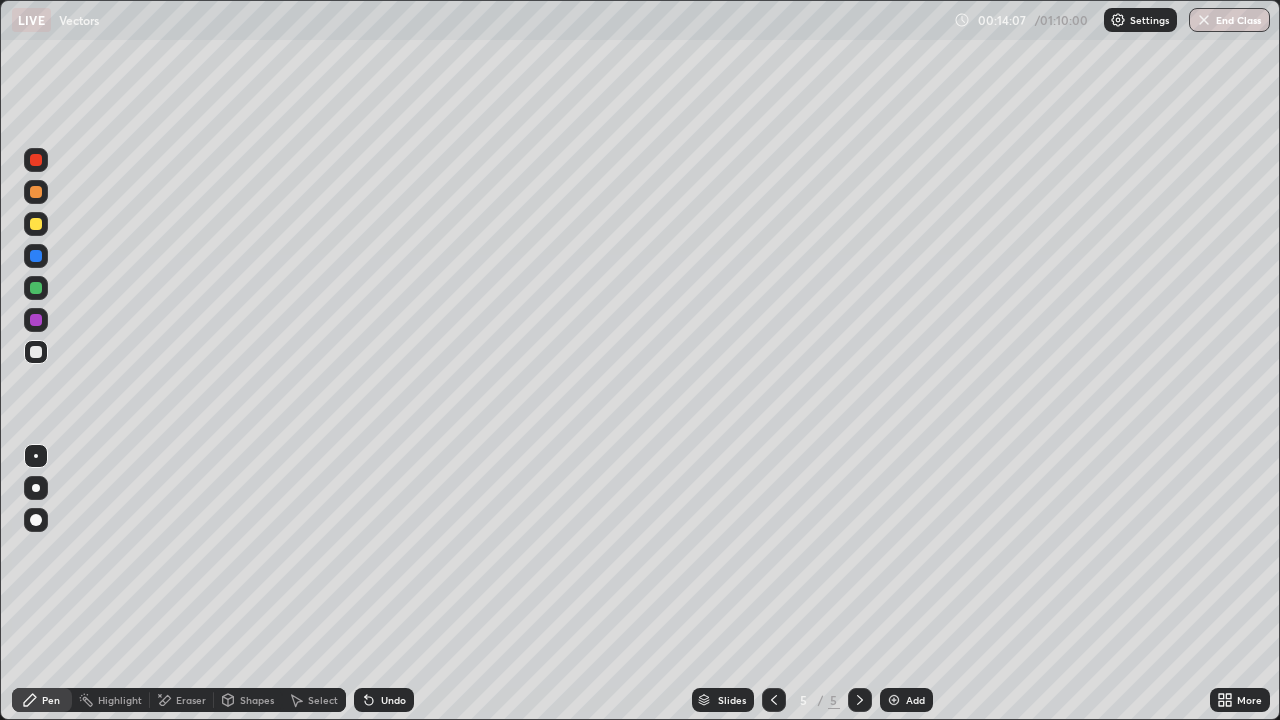 click at bounding box center (36, 256) 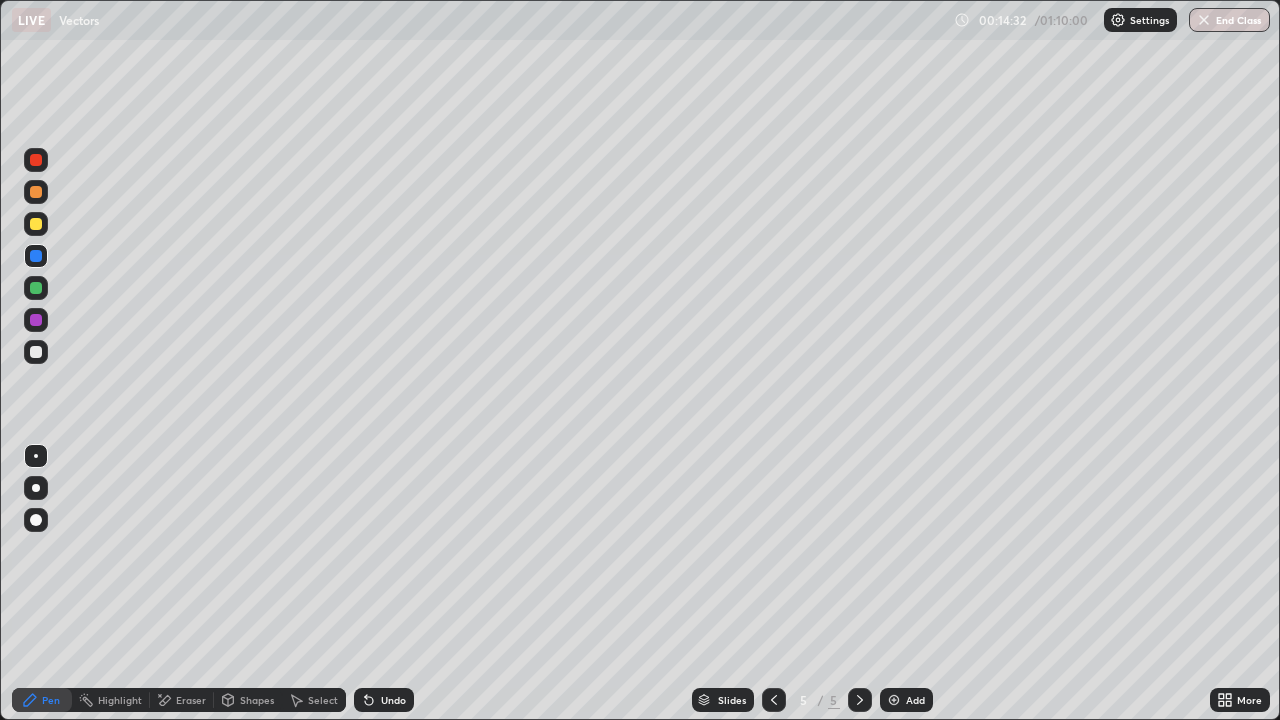 click at bounding box center [36, 160] 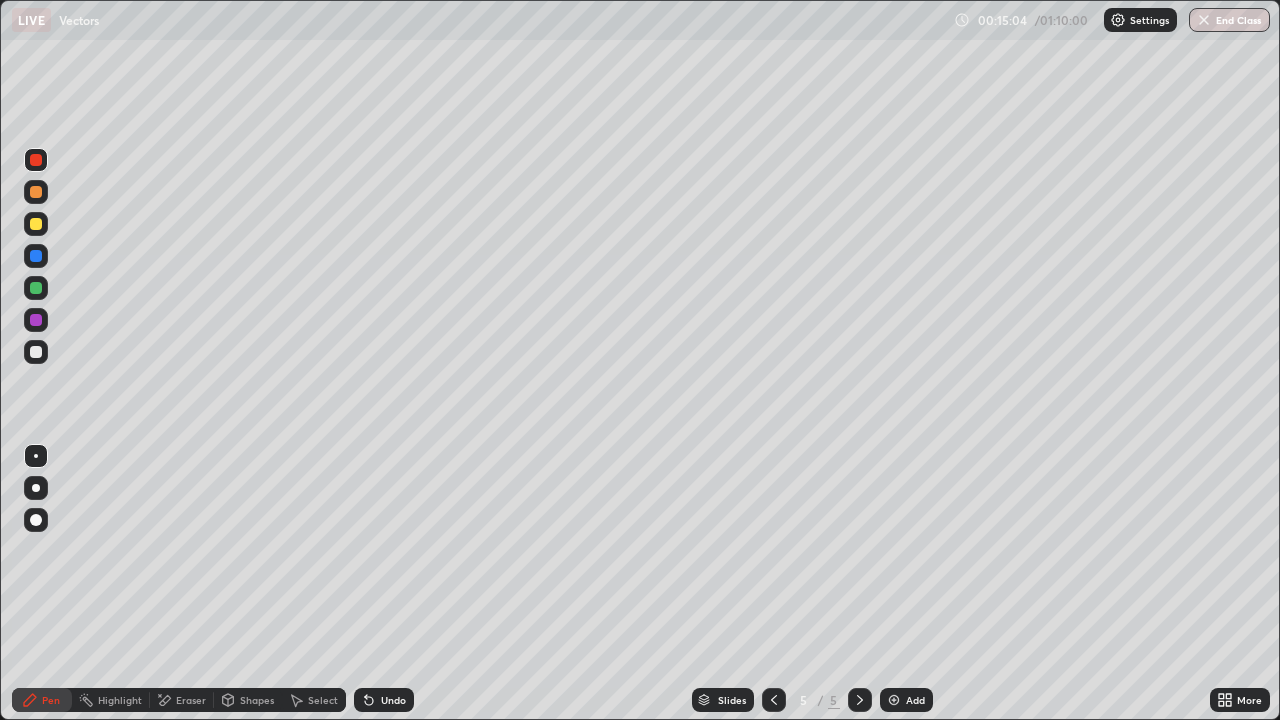 click on "Undo" at bounding box center [384, 700] 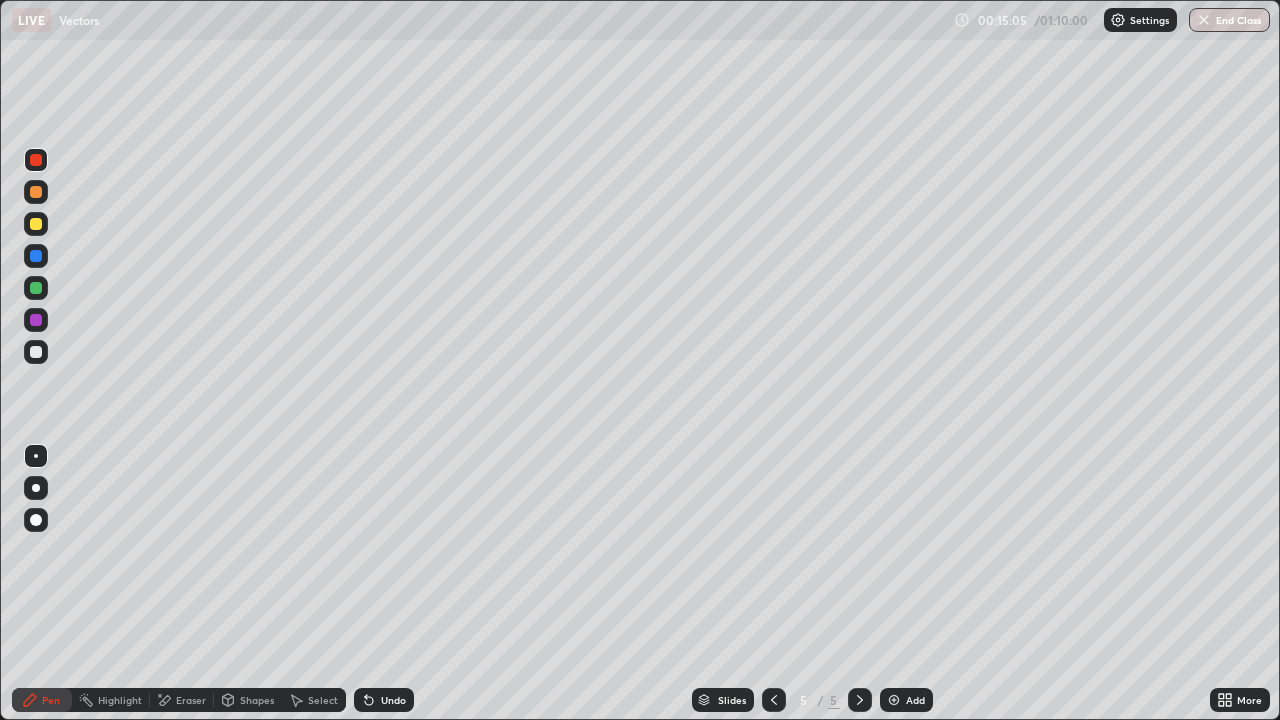 click on "Undo" at bounding box center (393, 700) 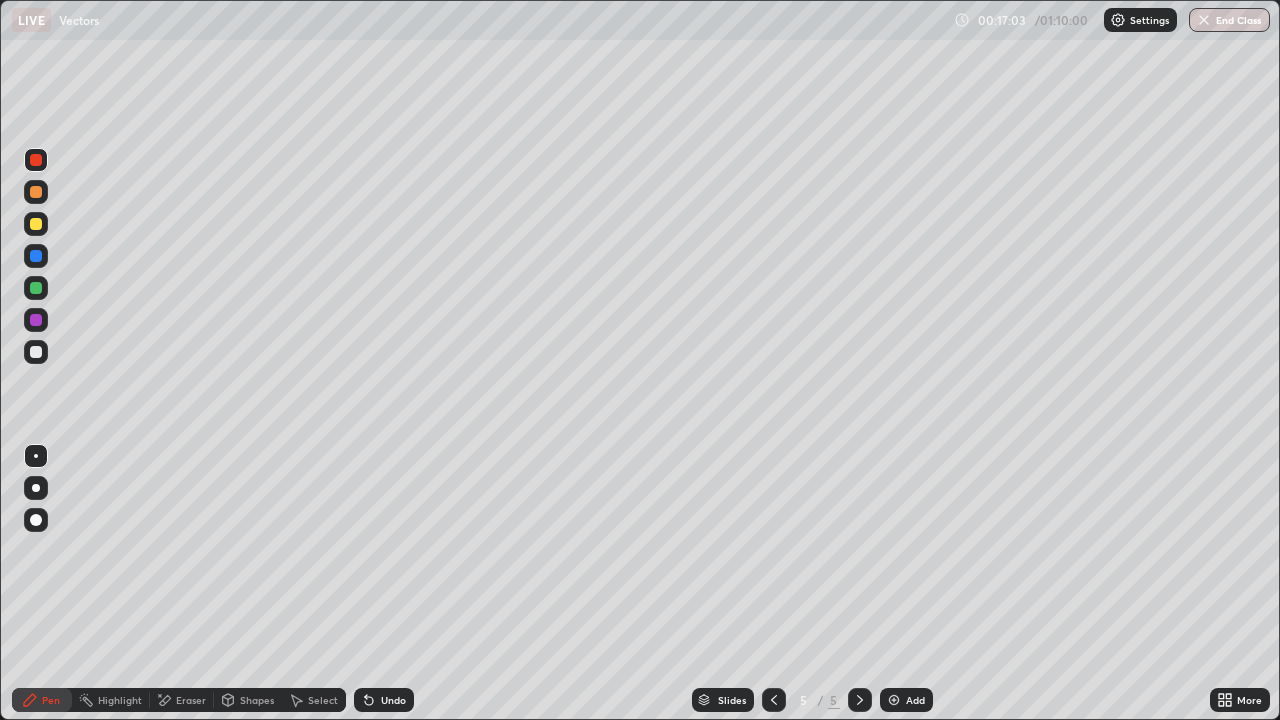 click on "Add" at bounding box center (906, 700) 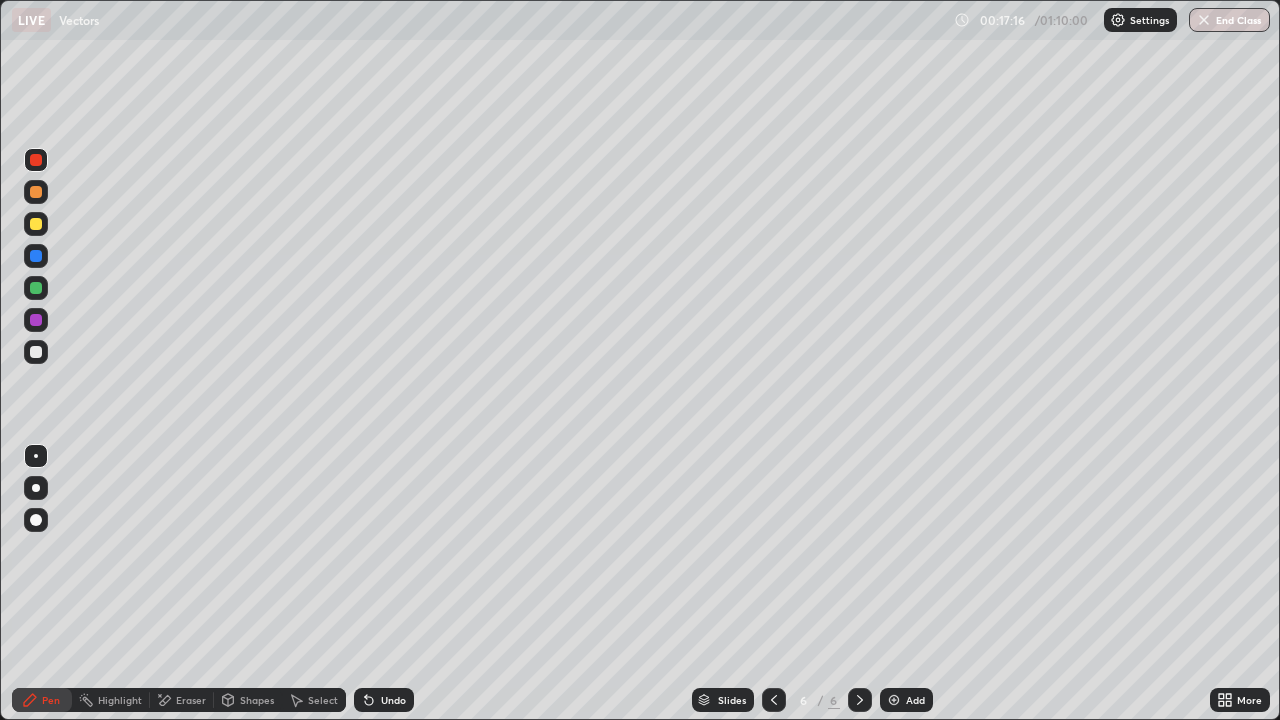 click at bounding box center (36, 352) 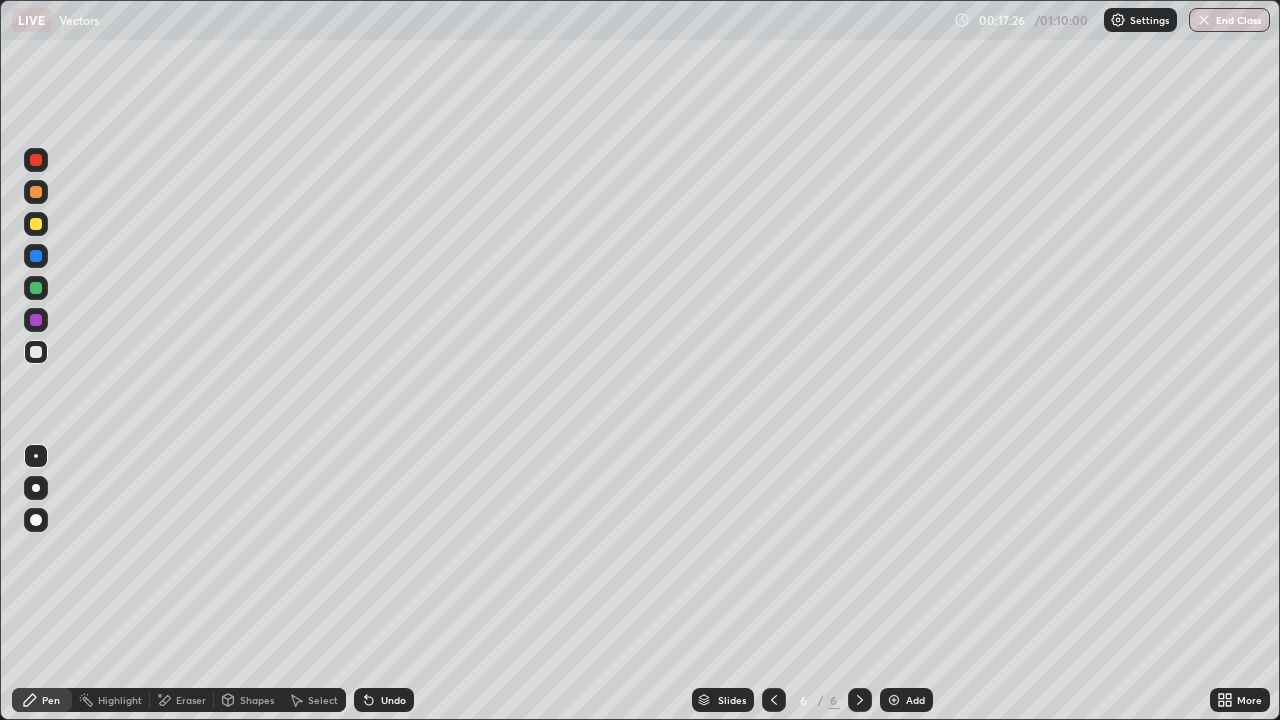 click on "Undo" at bounding box center (384, 700) 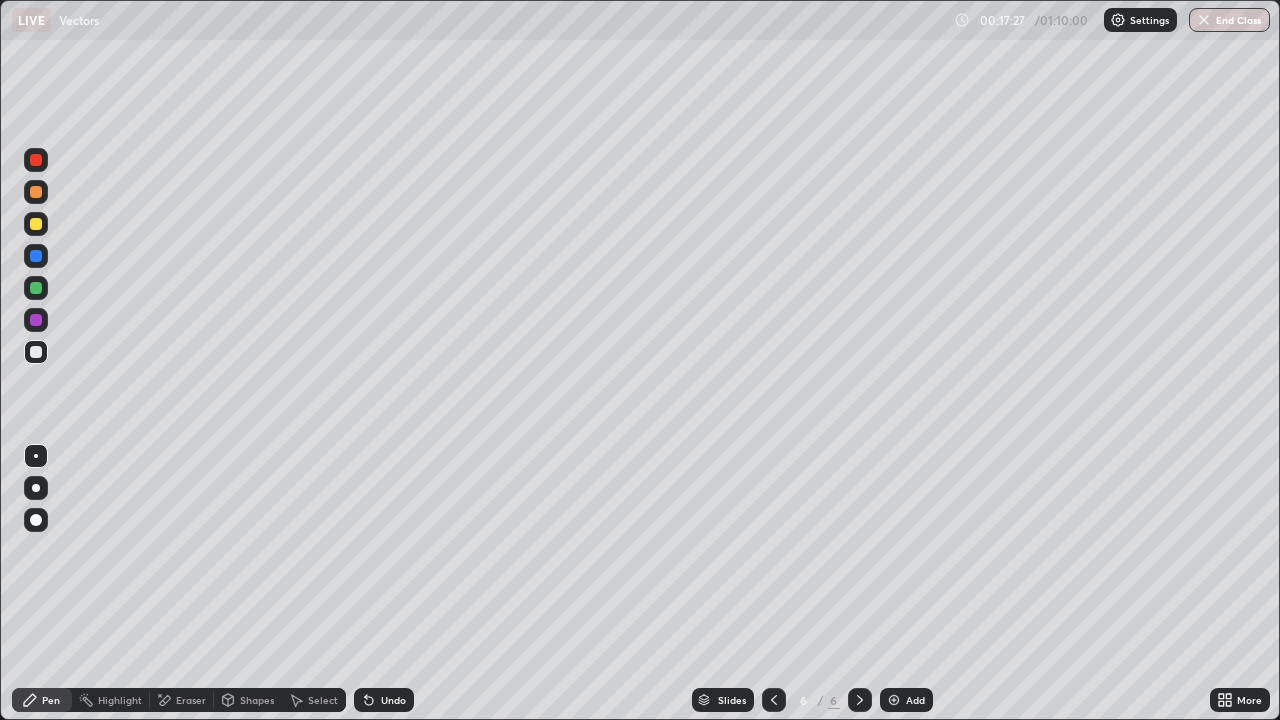 click on "Undo" at bounding box center [384, 700] 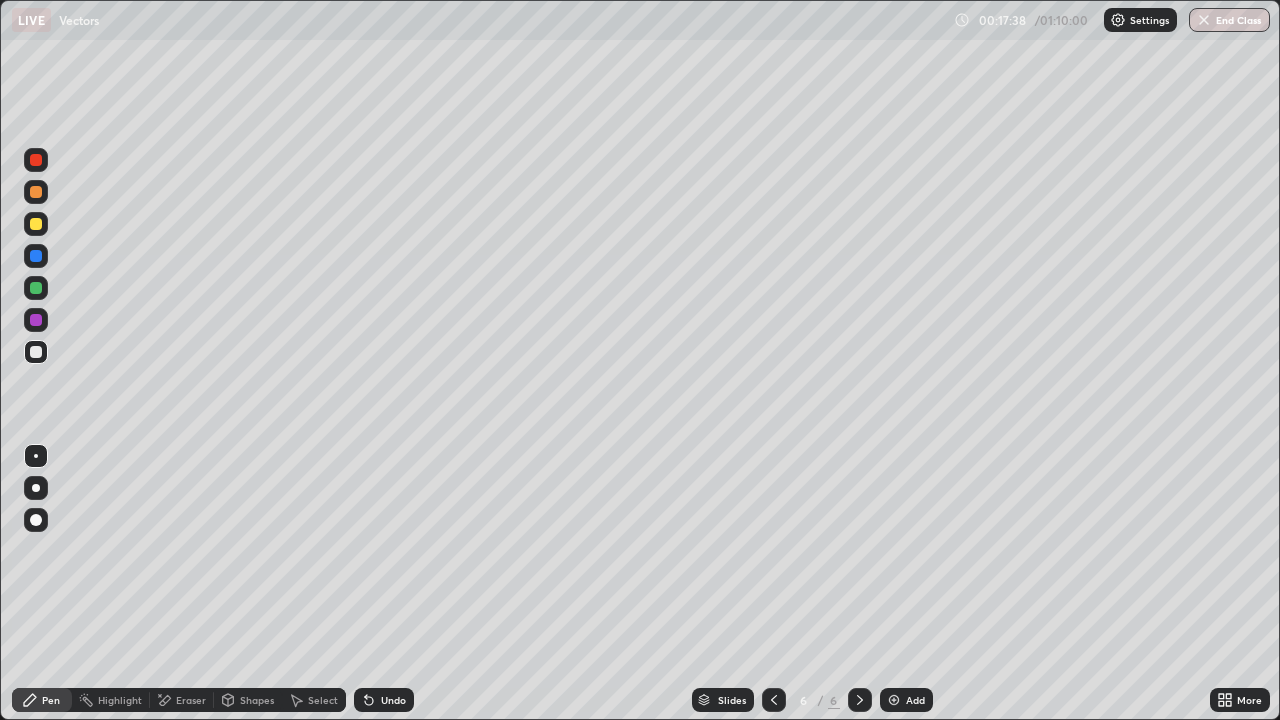 click at bounding box center (36, 320) 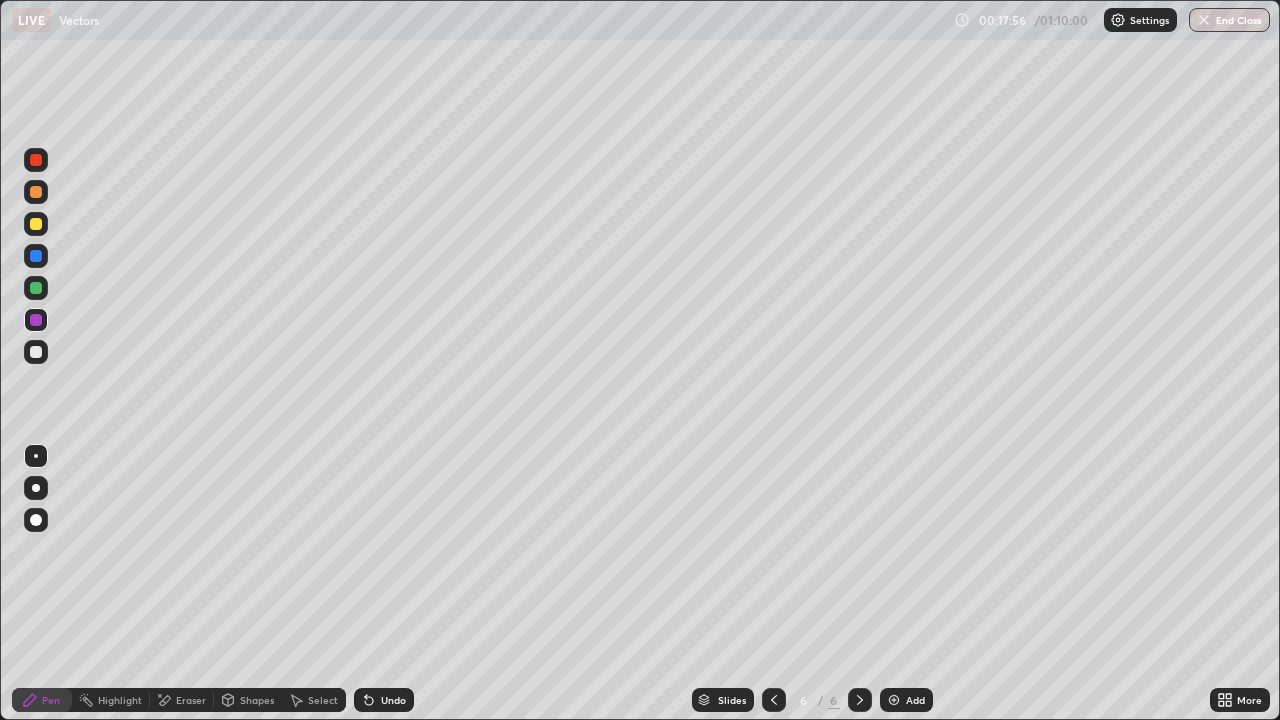 click at bounding box center [36, 288] 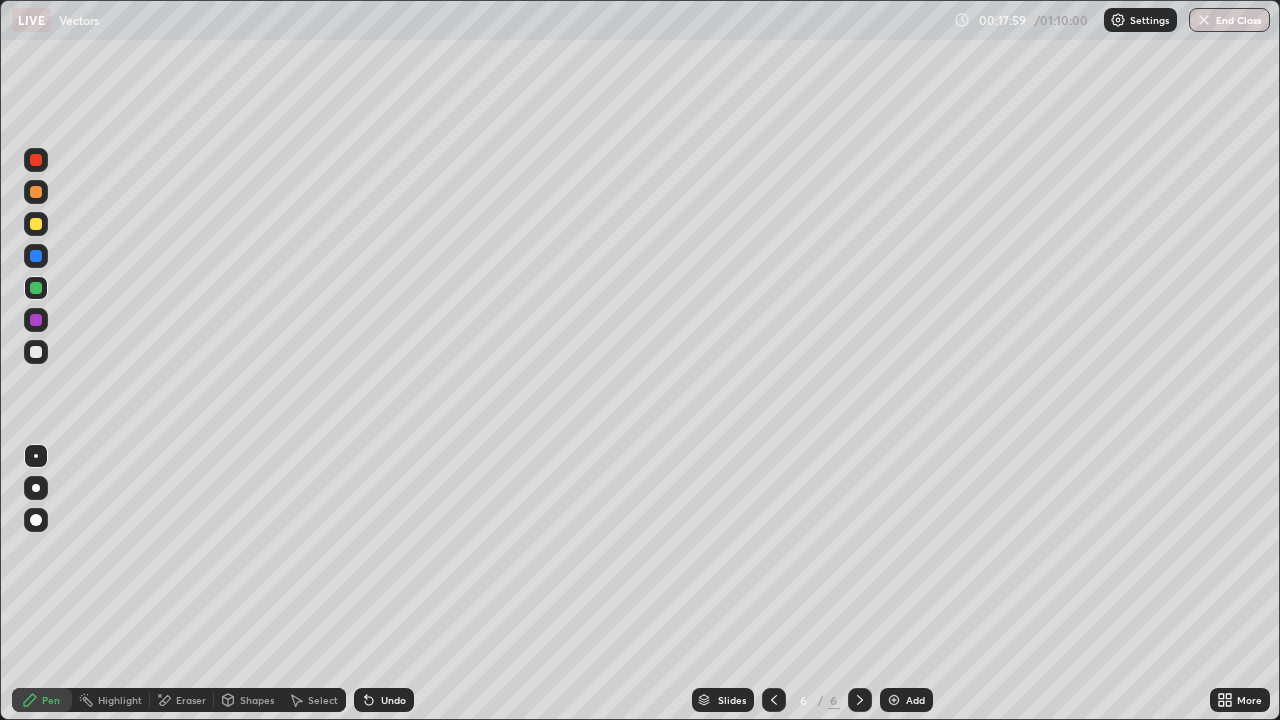 click at bounding box center (36, 520) 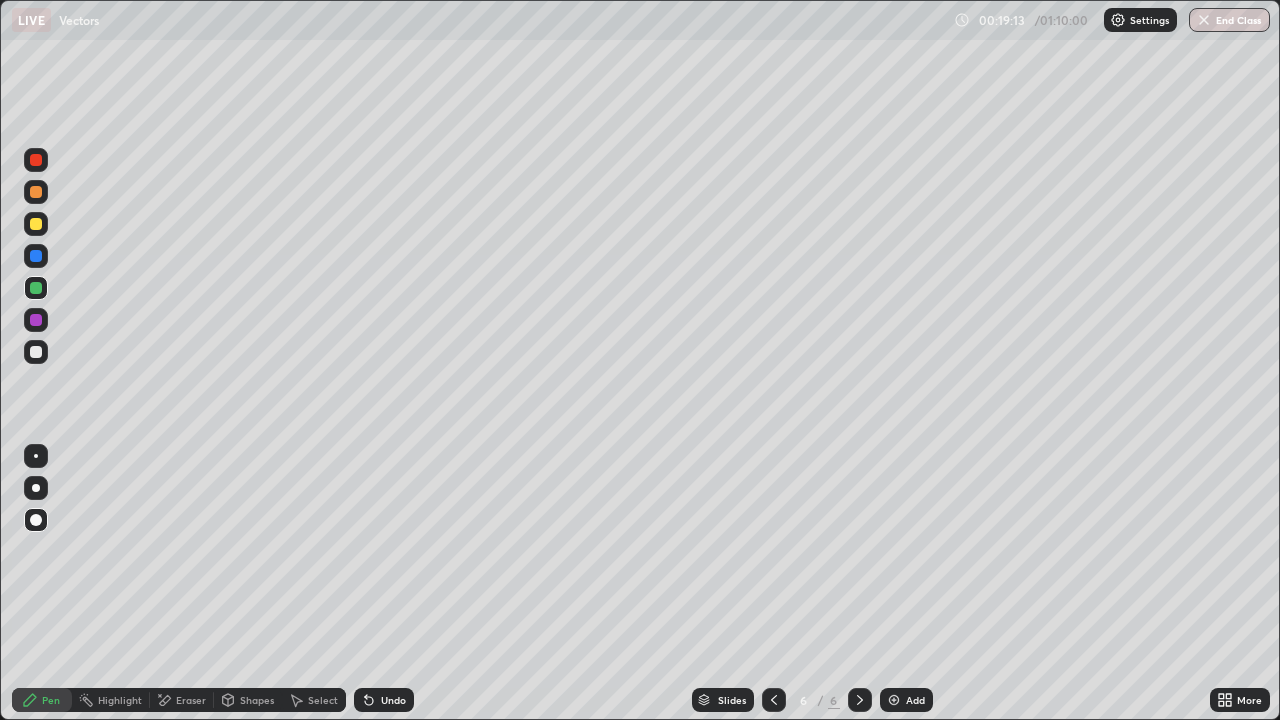 click at bounding box center (36, 352) 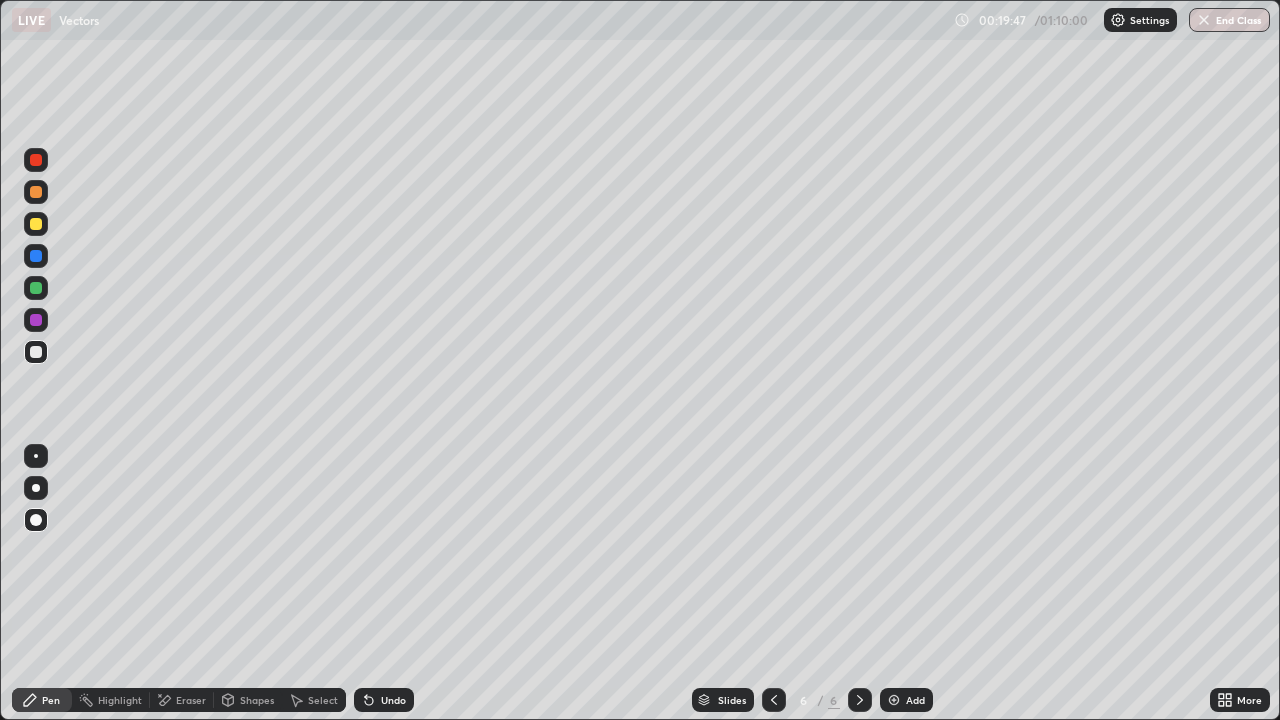 click at bounding box center (36, 456) 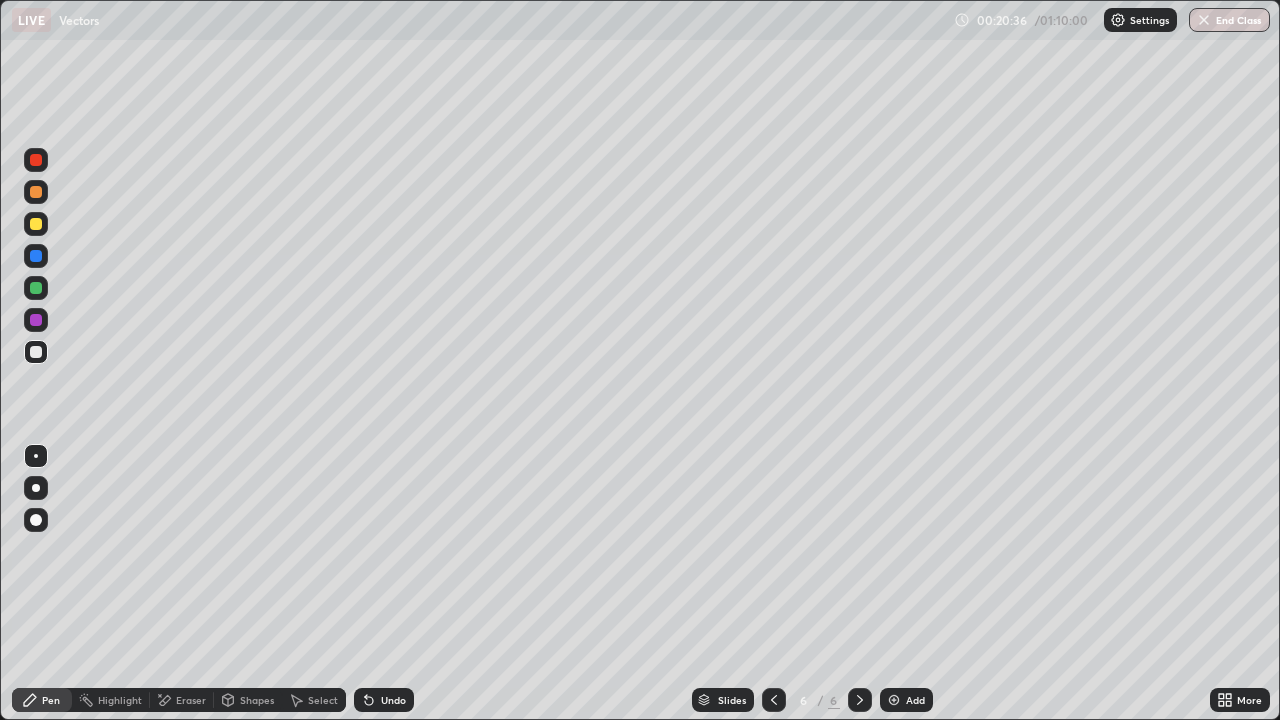 click on "Add" at bounding box center [915, 700] 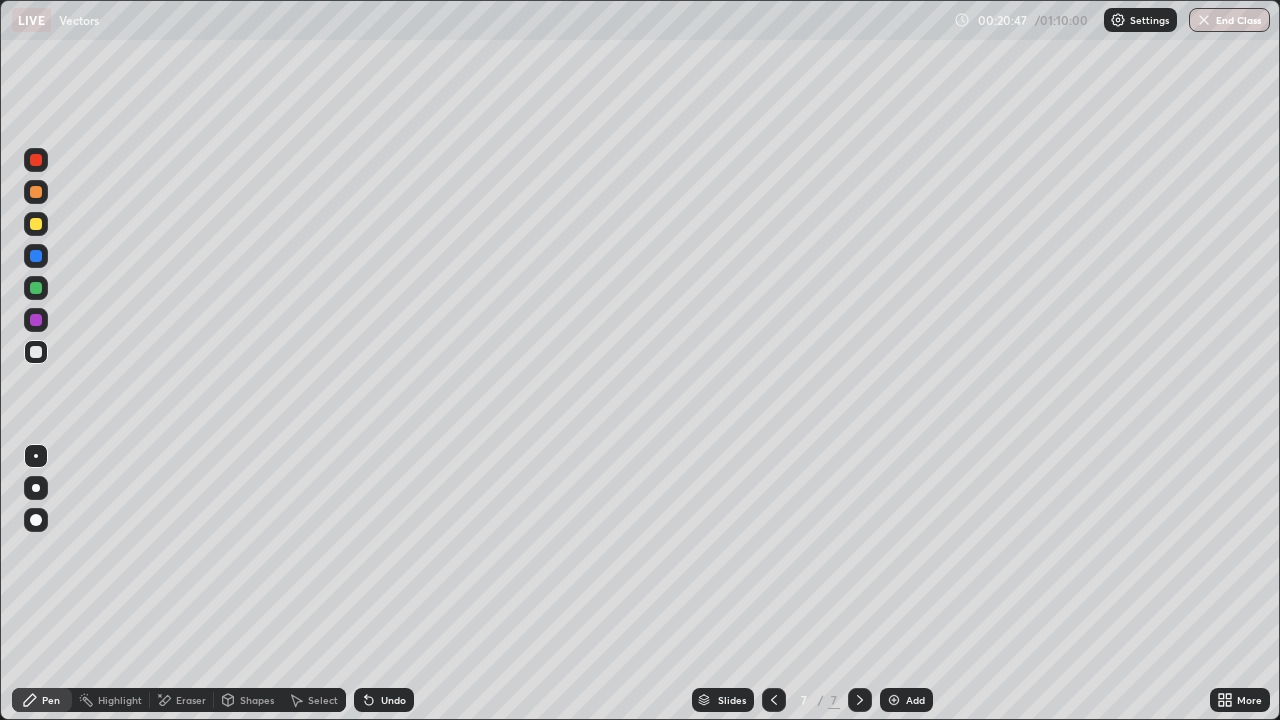 click on "Undo" at bounding box center [393, 700] 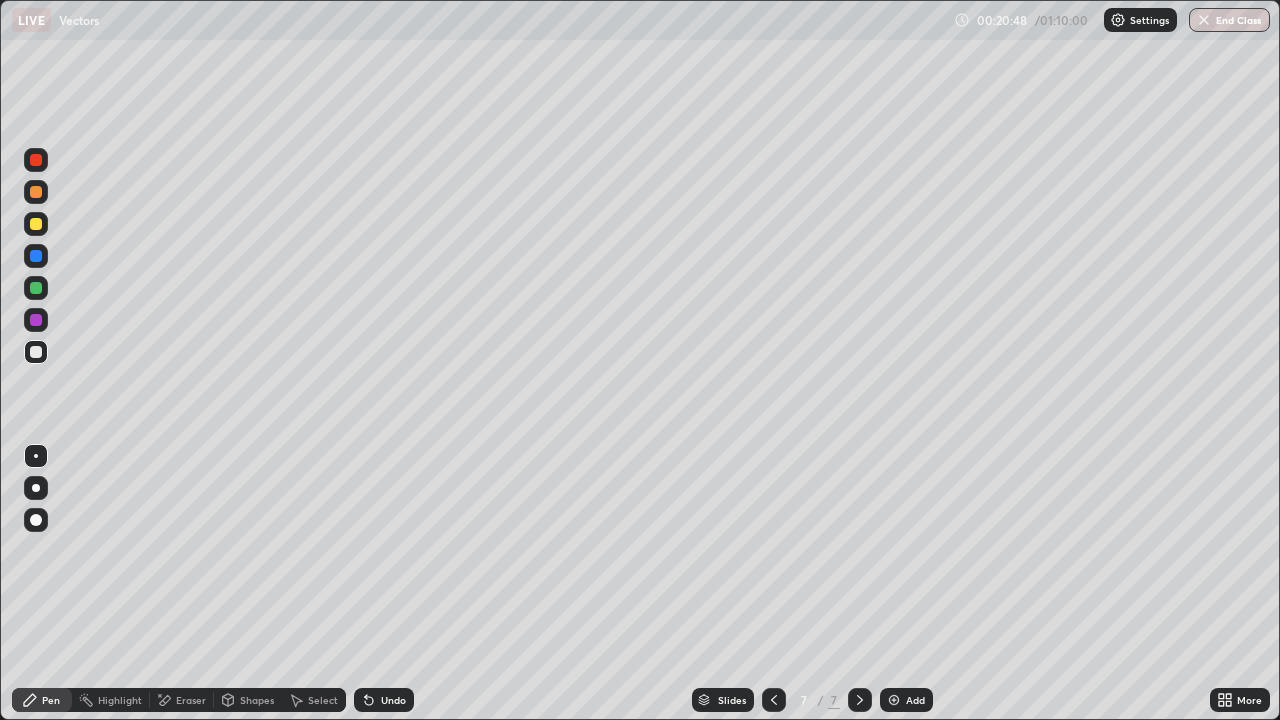 click on "Undo" at bounding box center (393, 700) 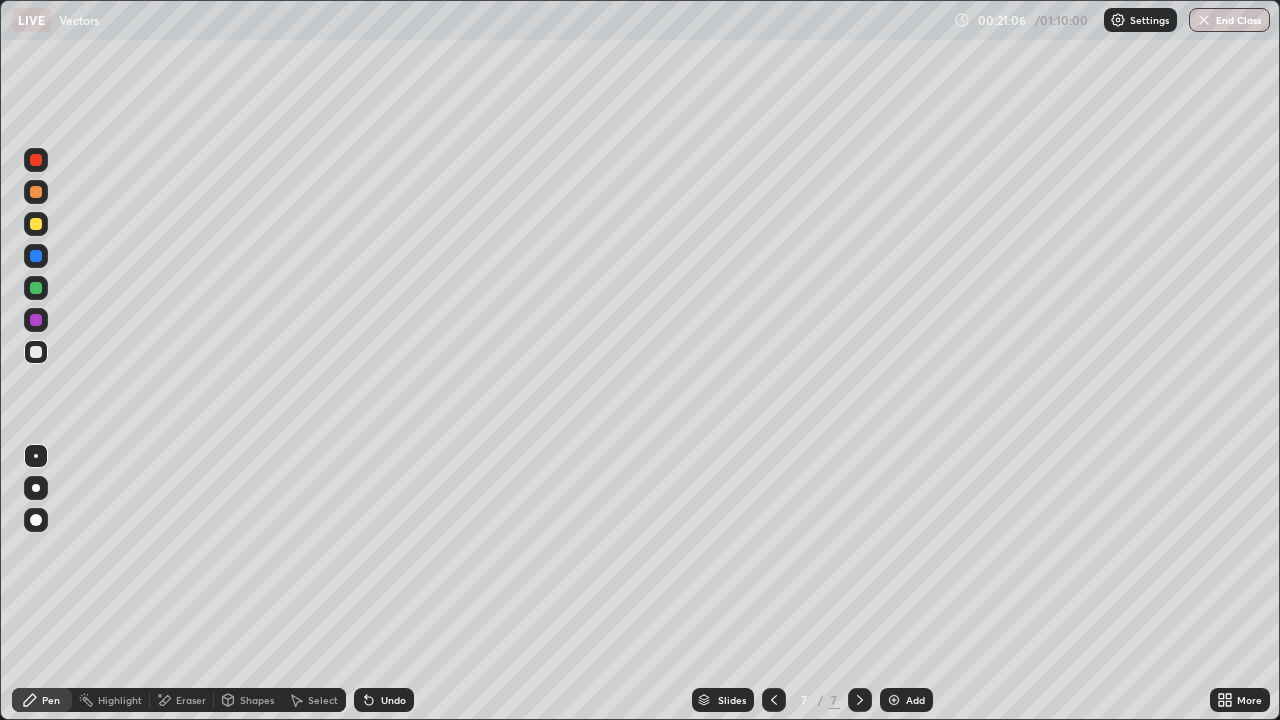 click at bounding box center [36, 288] 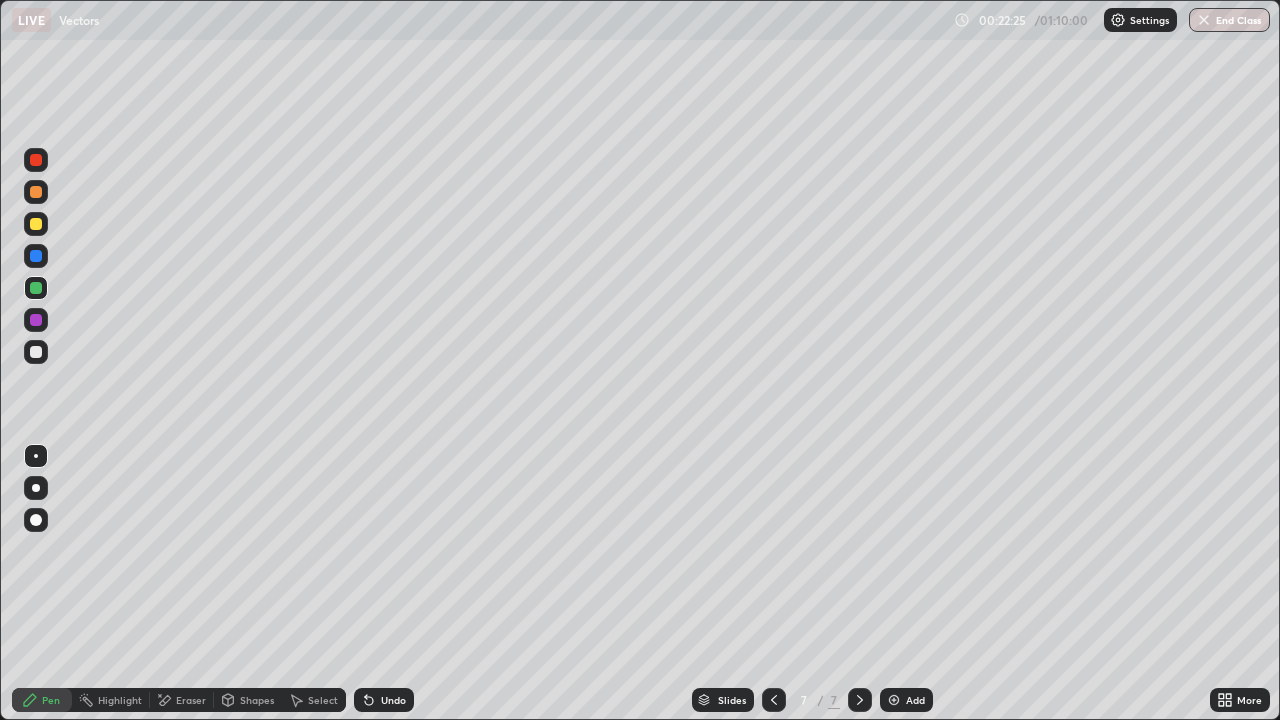 click at bounding box center (36, 488) 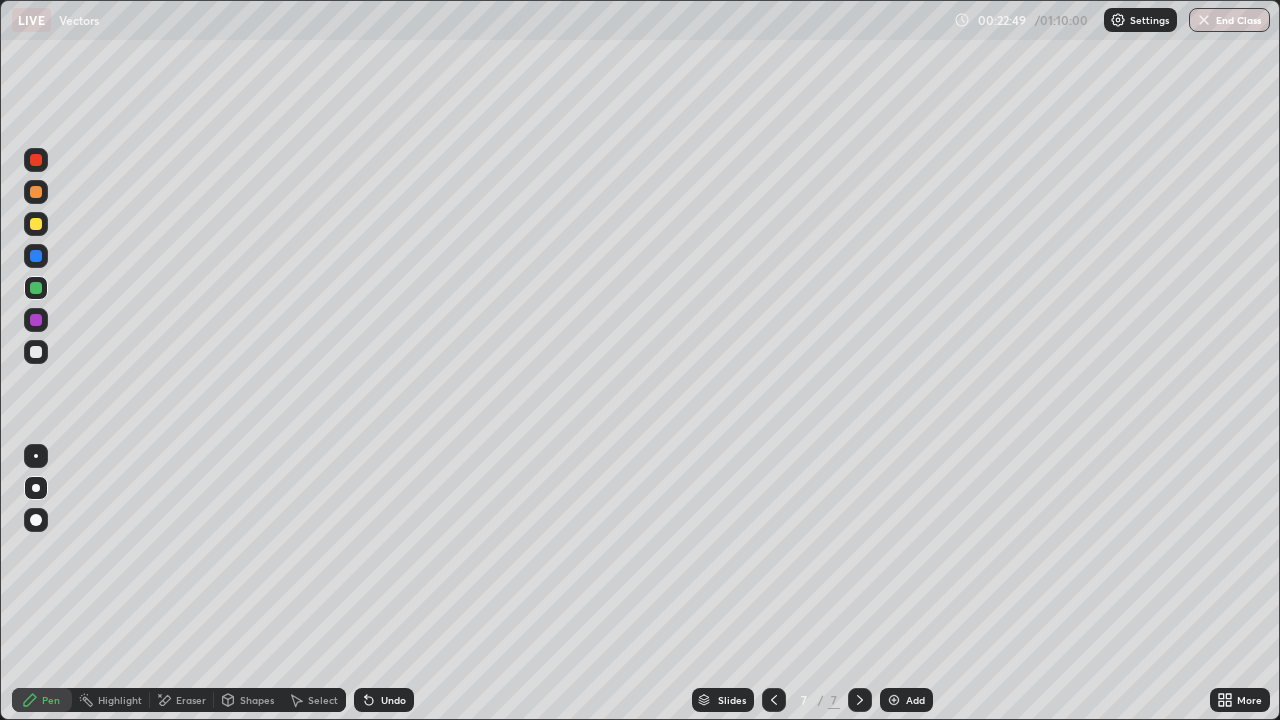 click at bounding box center [36, 320] 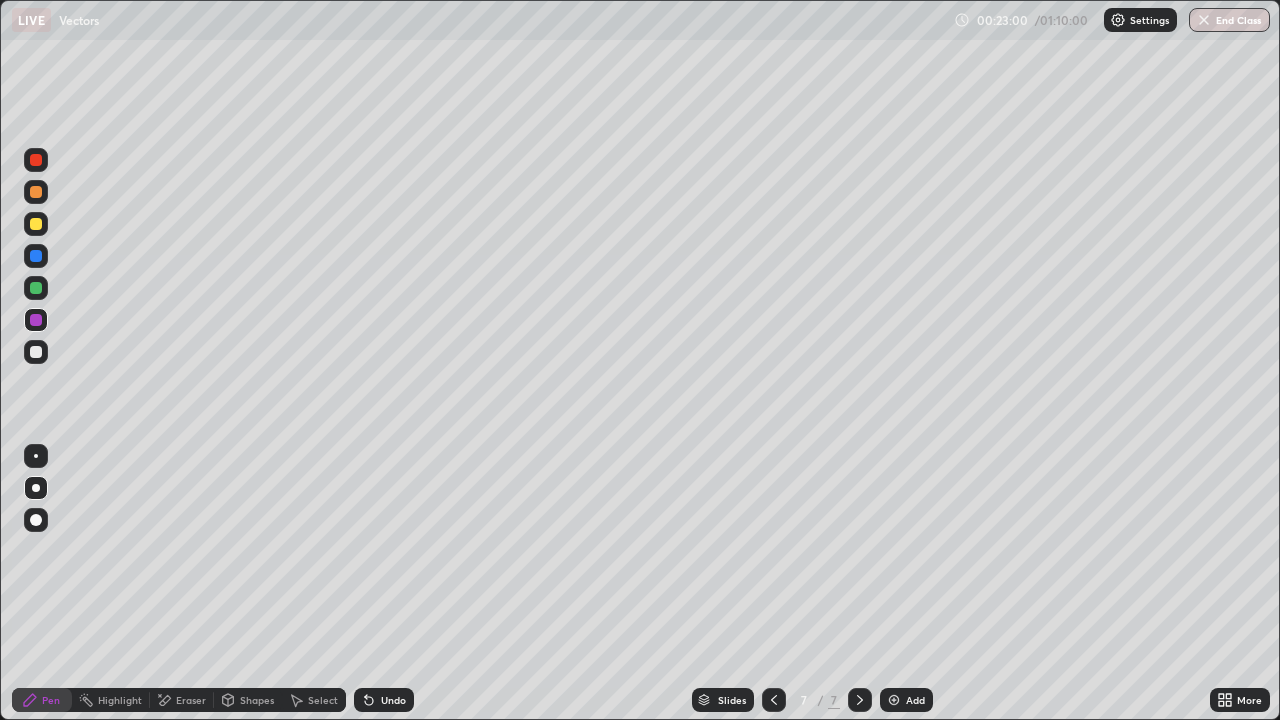 click at bounding box center (36, 352) 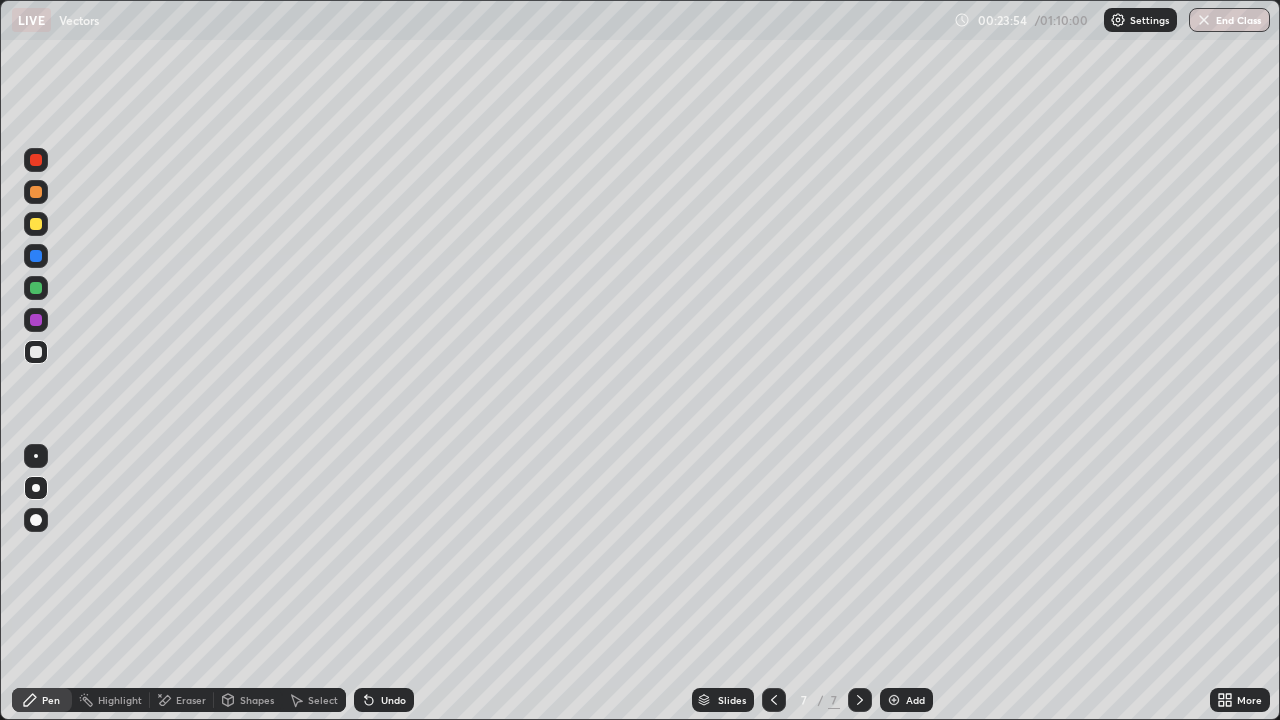 click at bounding box center [36, 320] 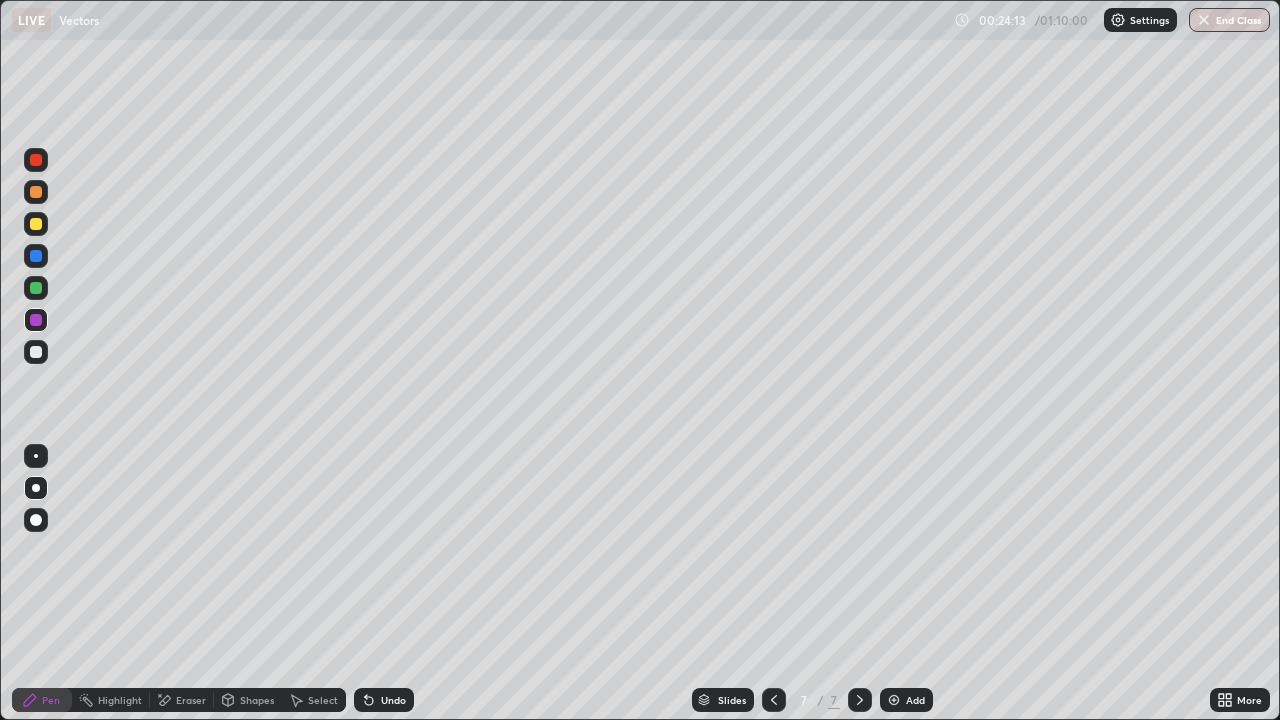 click on "Undo" at bounding box center (393, 700) 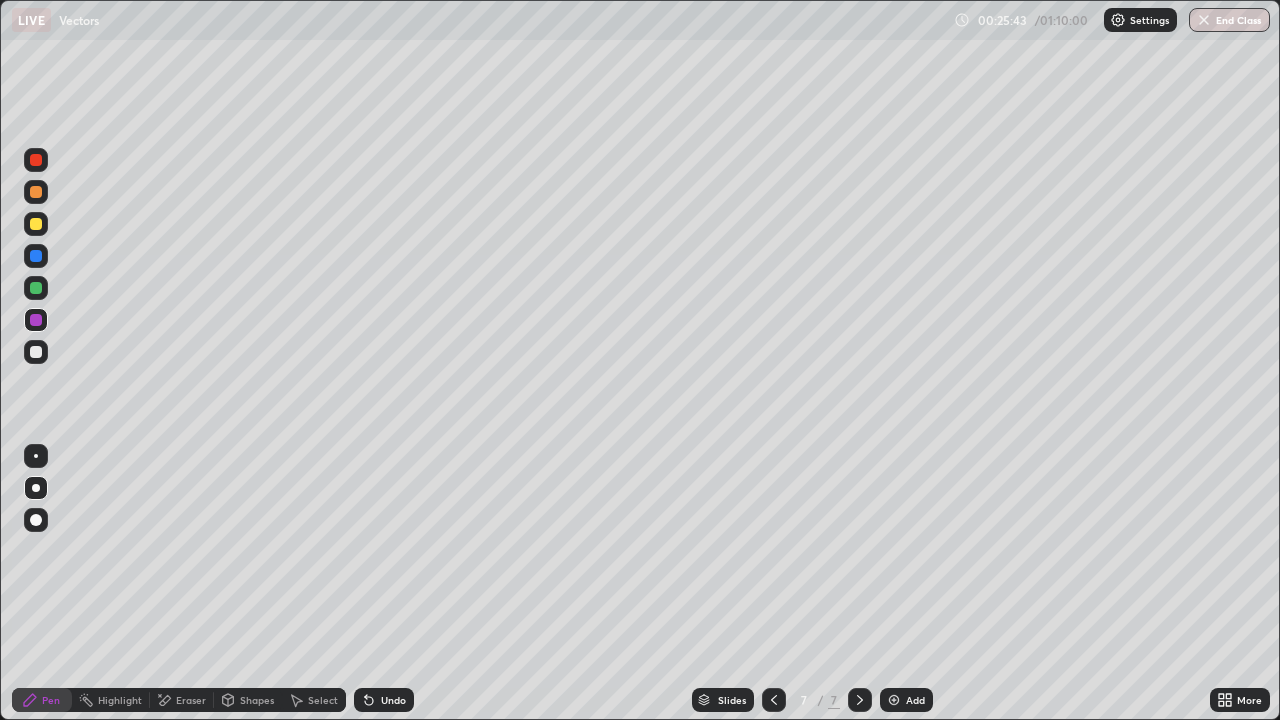 click on "Add" at bounding box center [915, 700] 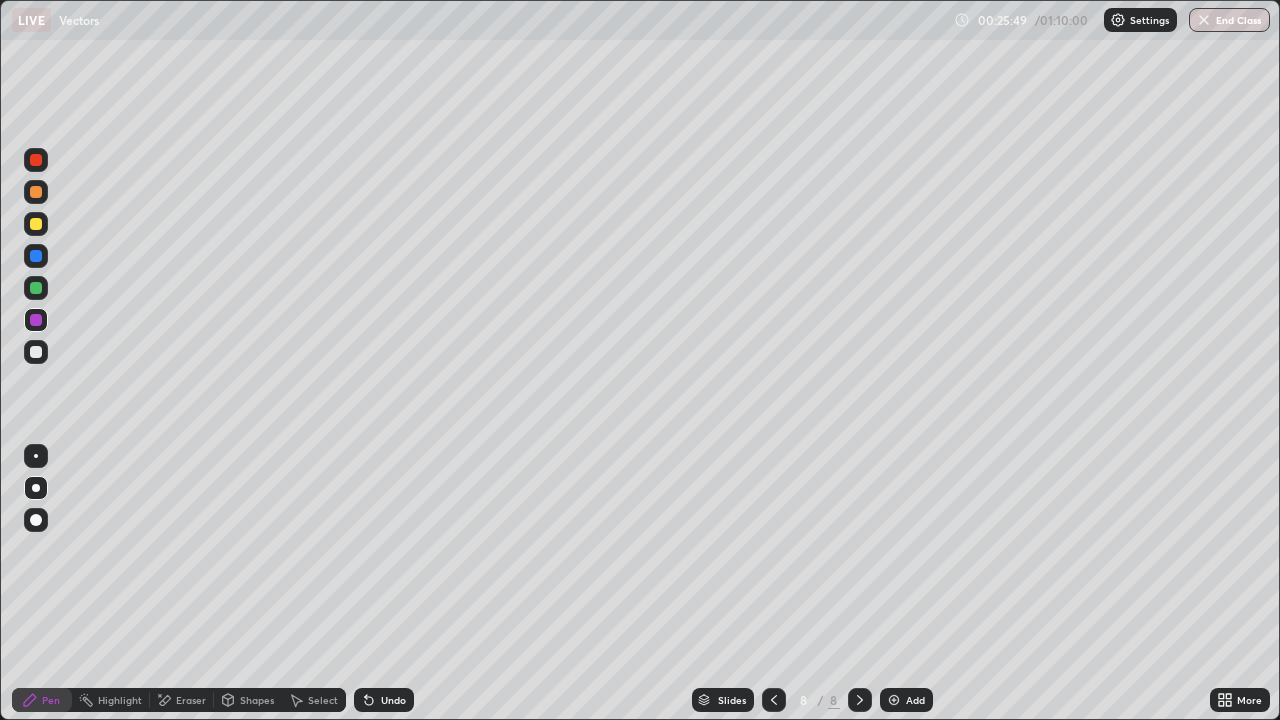 click at bounding box center (36, 288) 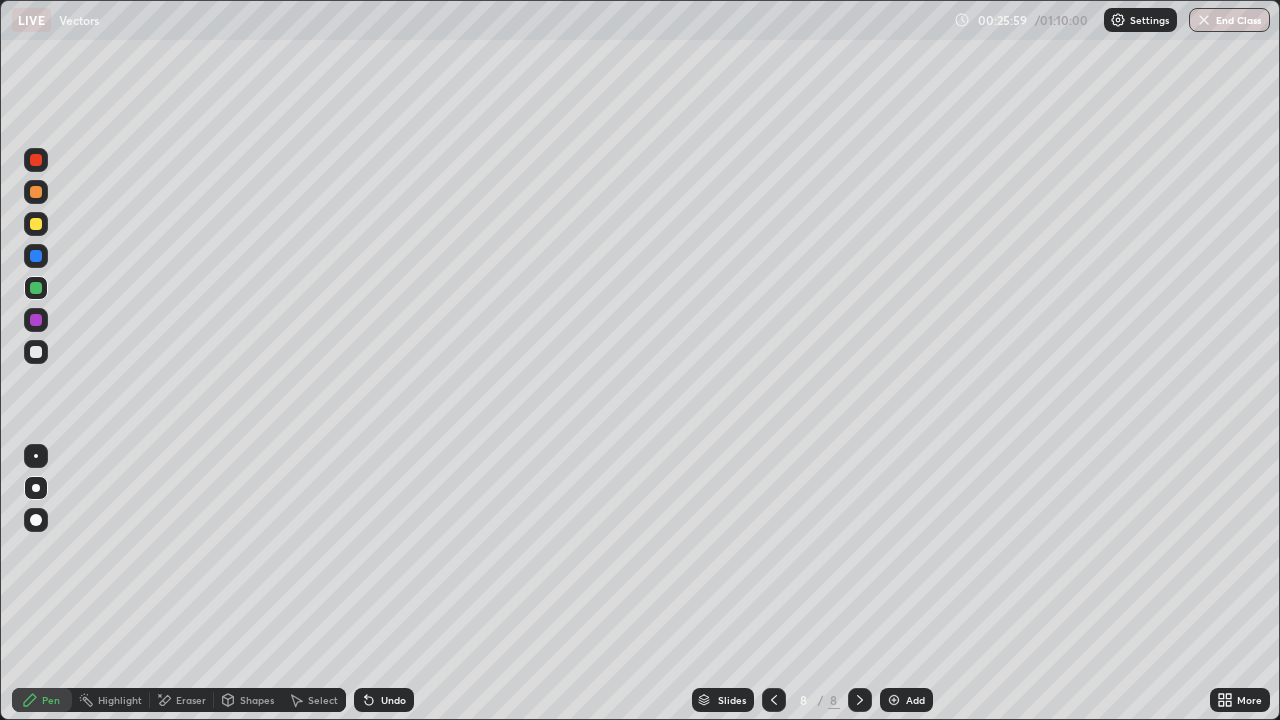 click at bounding box center (36, 456) 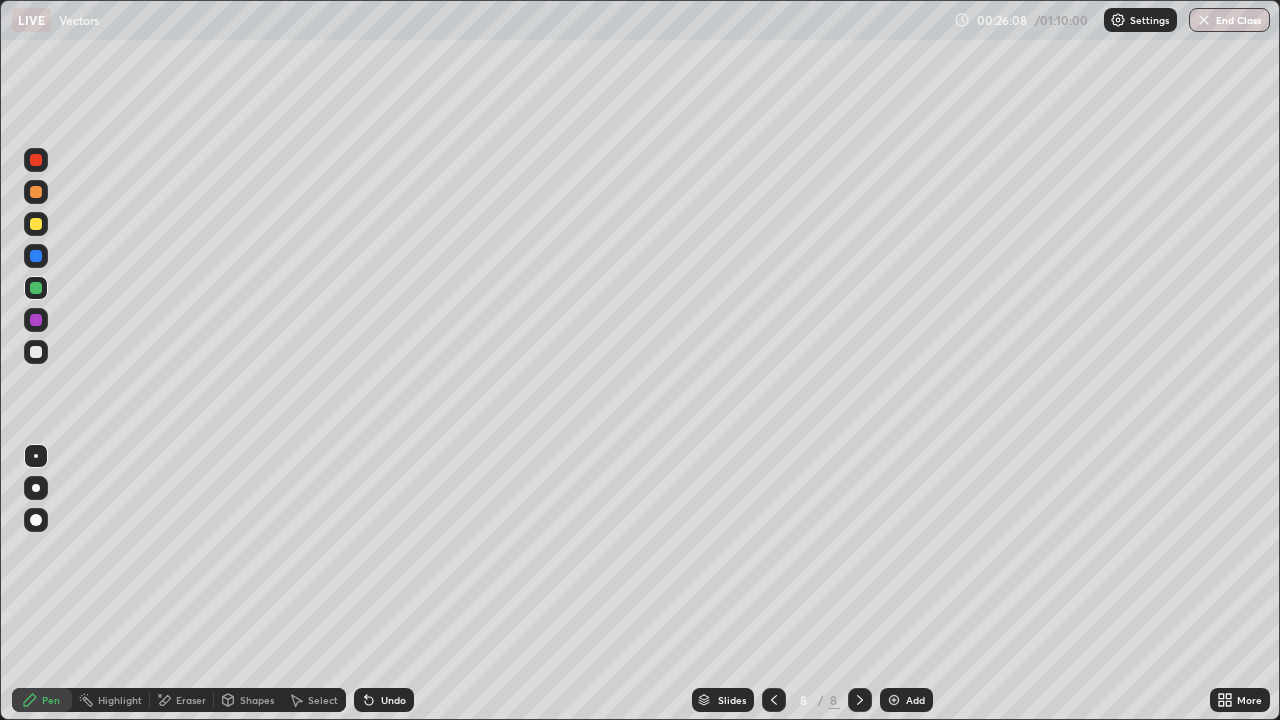 click at bounding box center (36, 320) 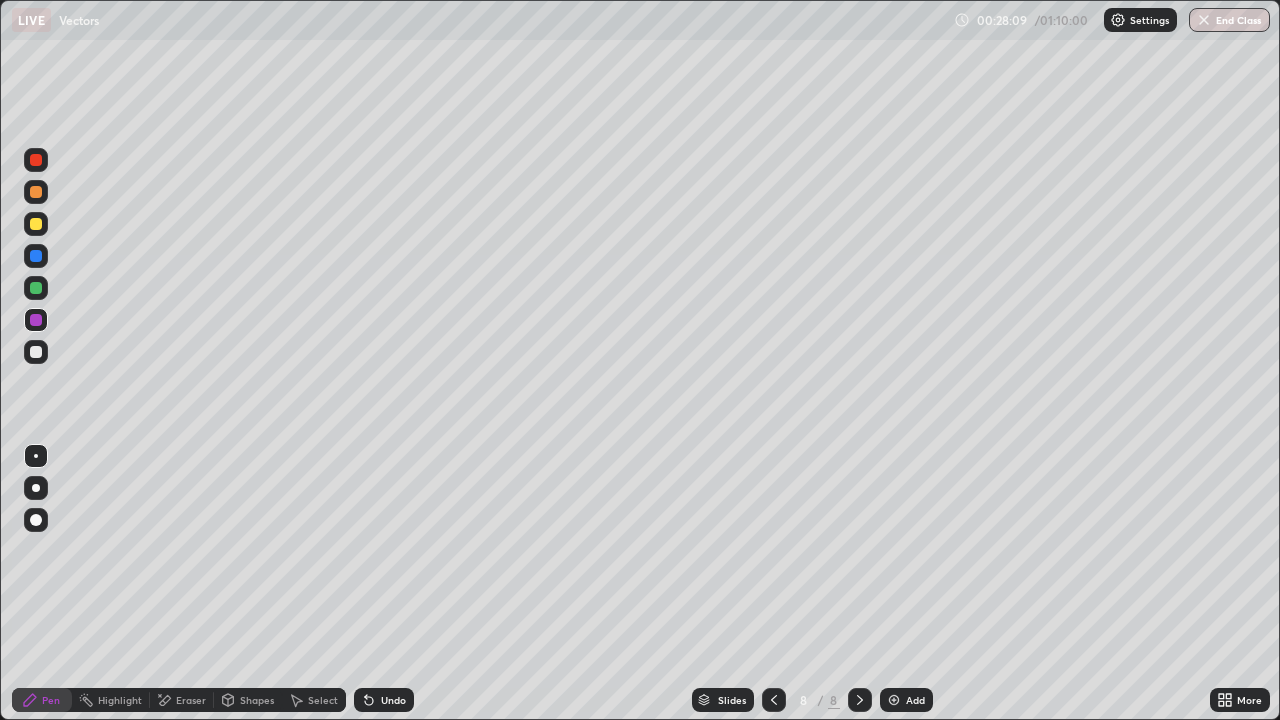 click on "Add" at bounding box center [906, 700] 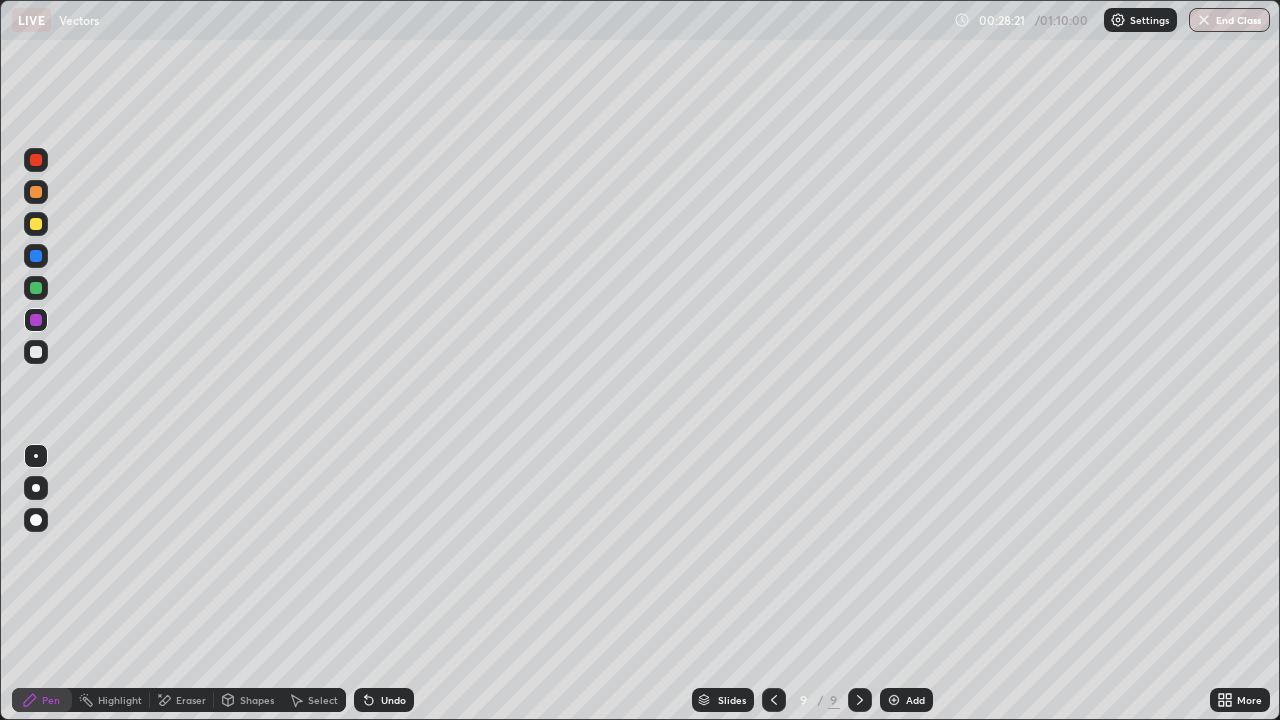 click at bounding box center (36, 224) 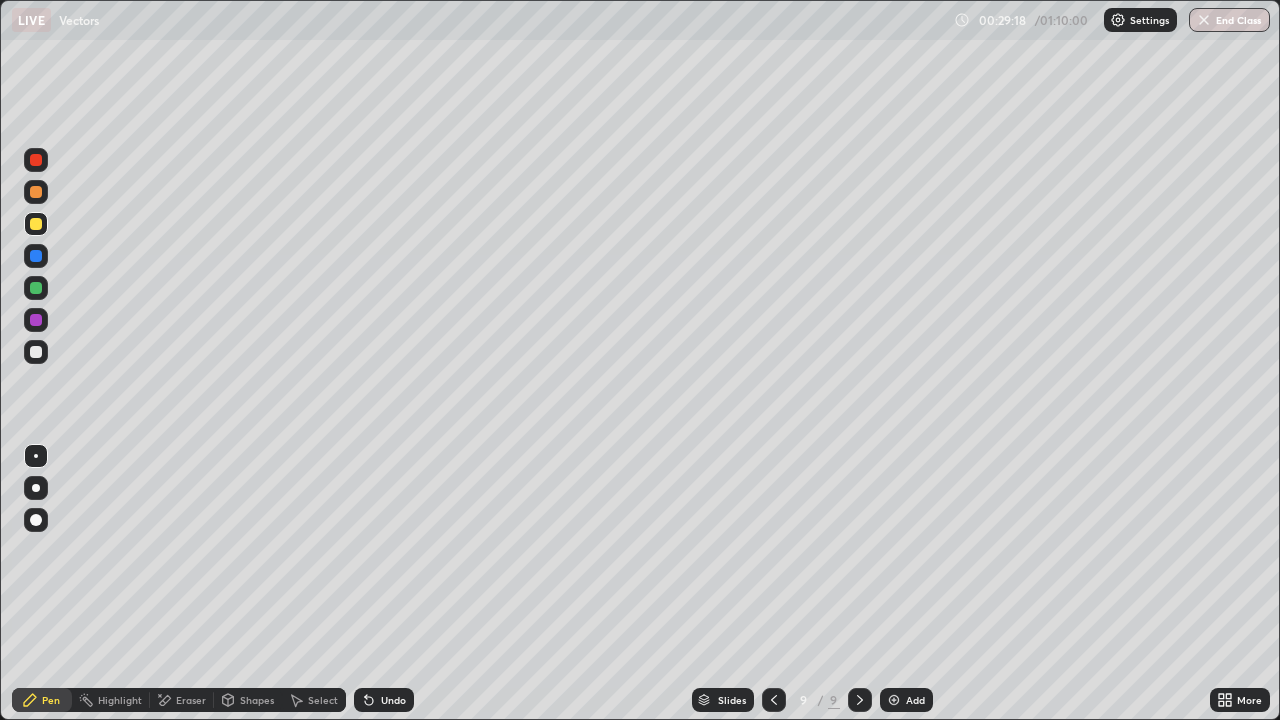 click at bounding box center [36, 352] 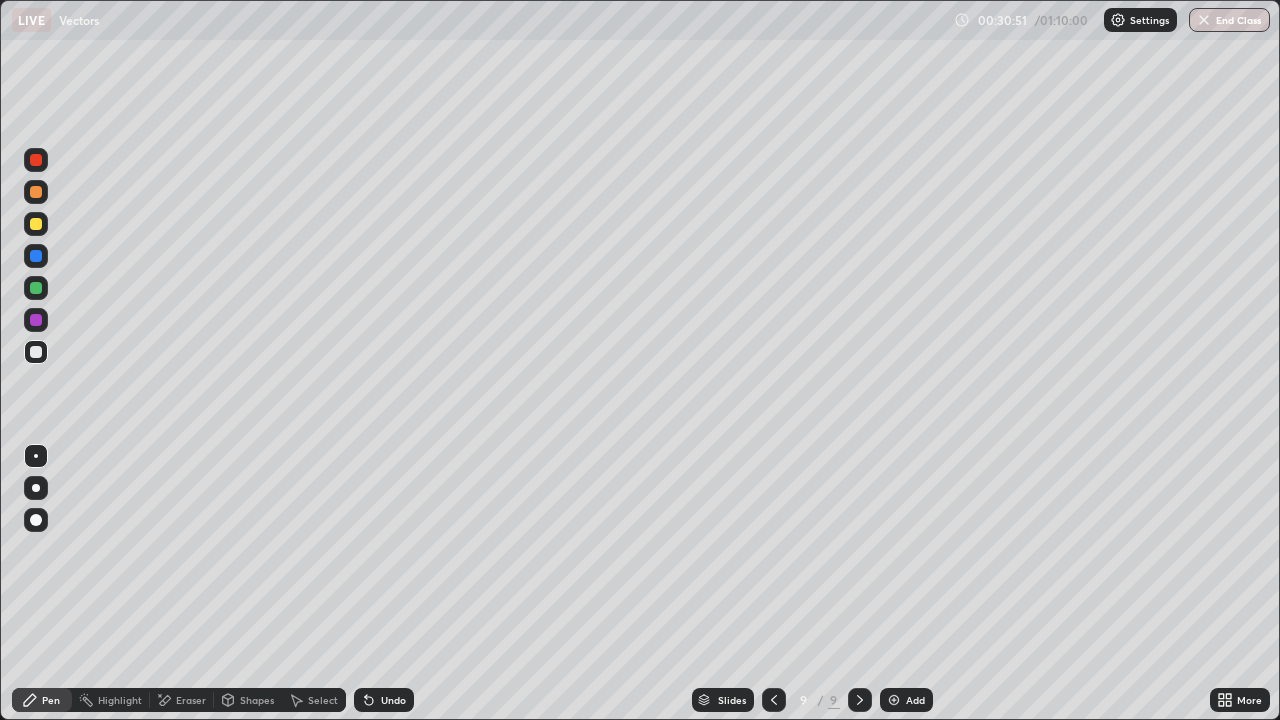click at bounding box center [36, 224] 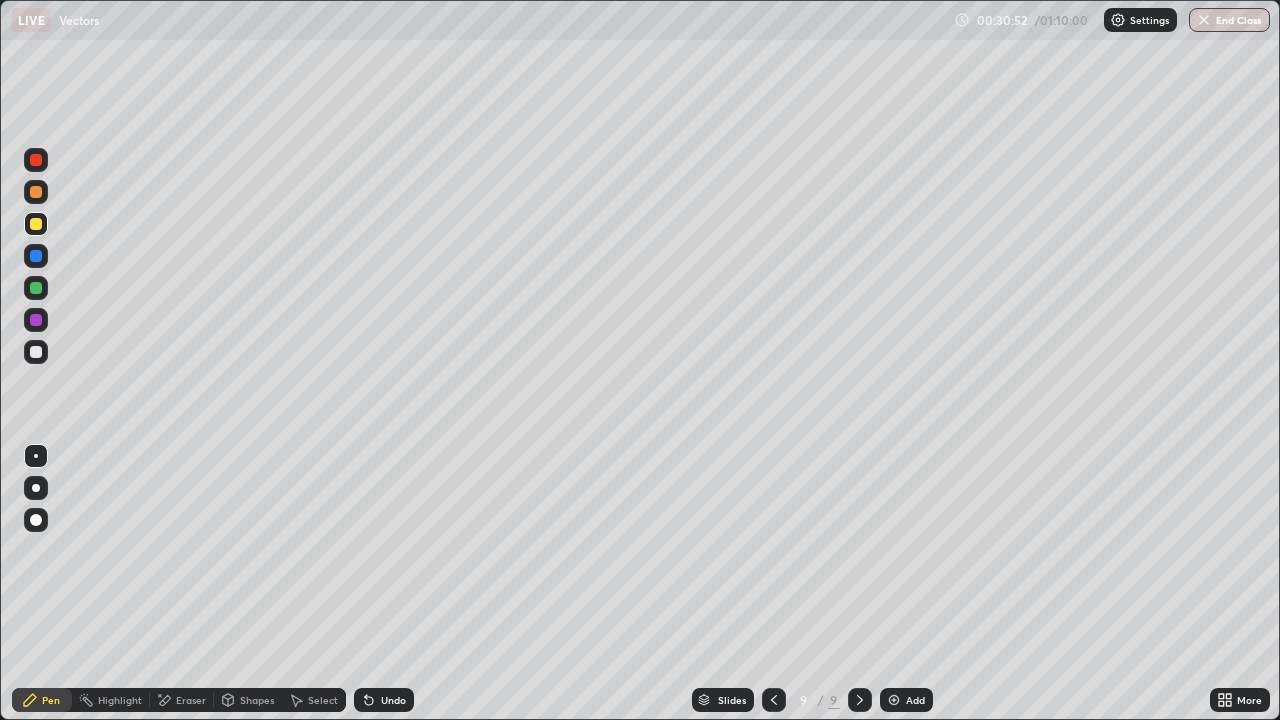 click on "Add" at bounding box center [915, 700] 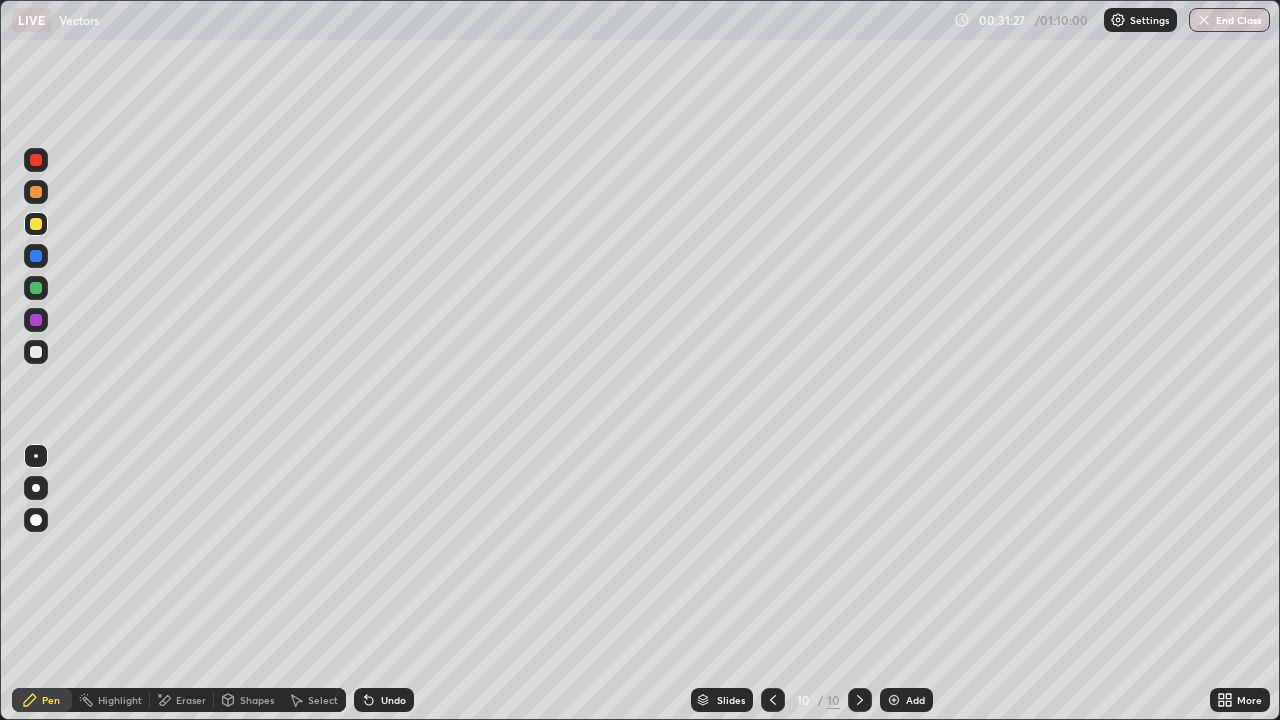 click at bounding box center [36, 352] 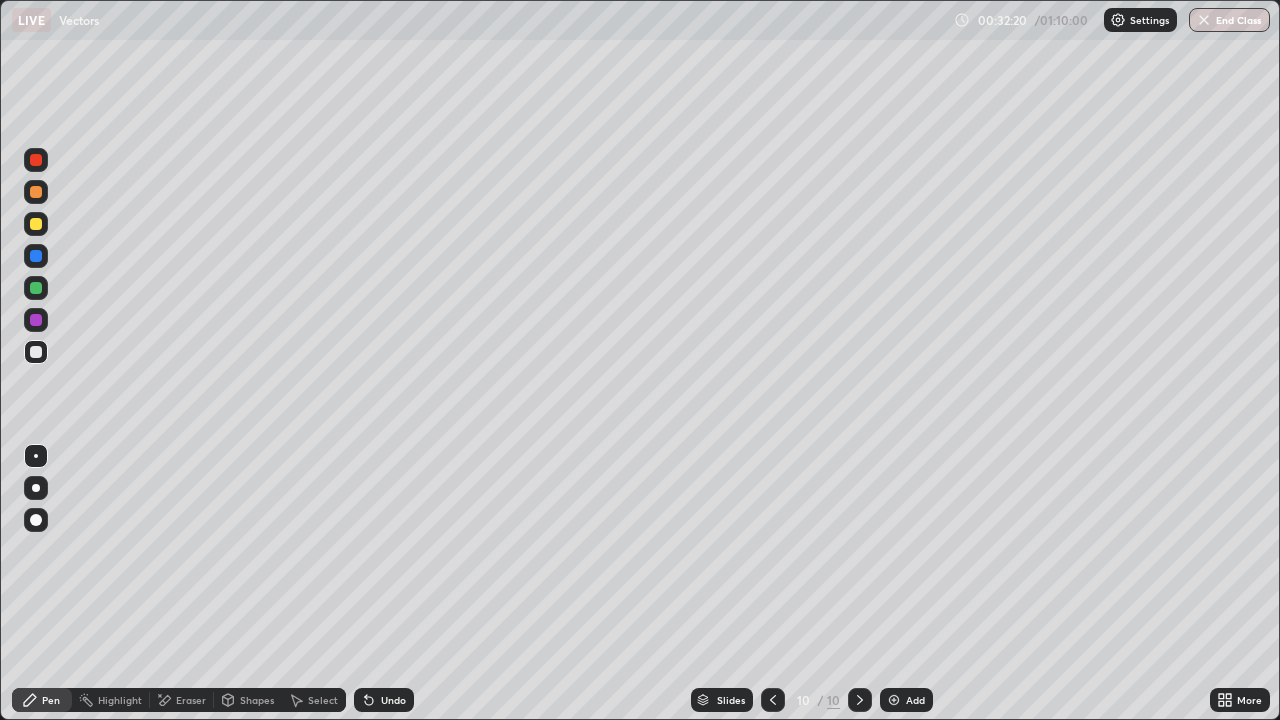 click on "Undo" at bounding box center [384, 700] 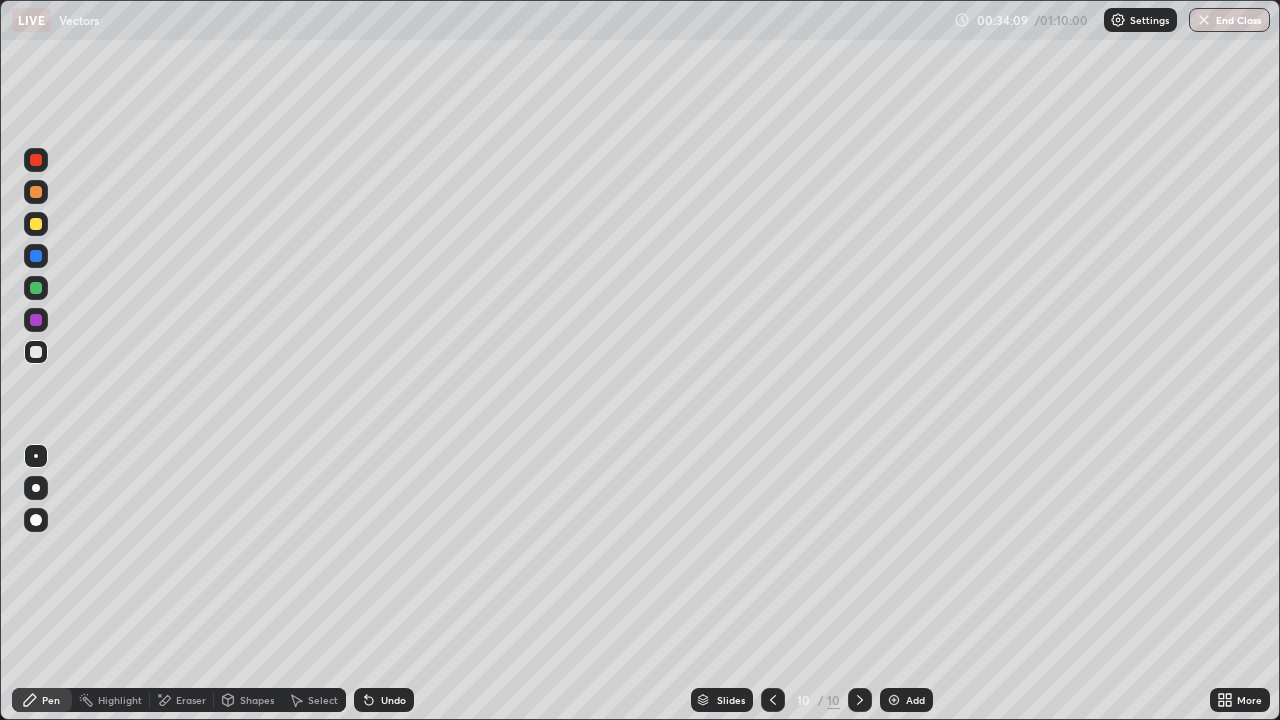 click at bounding box center [36, 192] 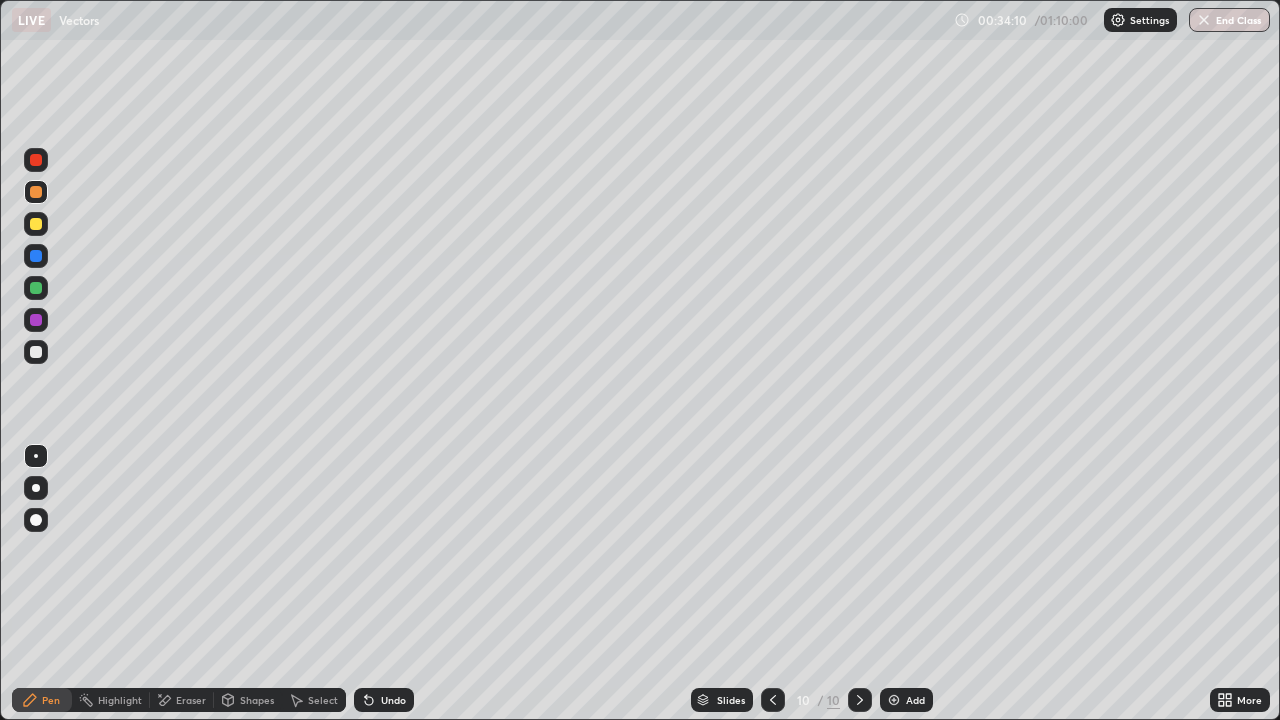 click on "Add" at bounding box center [915, 700] 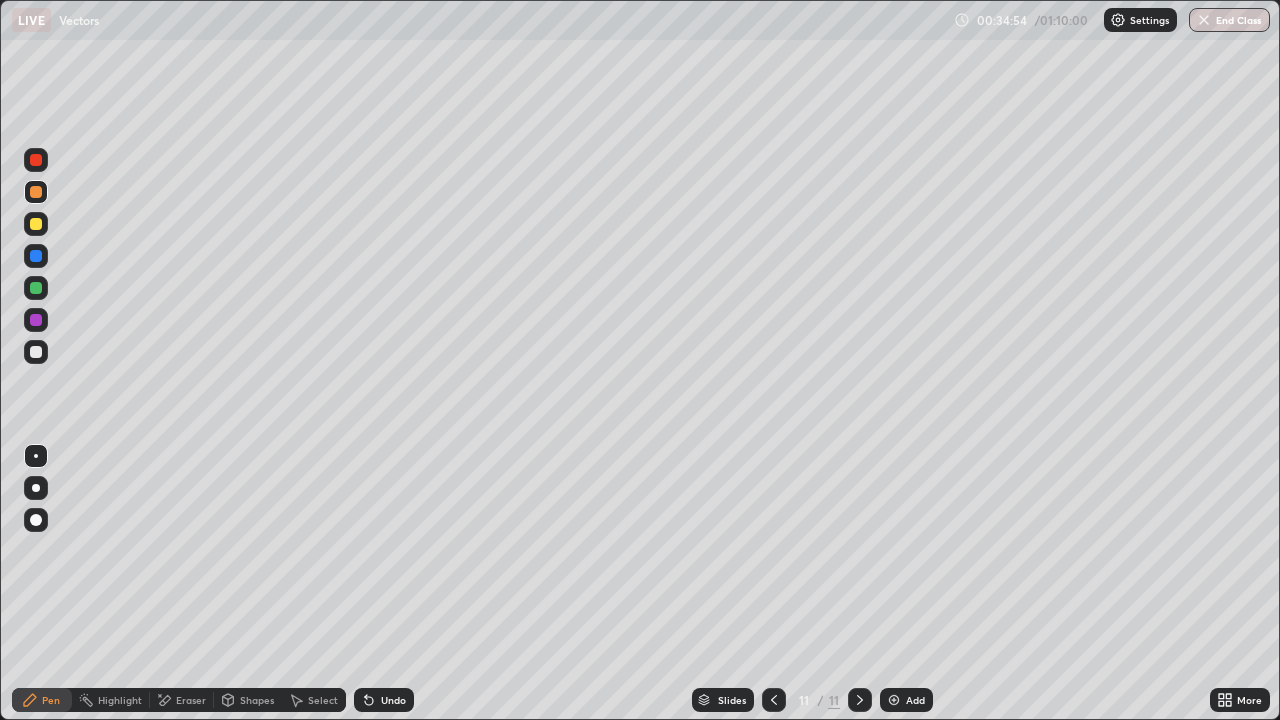 click at bounding box center (36, 352) 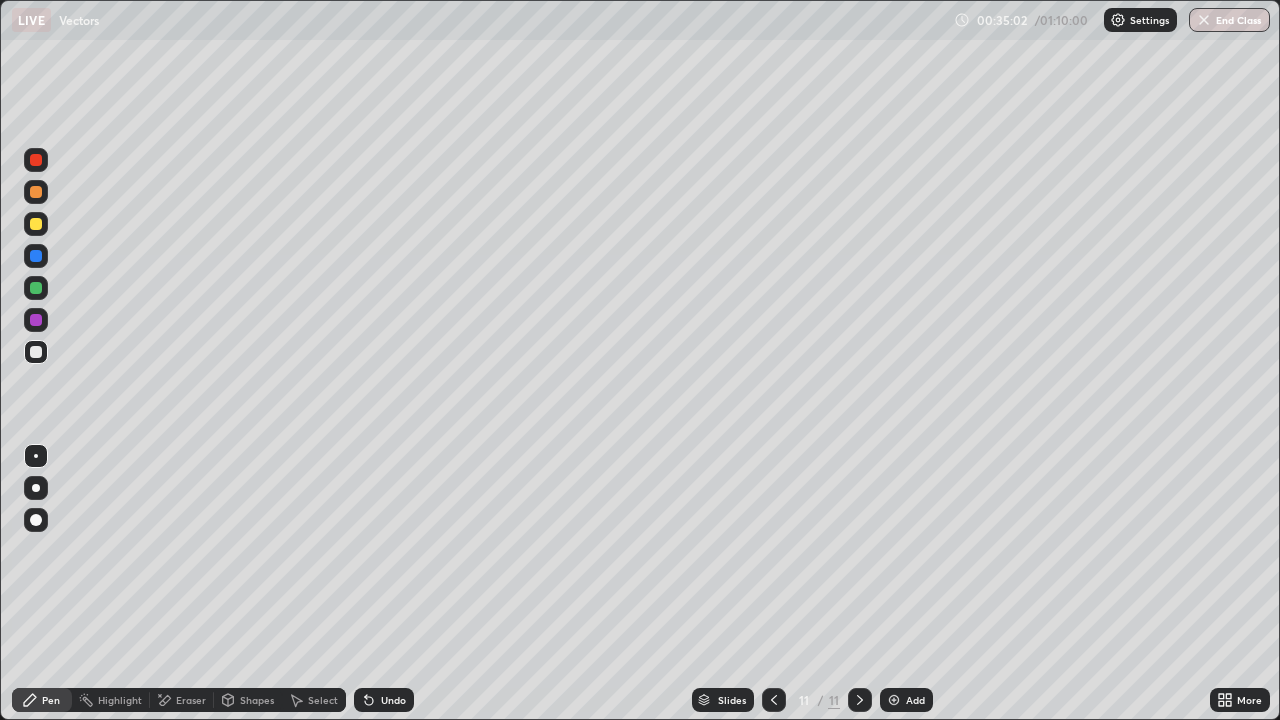 click 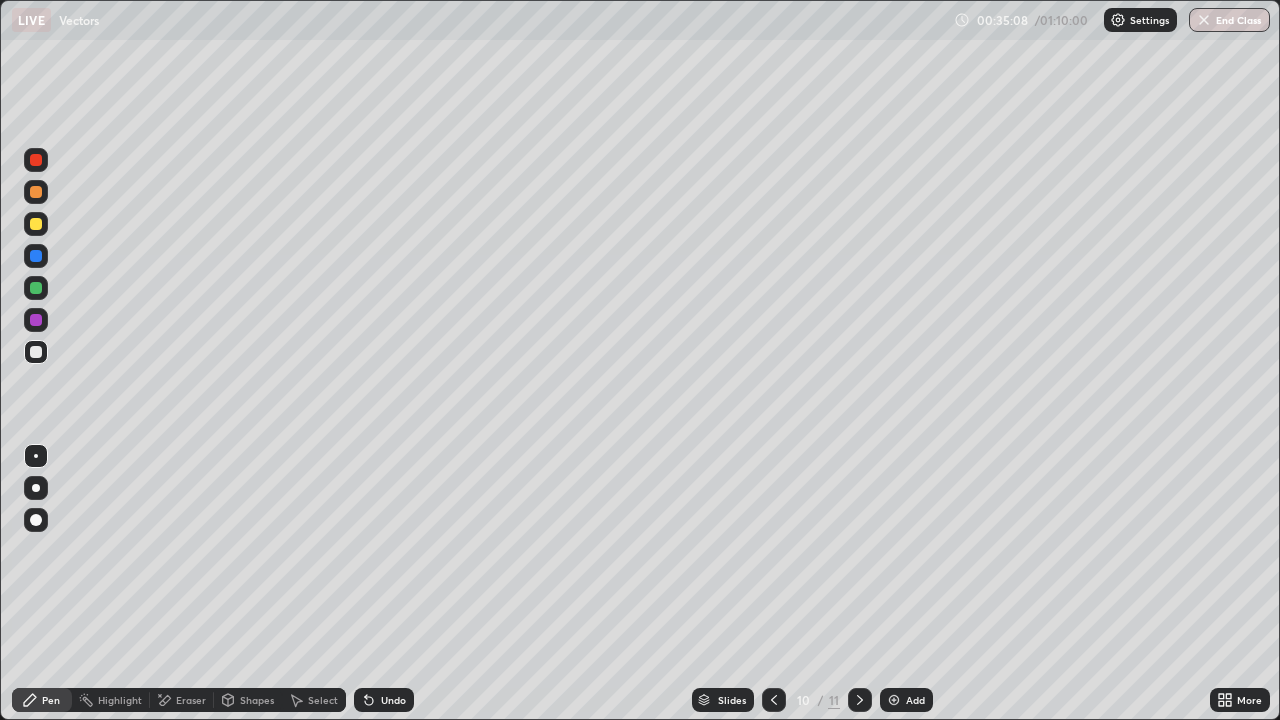 click 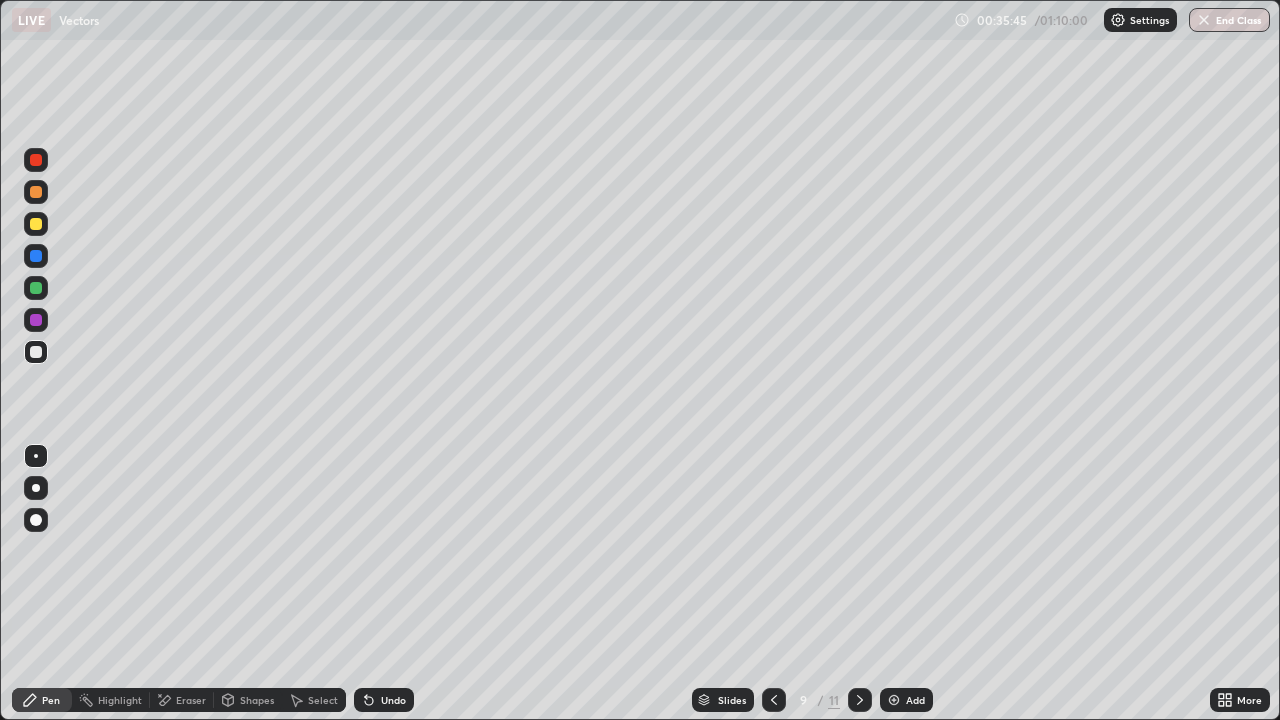 click at bounding box center (860, 700) 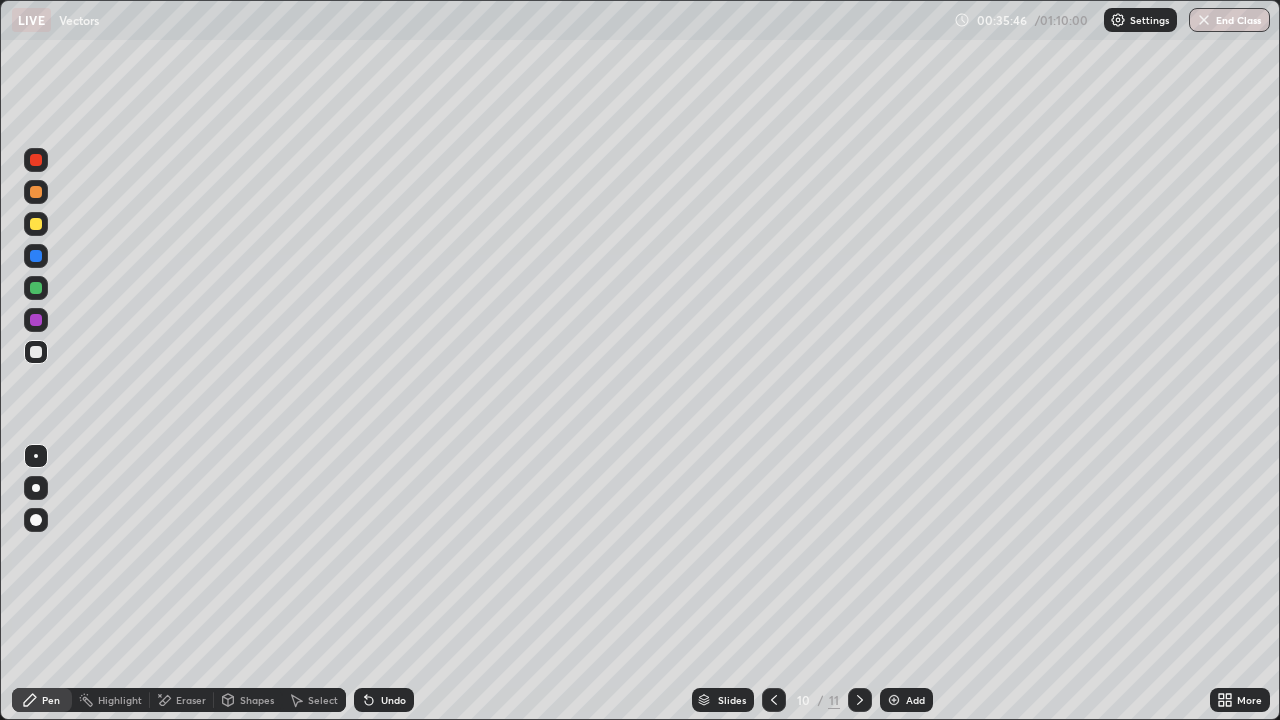 click 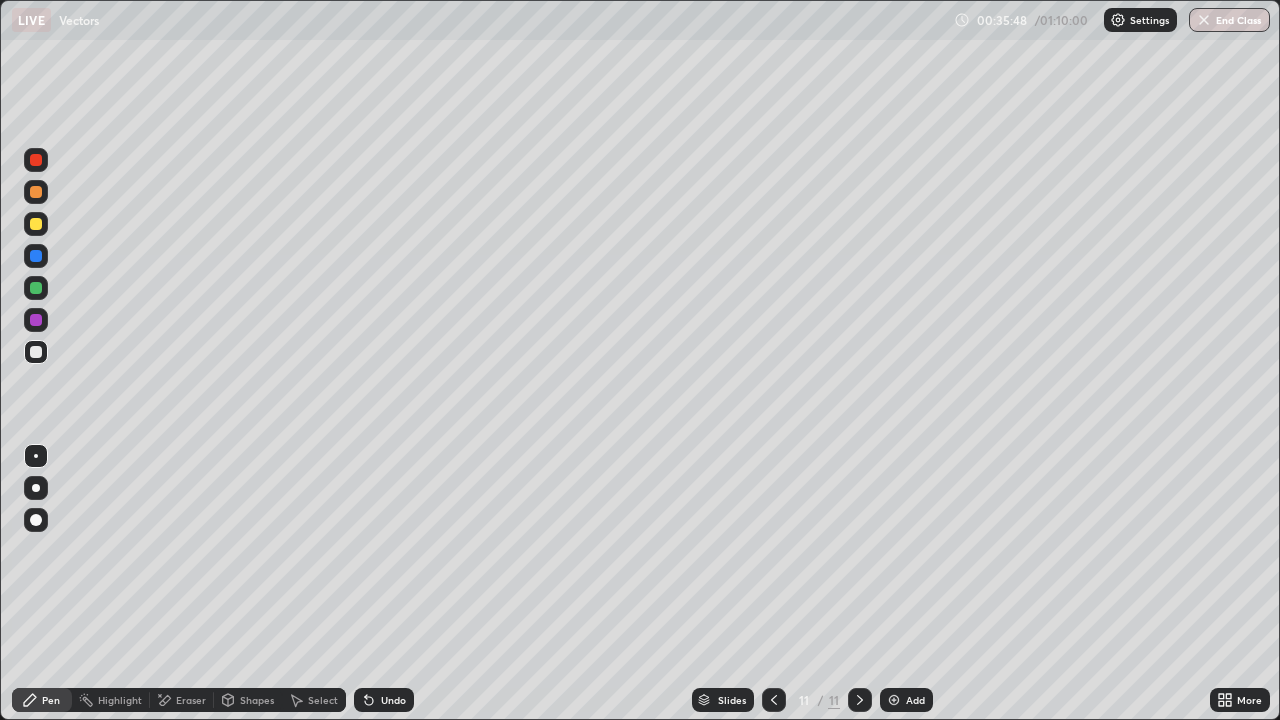click 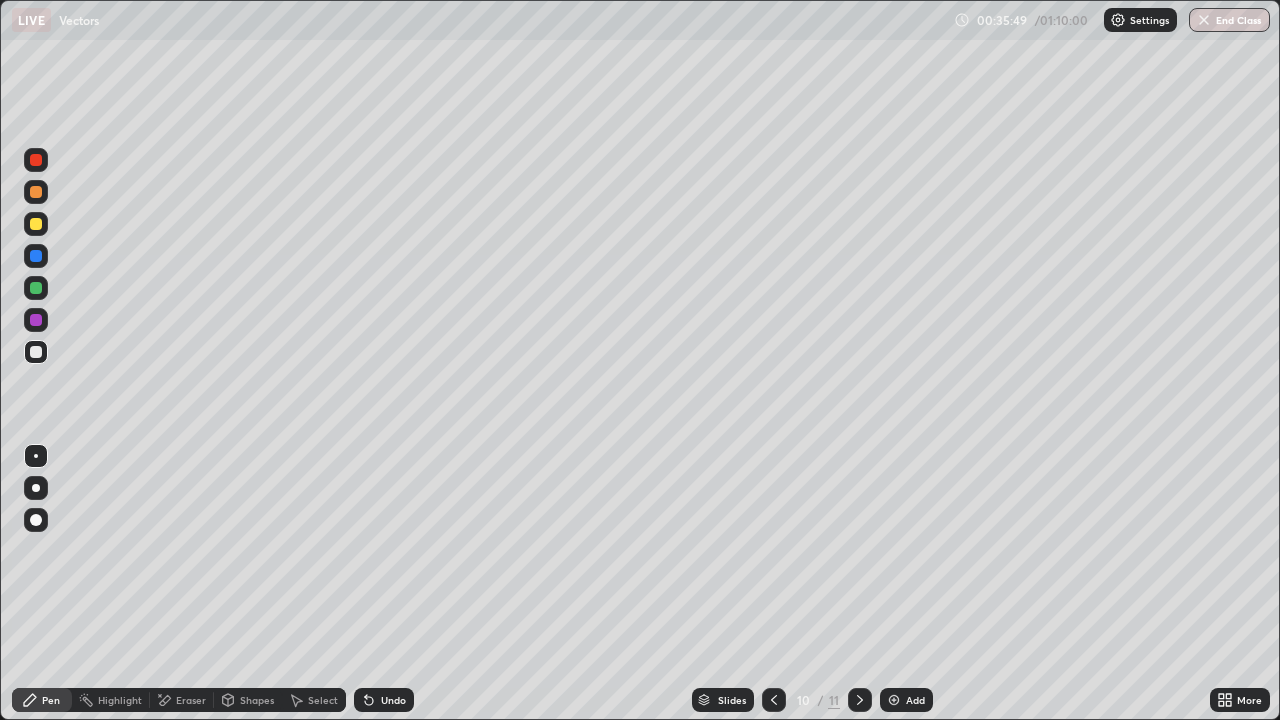 click 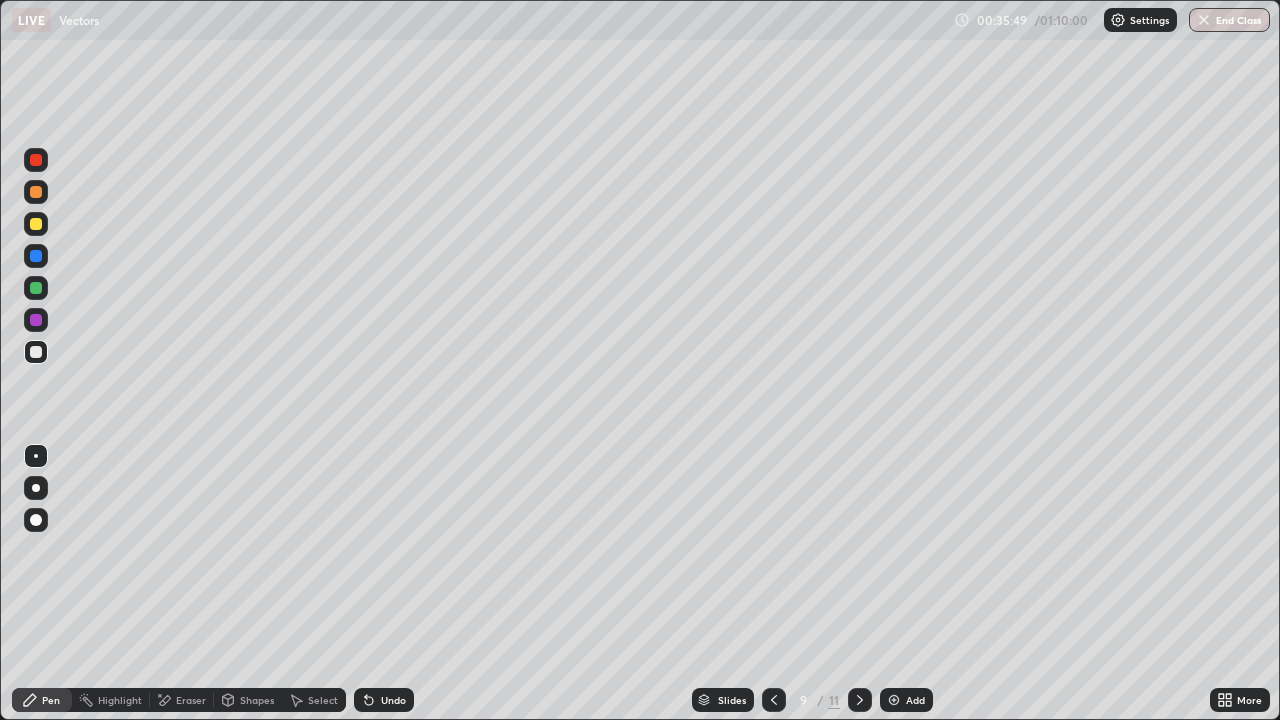 click 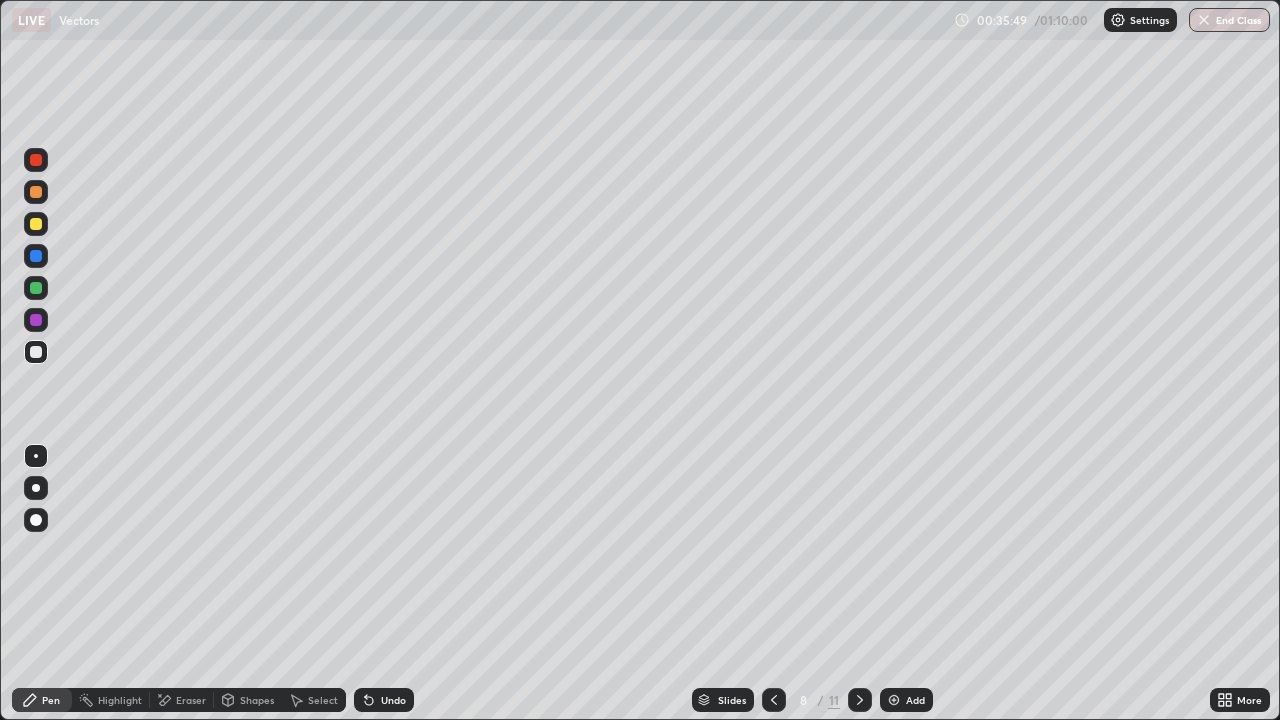 click 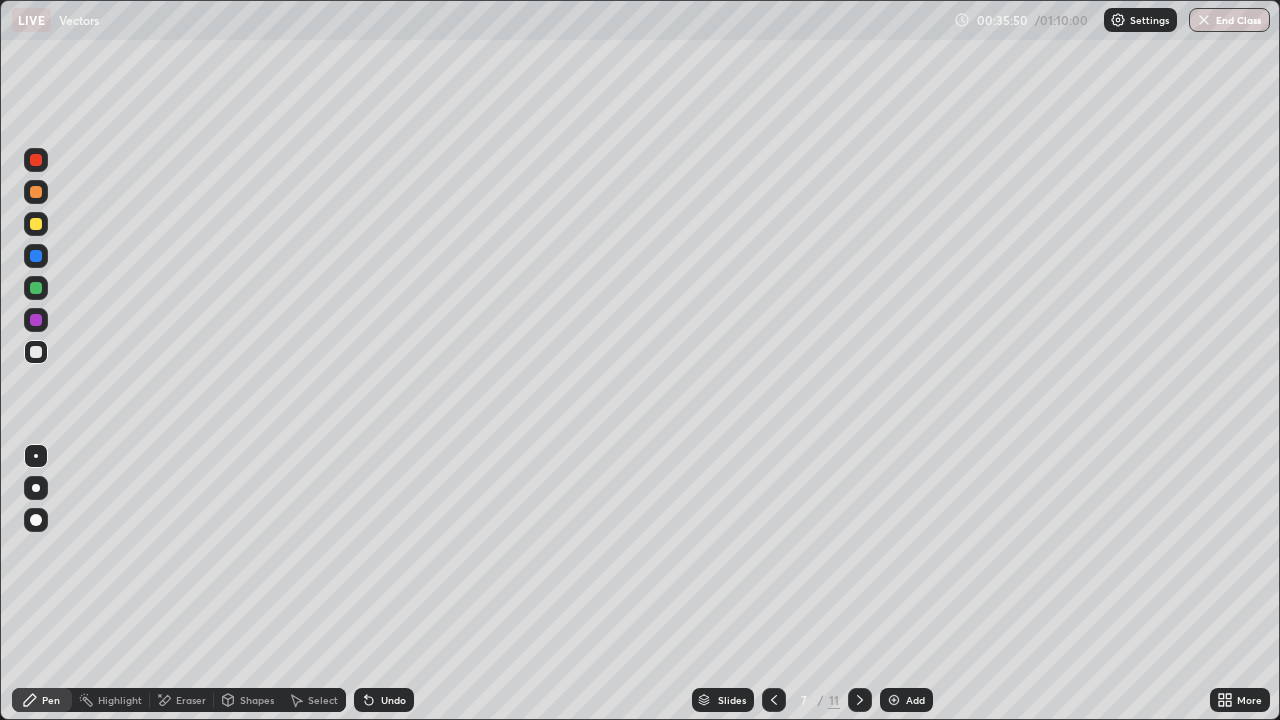 click 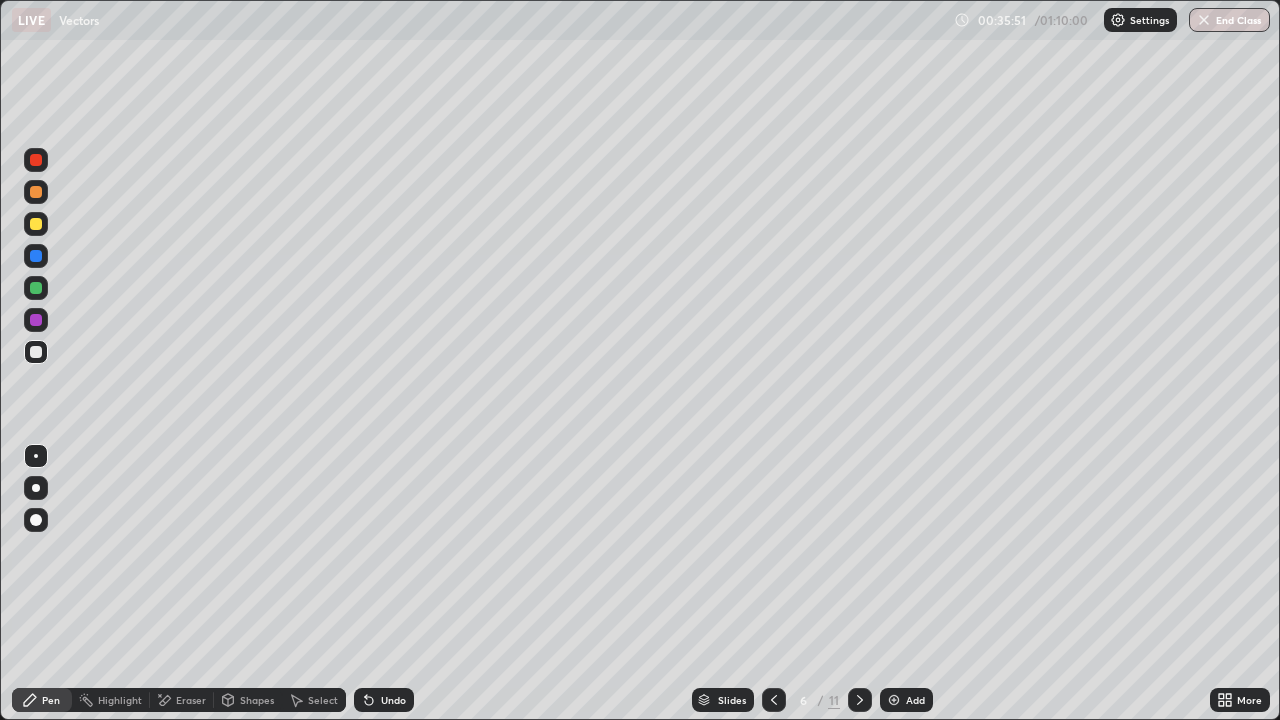 click 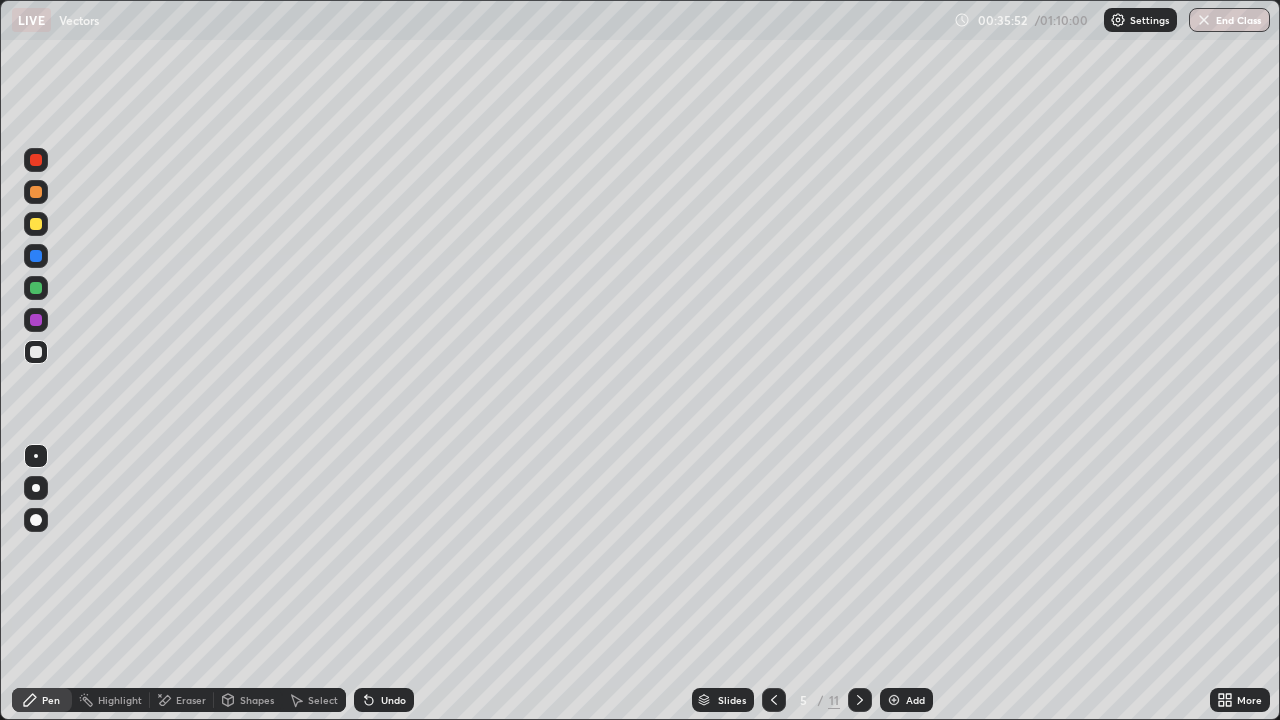 click 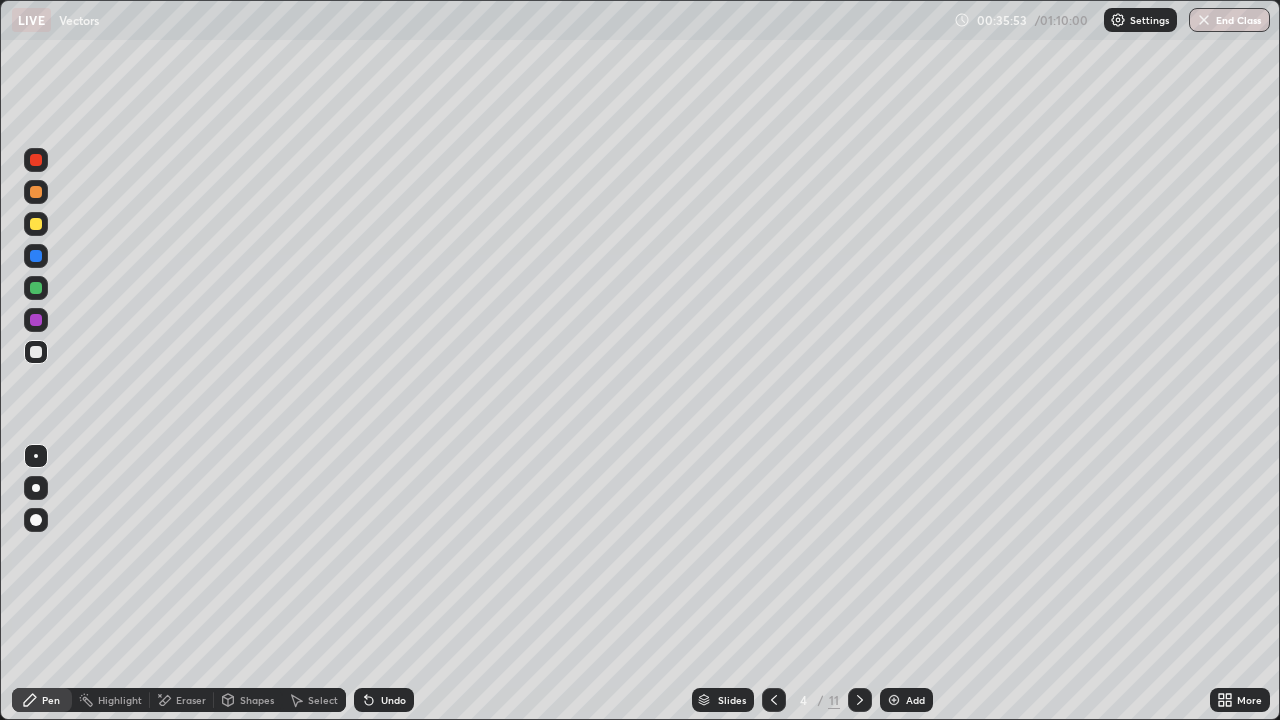click 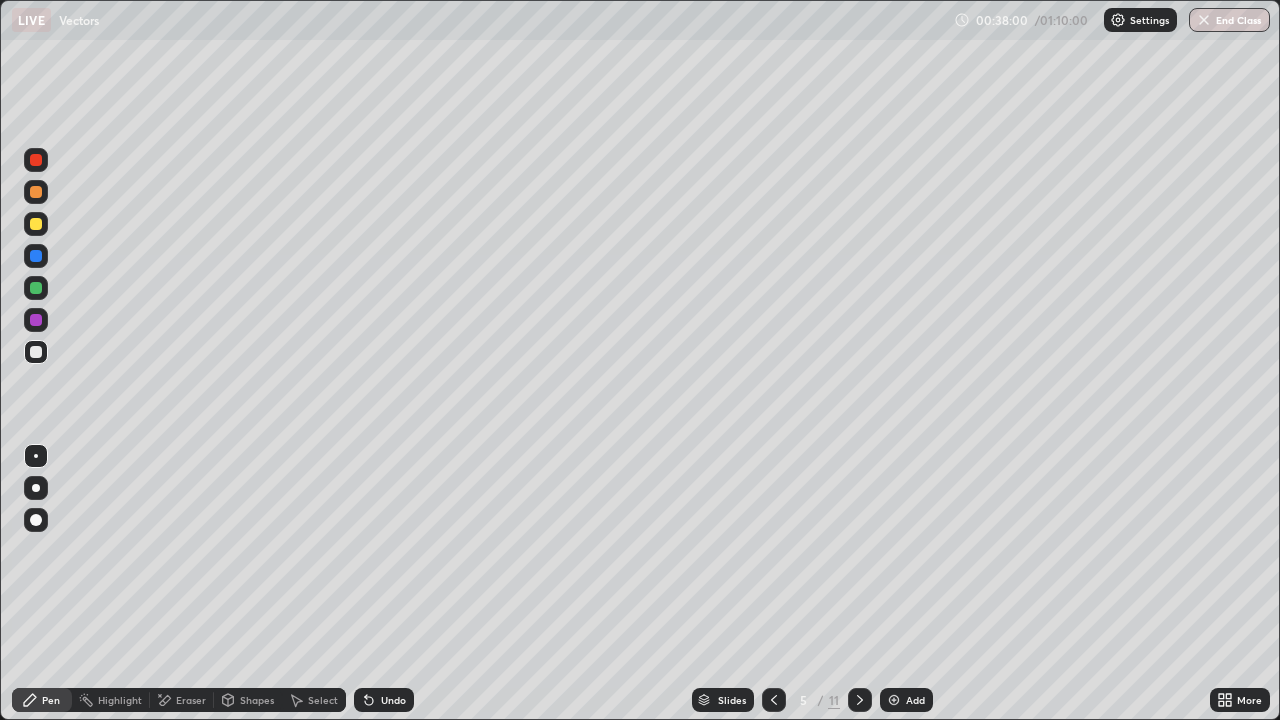 click 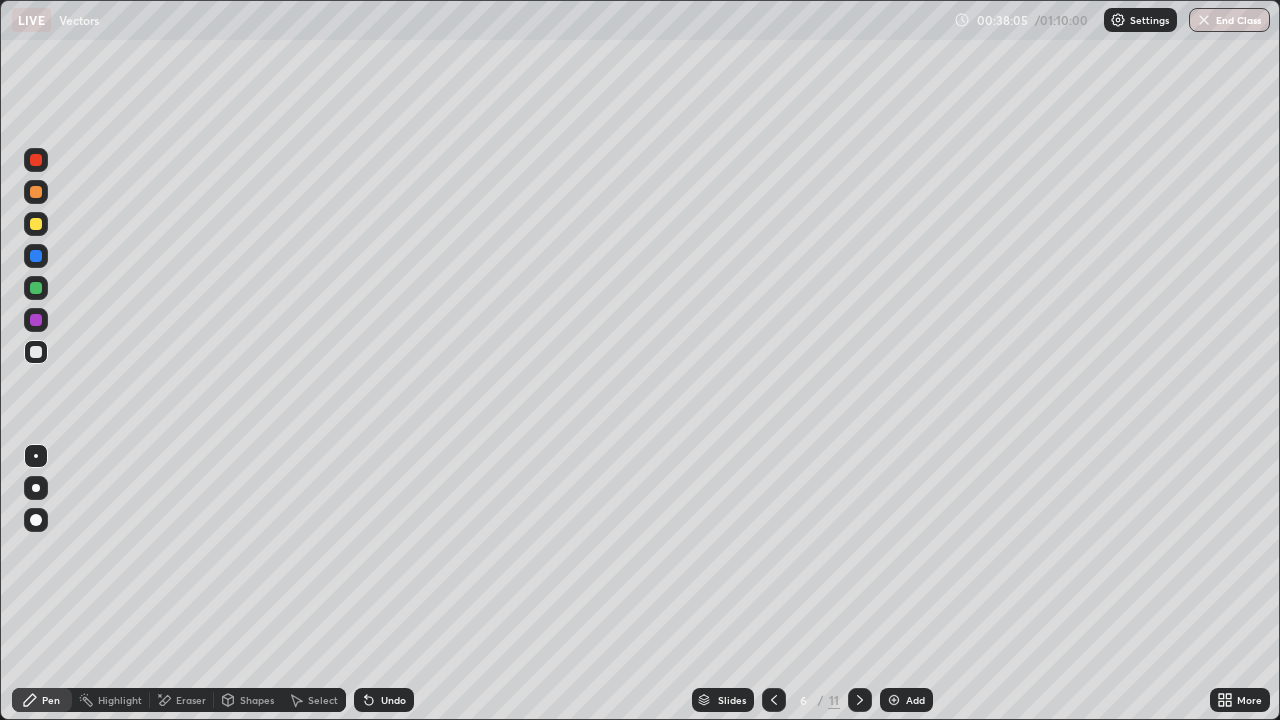 click 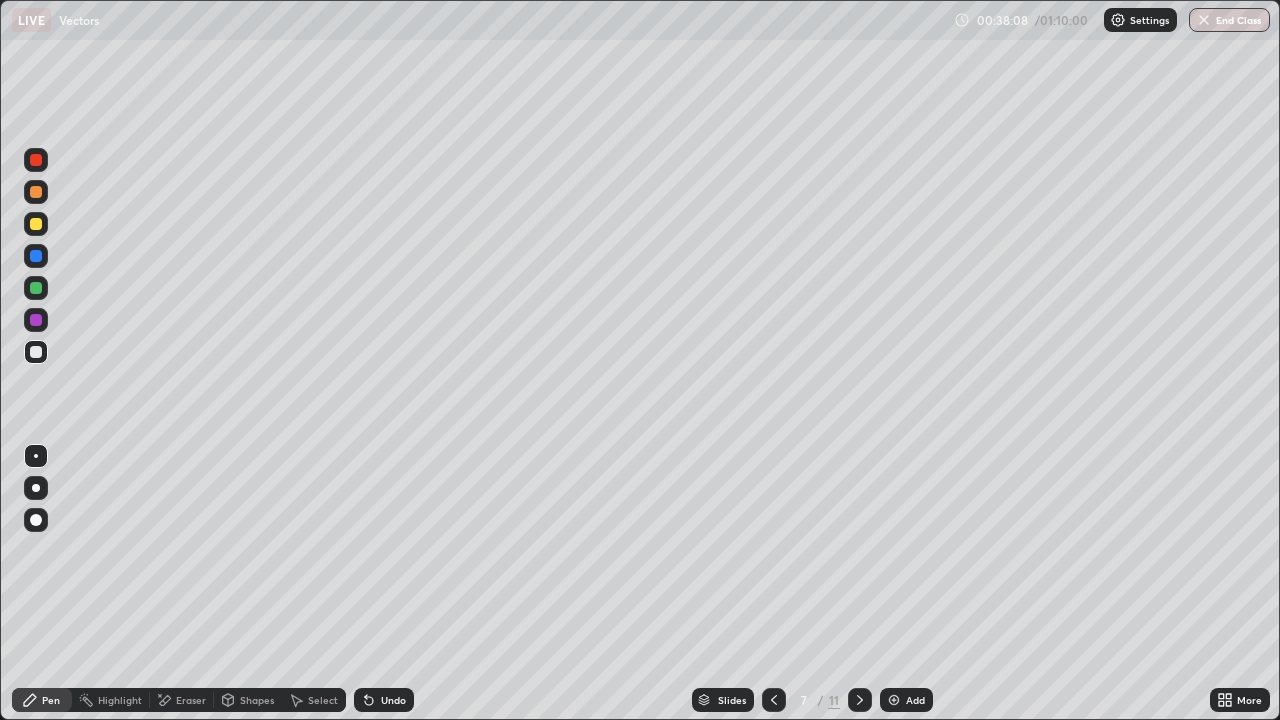 click 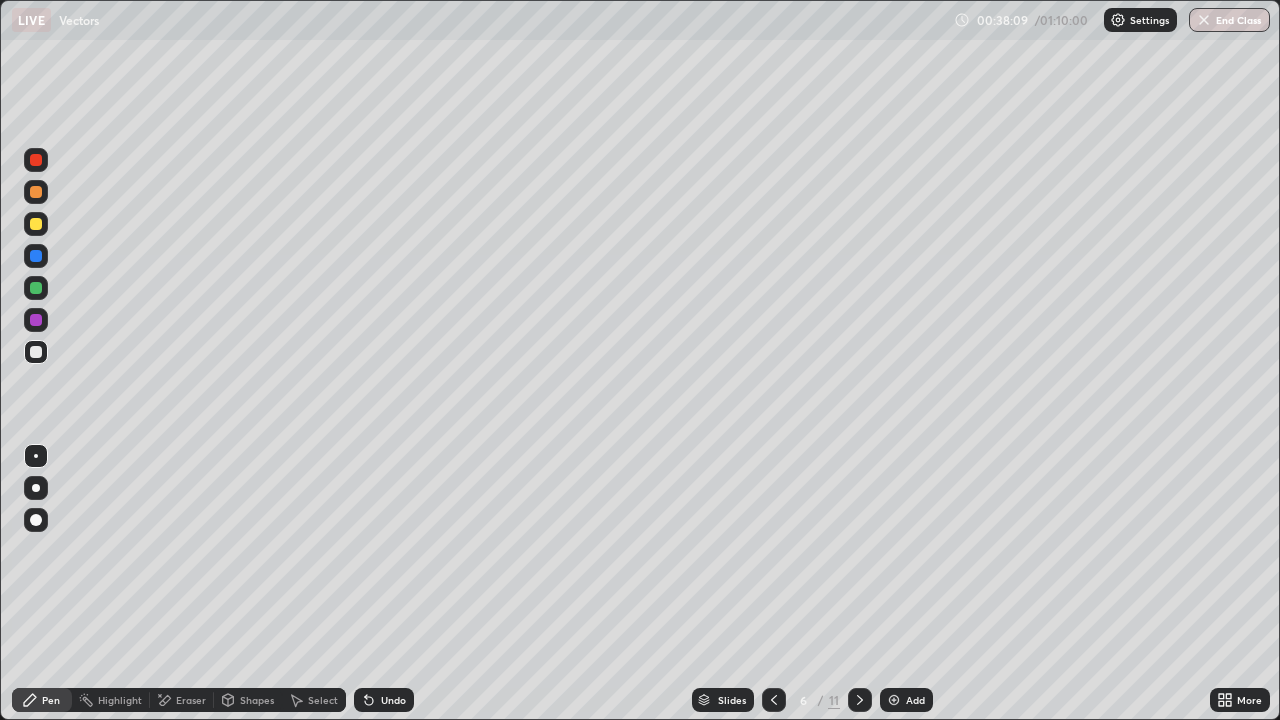 click at bounding box center (774, 700) 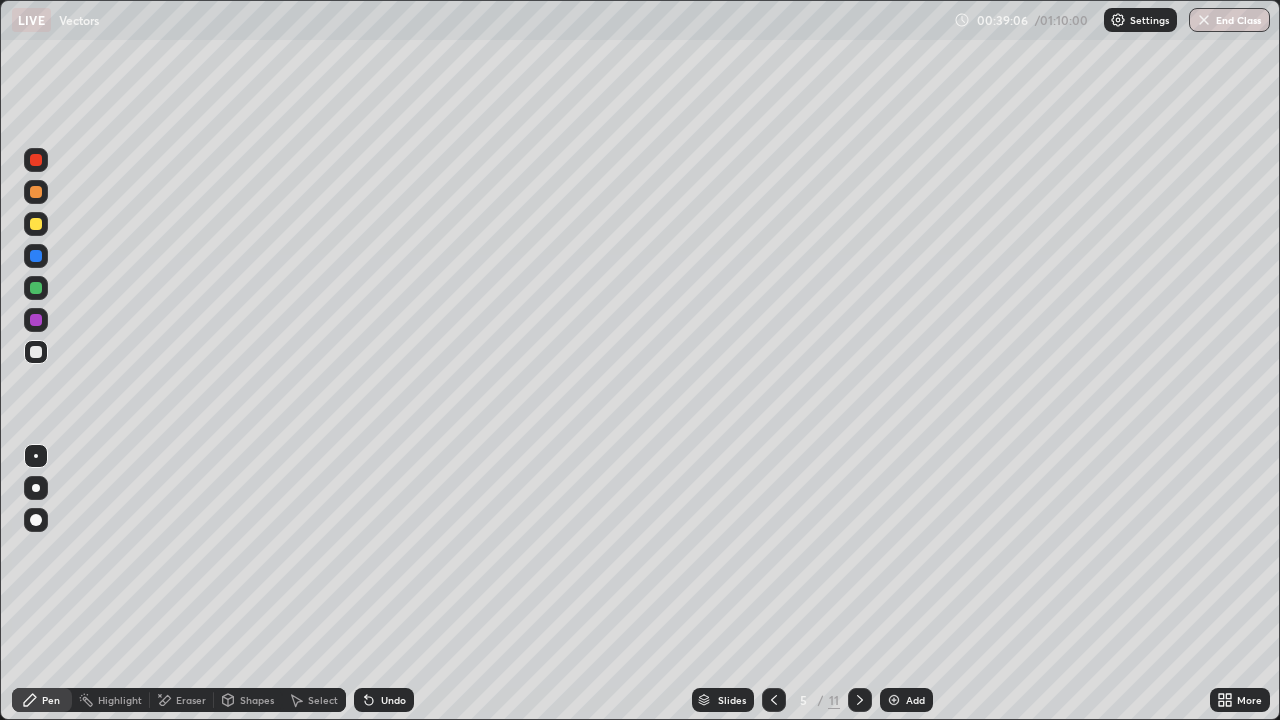click 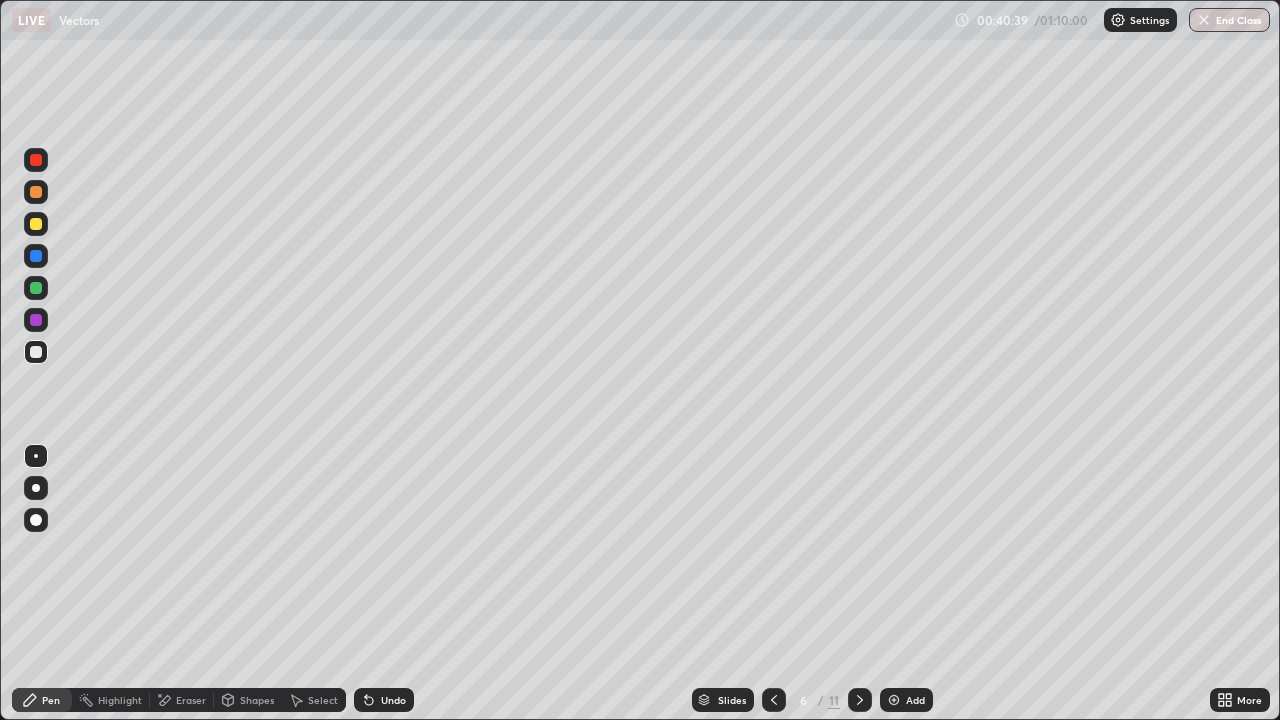 click 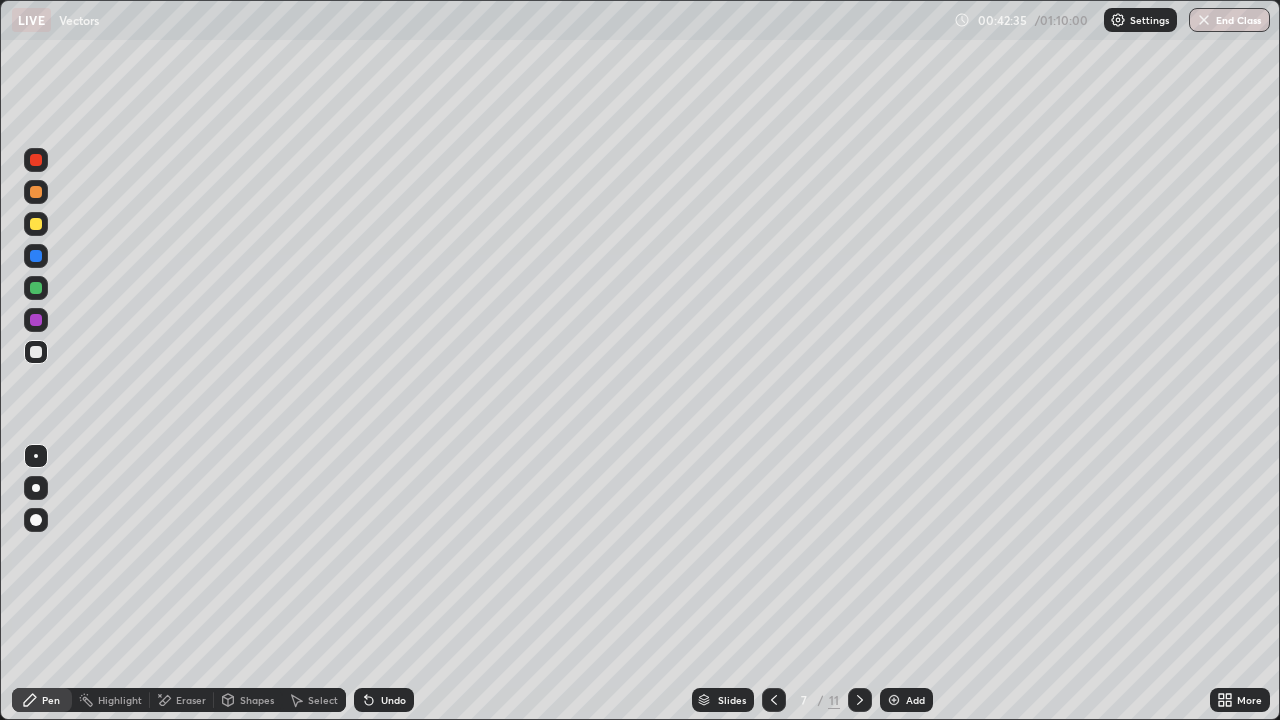 click 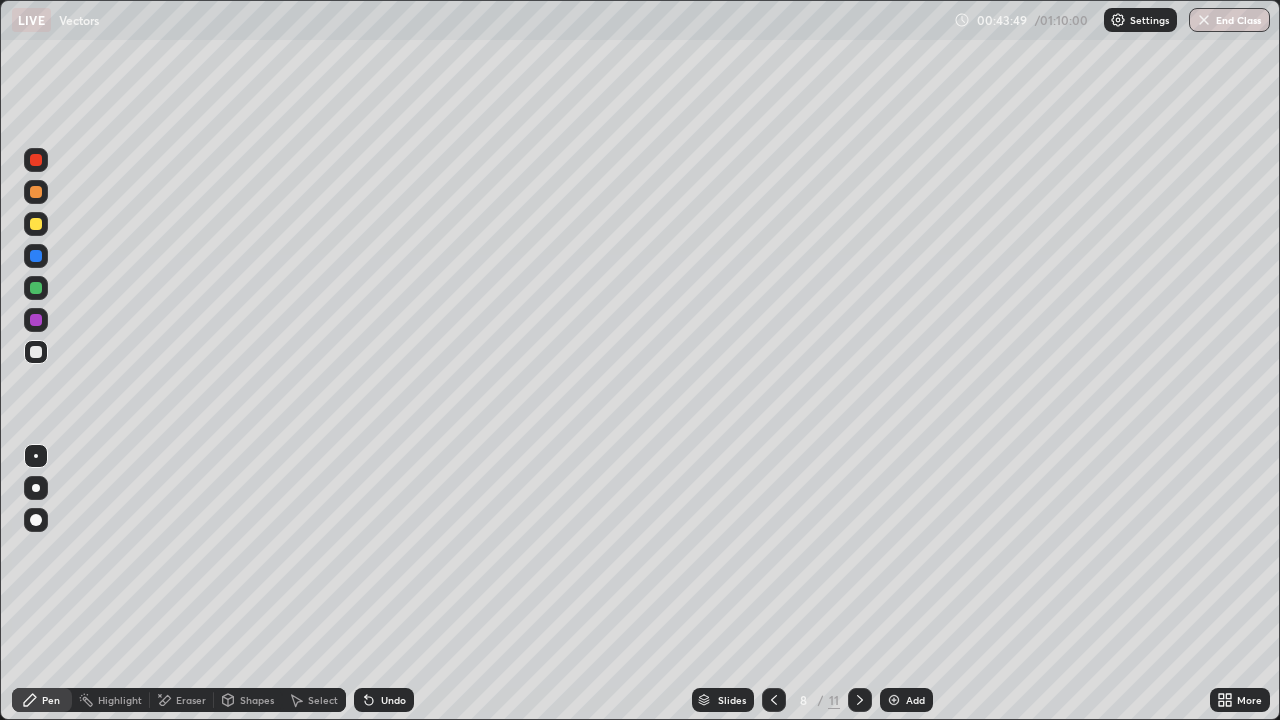click 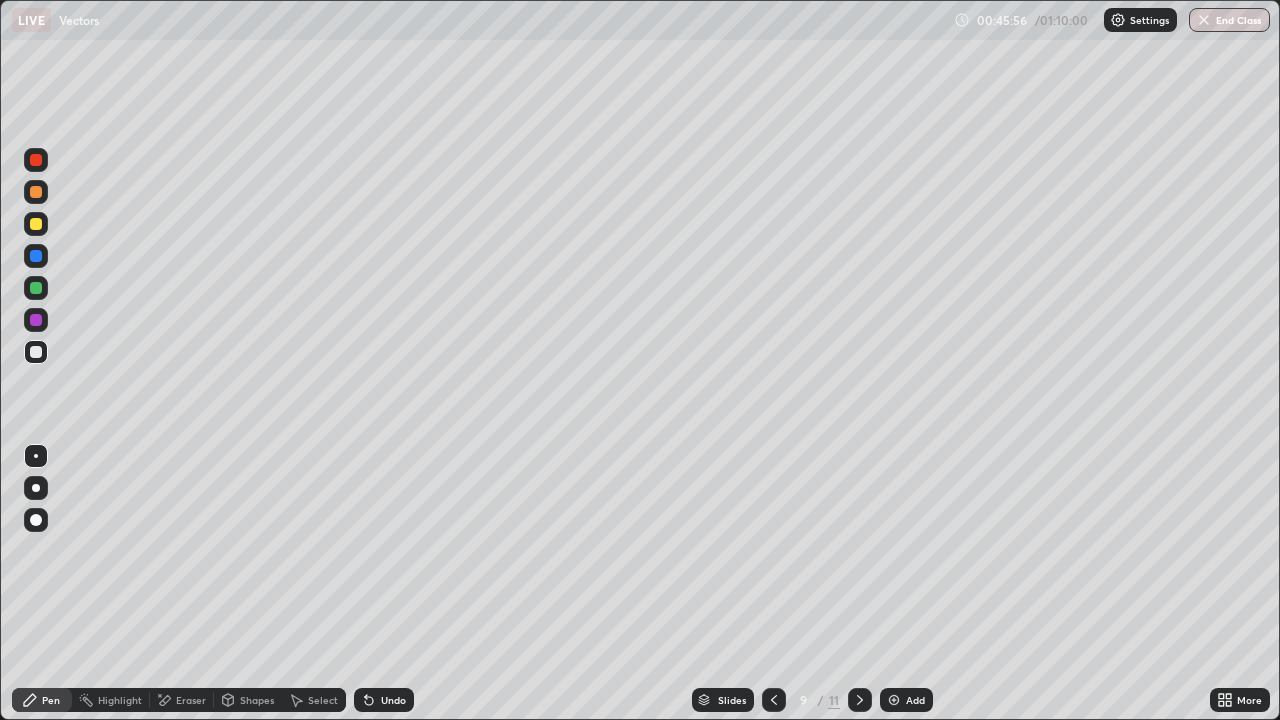 click 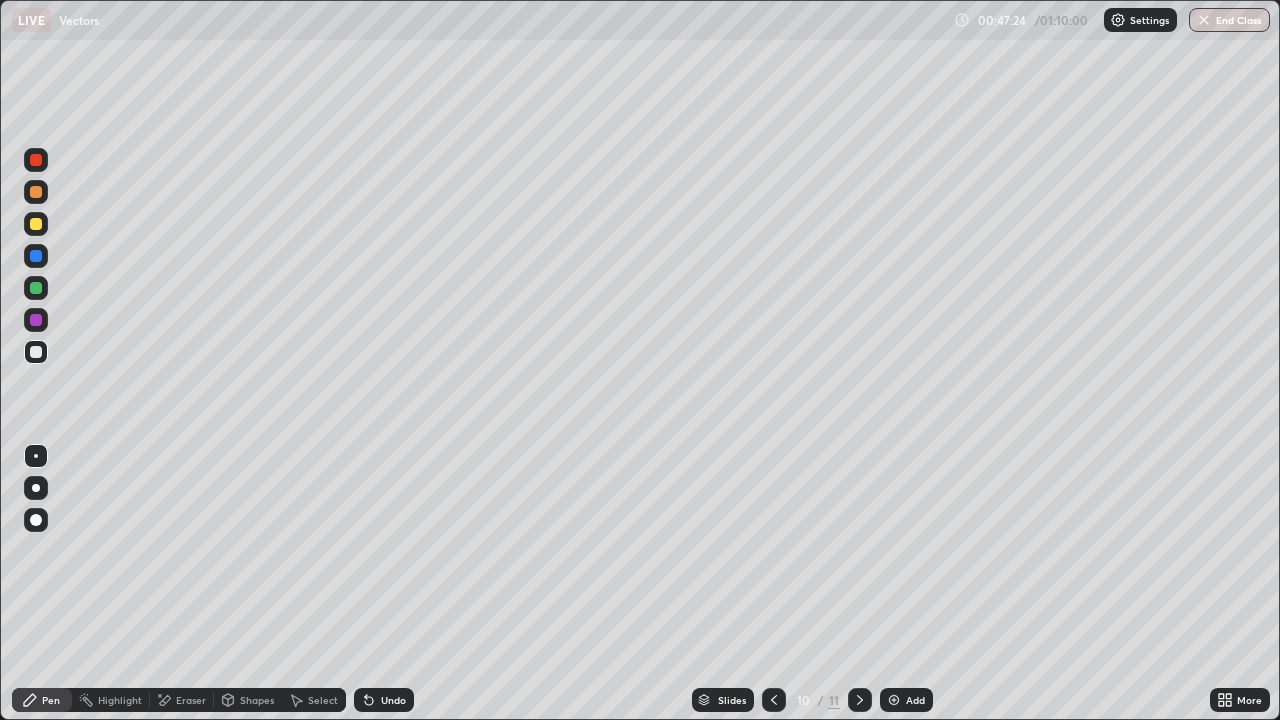 click 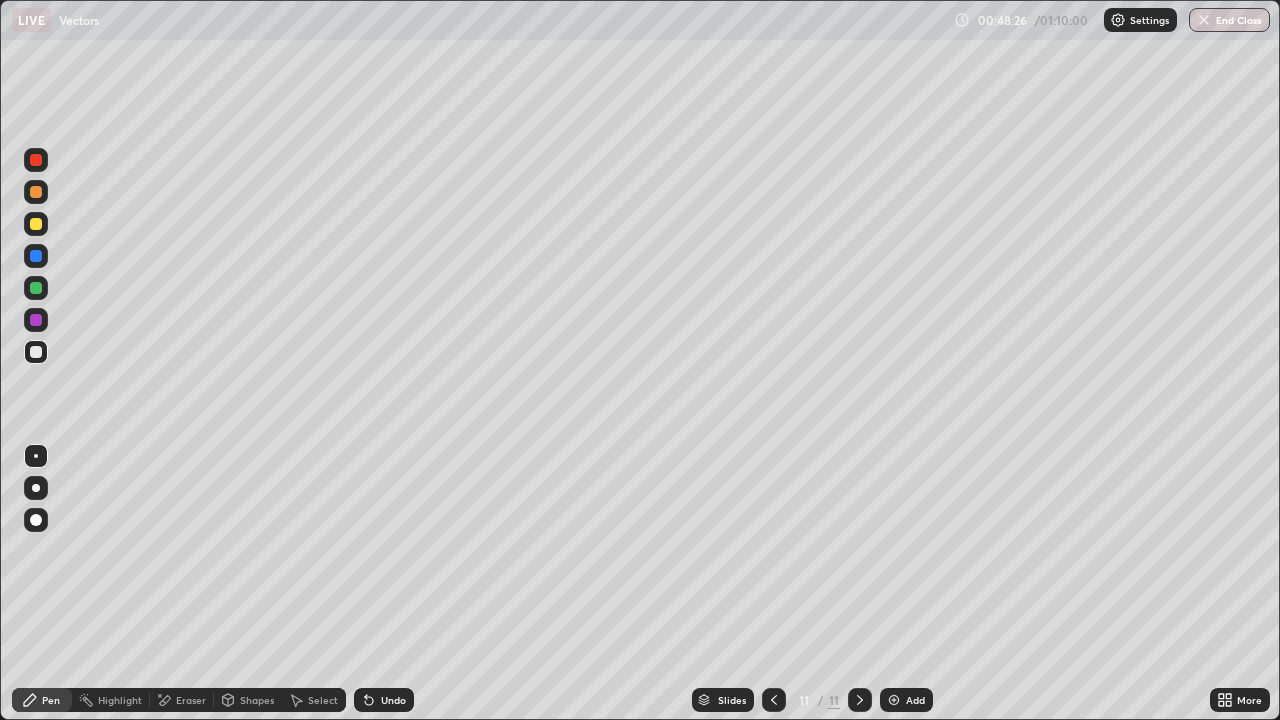 click on "Add" at bounding box center [915, 700] 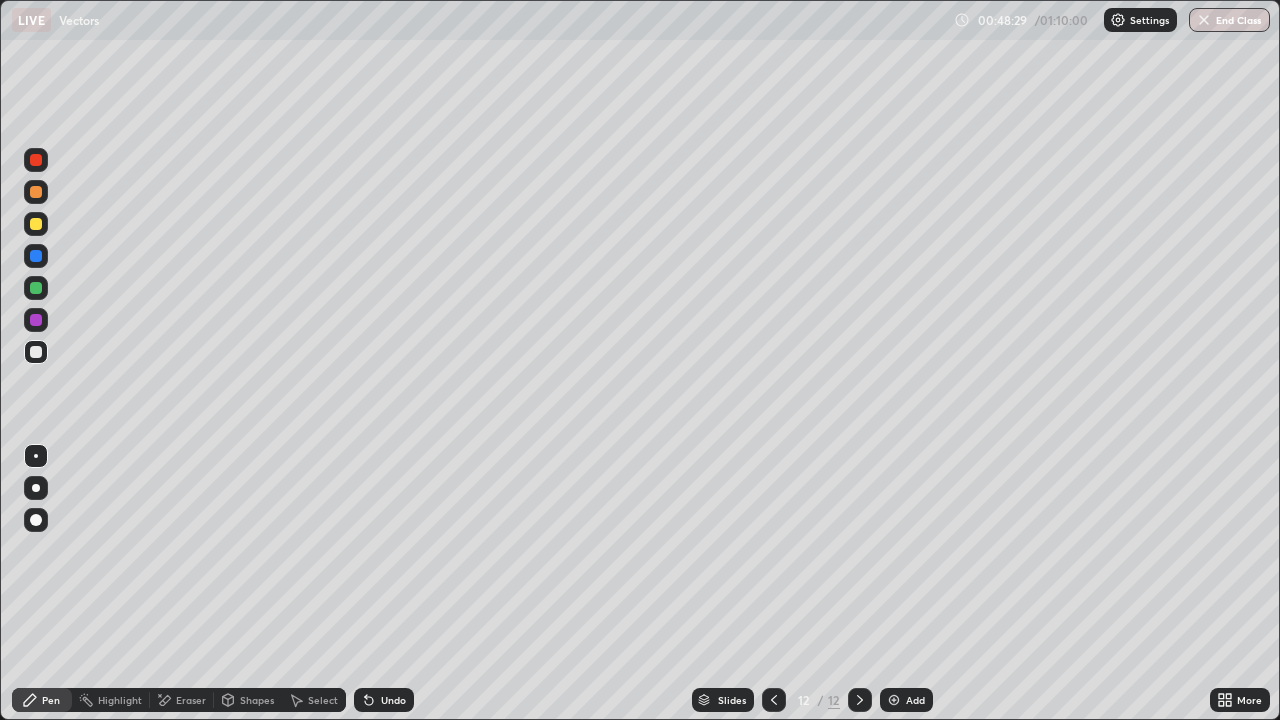 click at bounding box center (36, 192) 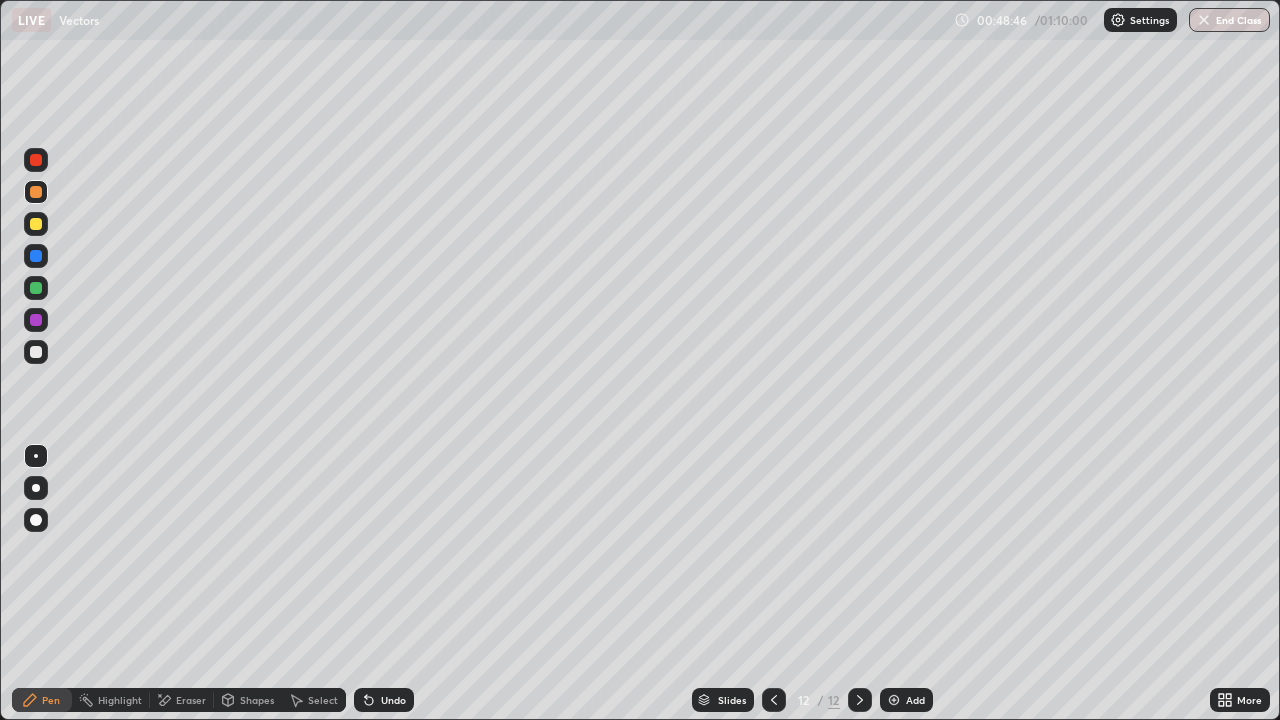 click at bounding box center [36, 352] 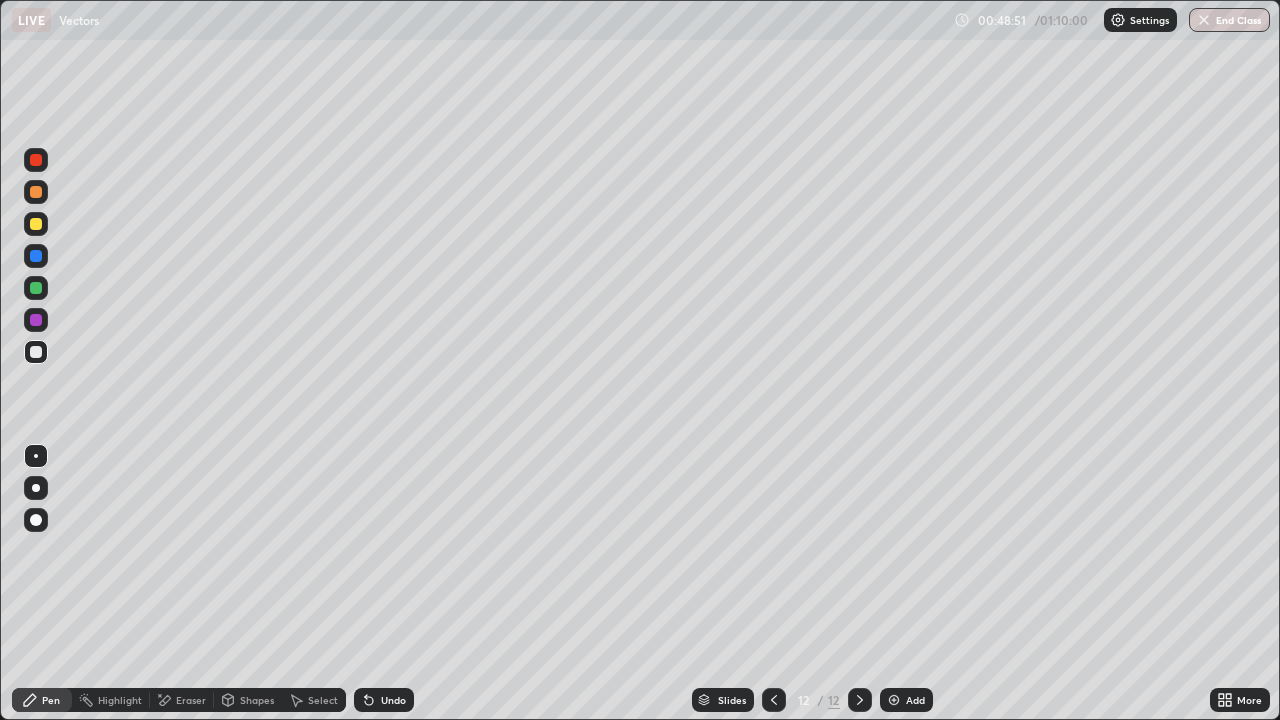 click on "Undo" at bounding box center (393, 700) 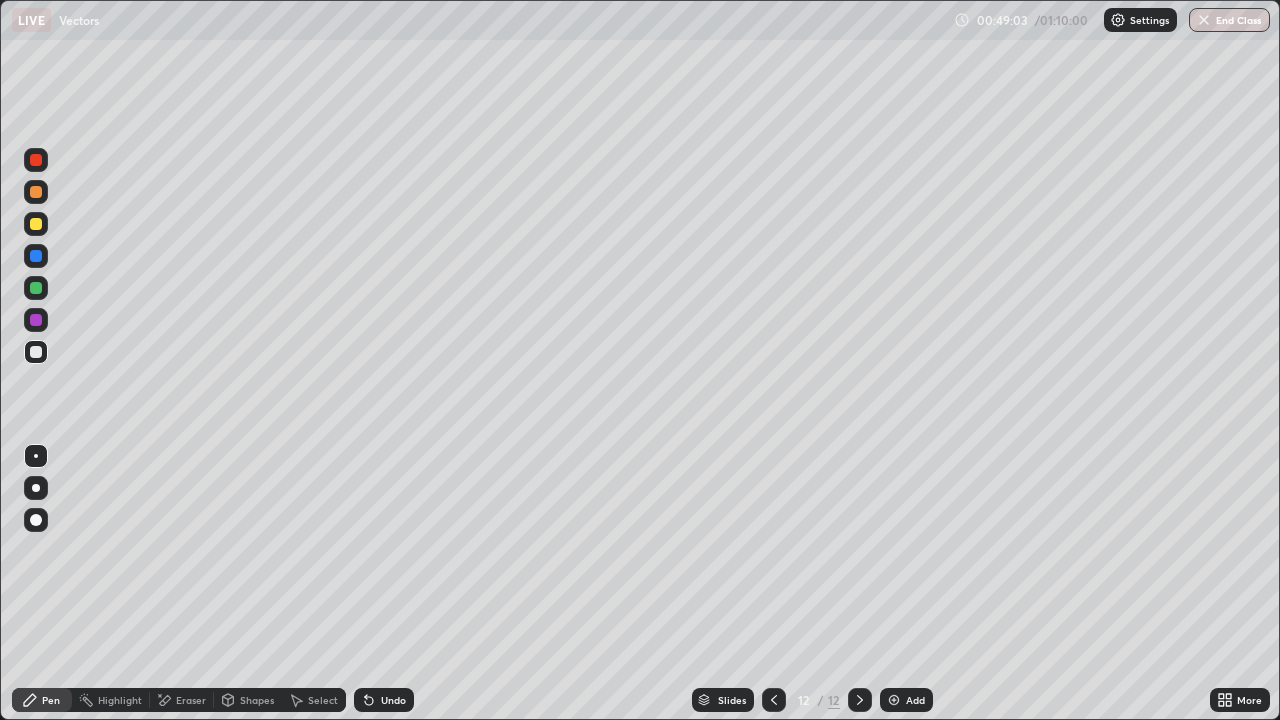 click at bounding box center [36, 288] 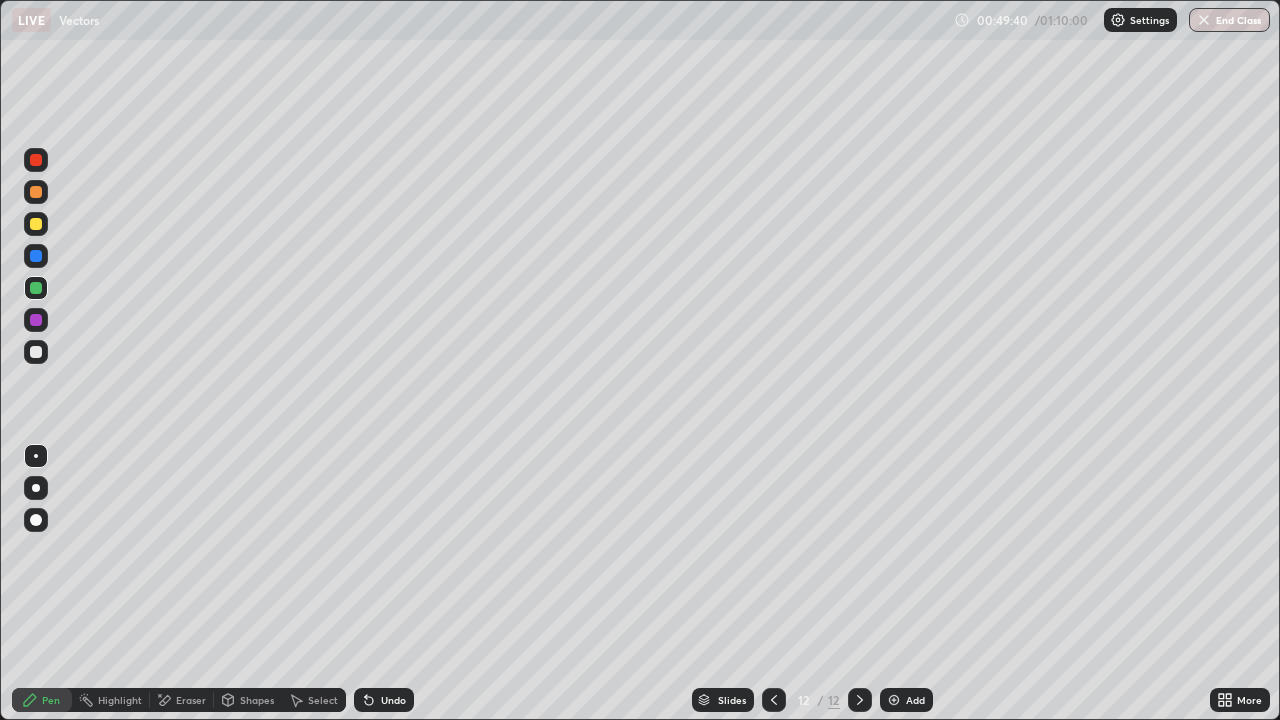 click at bounding box center [36, 352] 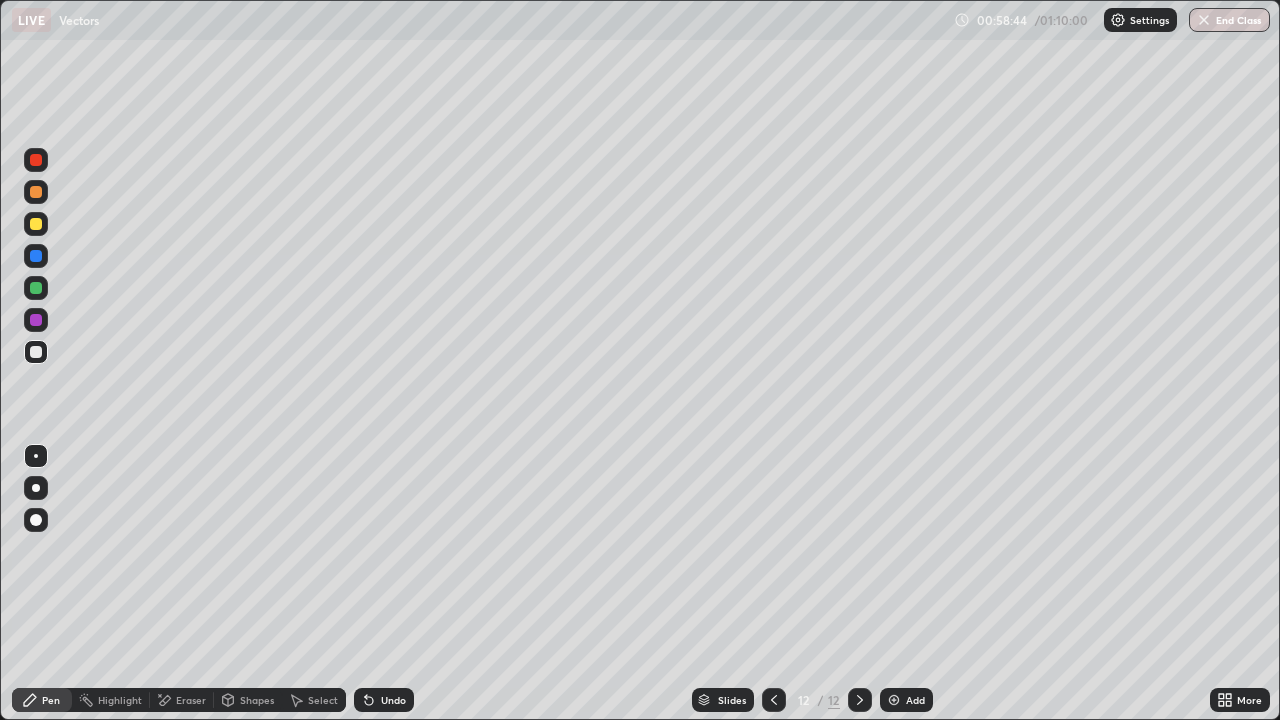 click at bounding box center (36, 224) 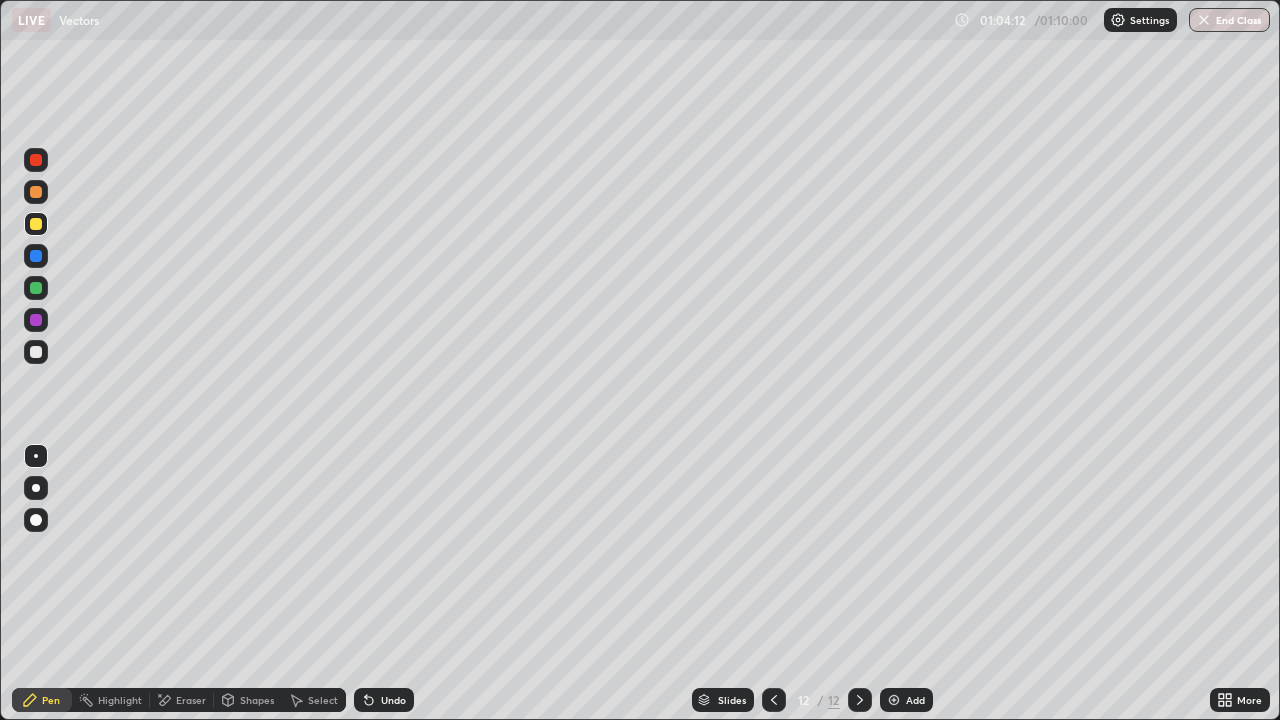 click on "End Class" at bounding box center [1229, 20] 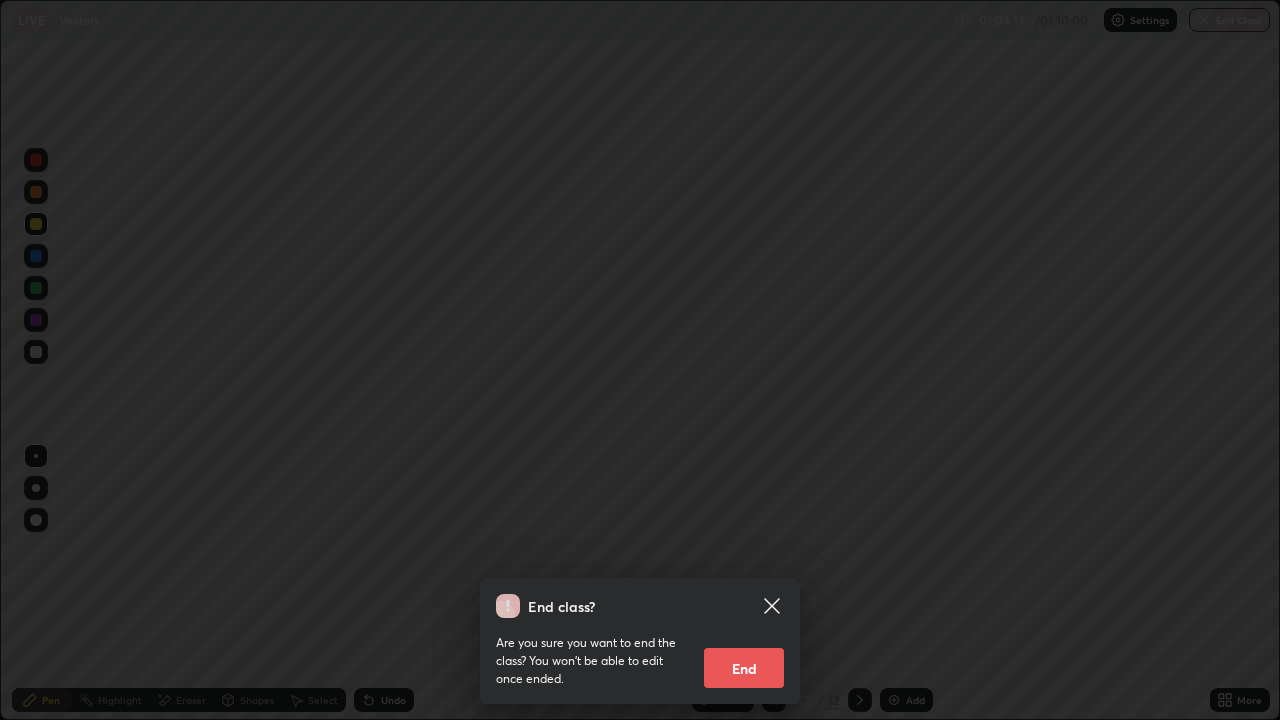 click on "End" at bounding box center (744, 668) 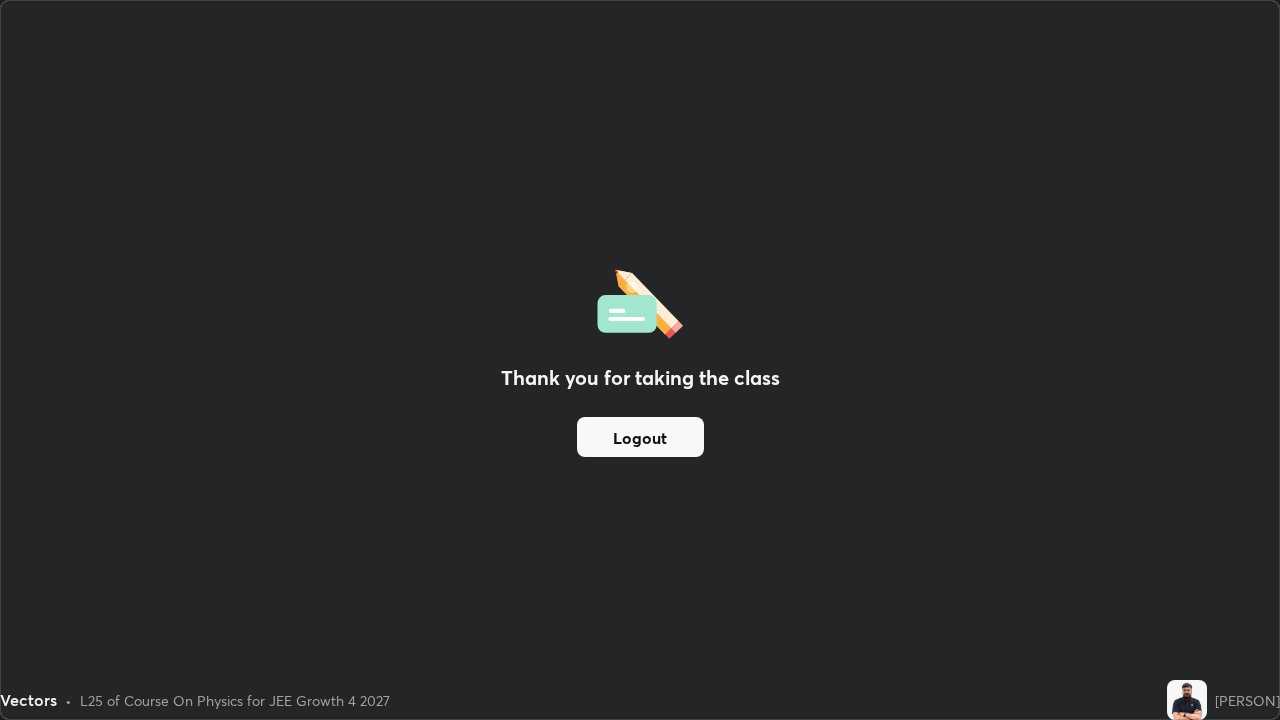 click on "Logout" at bounding box center (640, 437) 